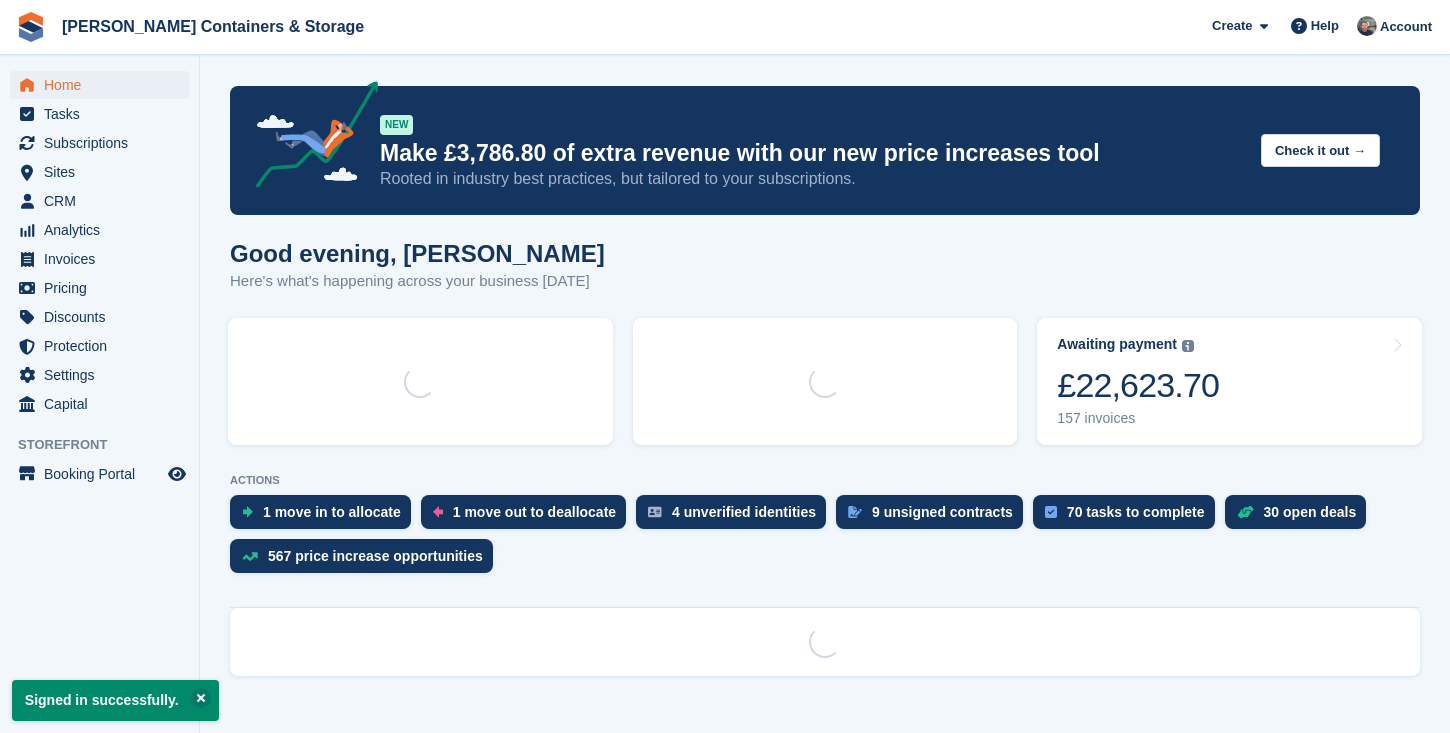 scroll, scrollTop: 0, scrollLeft: 0, axis: both 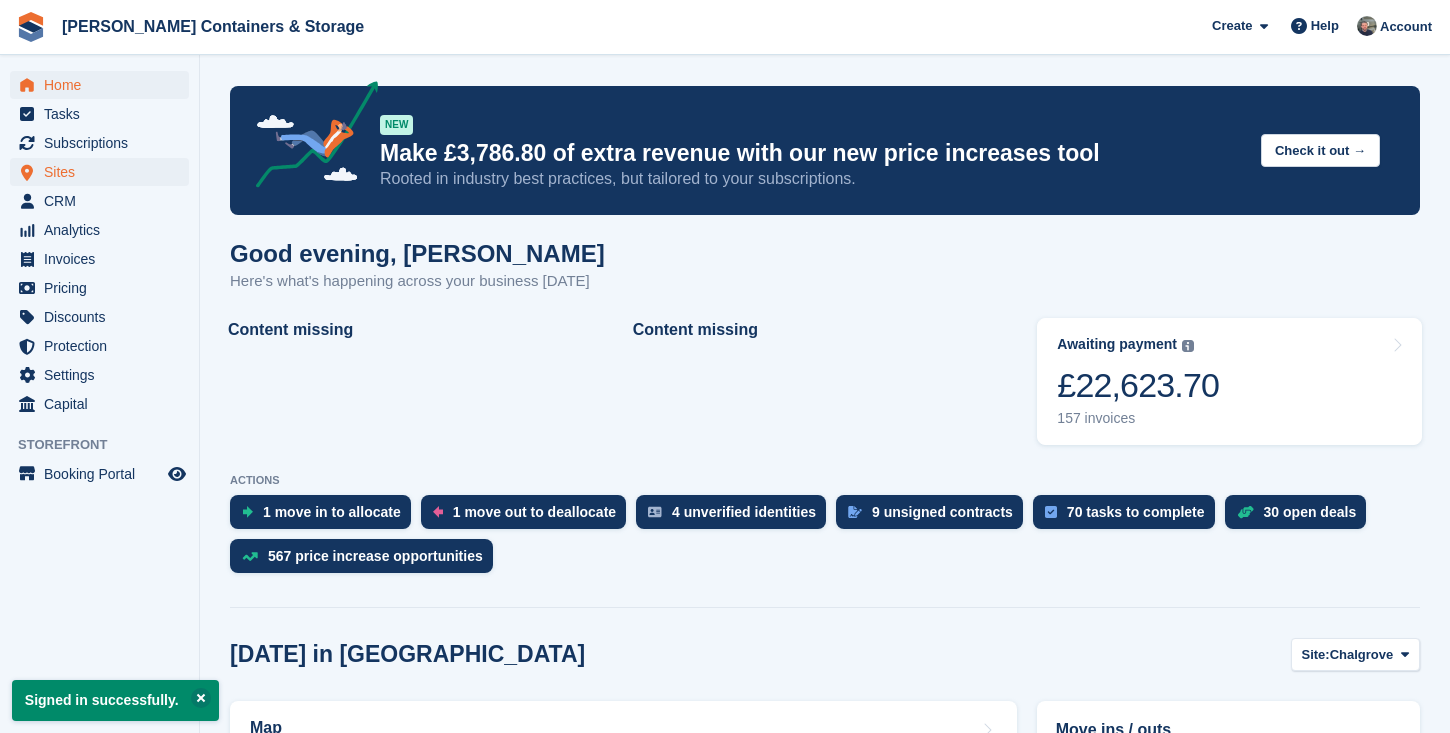 click on "Sites" at bounding box center (104, 172) 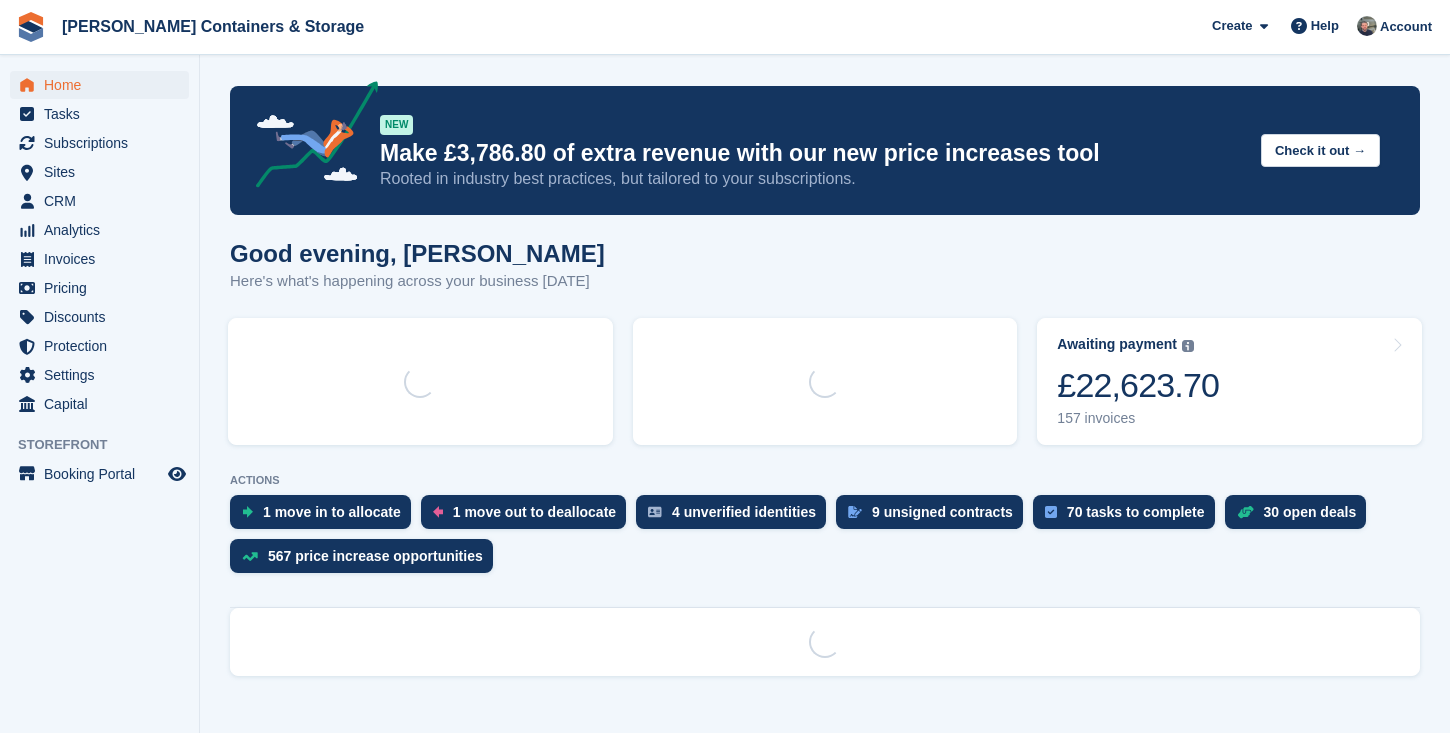 scroll, scrollTop: 0, scrollLeft: 0, axis: both 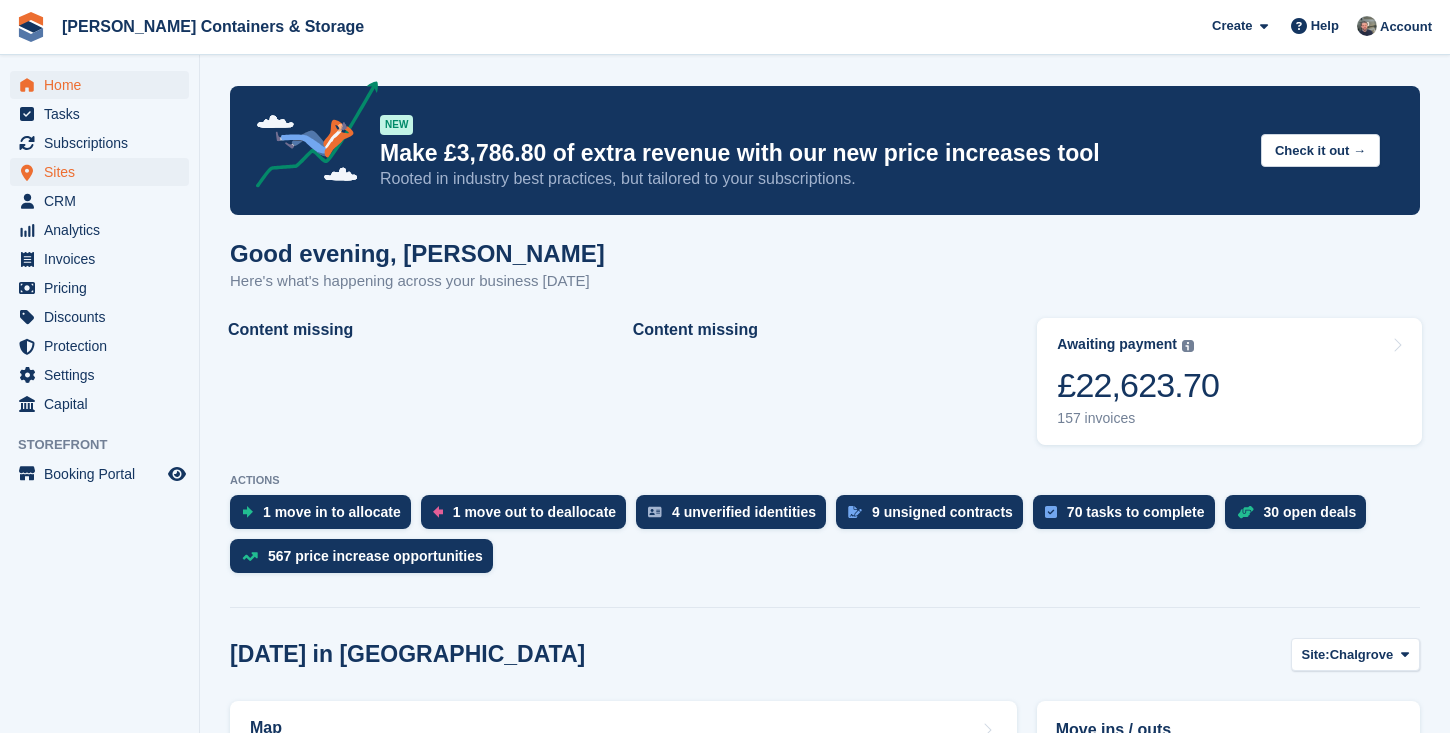 click on "Sites" at bounding box center [104, 172] 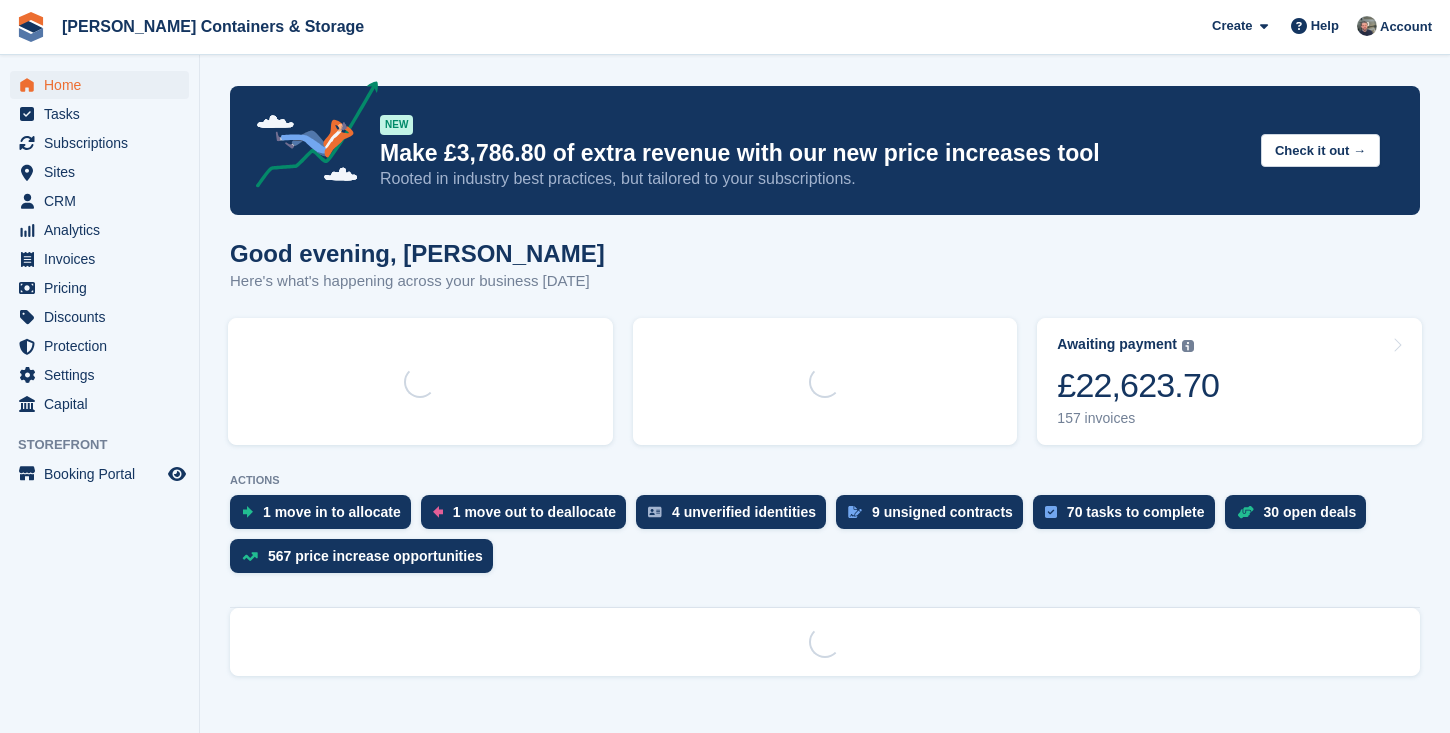 scroll, scrollTop: 0, scrollLeft: 0, axis: both 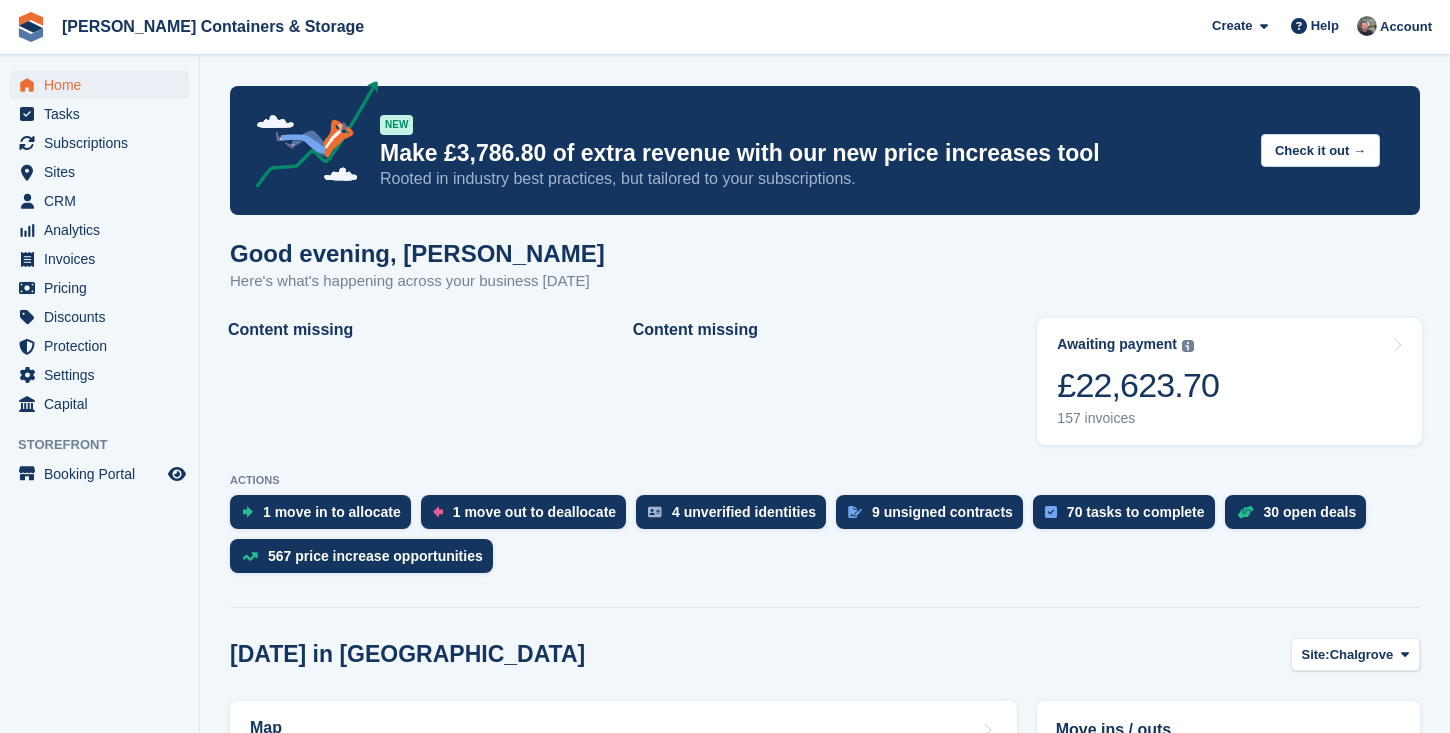 click on "Jennings Containers & Storage
Create
Subscription
Invoice
Contact
Deal
Discount
Page
Help
Chat Support
Submit a support request
Help Center
Get answers to Stora questions
What's New" at bounding box center (725, 27) 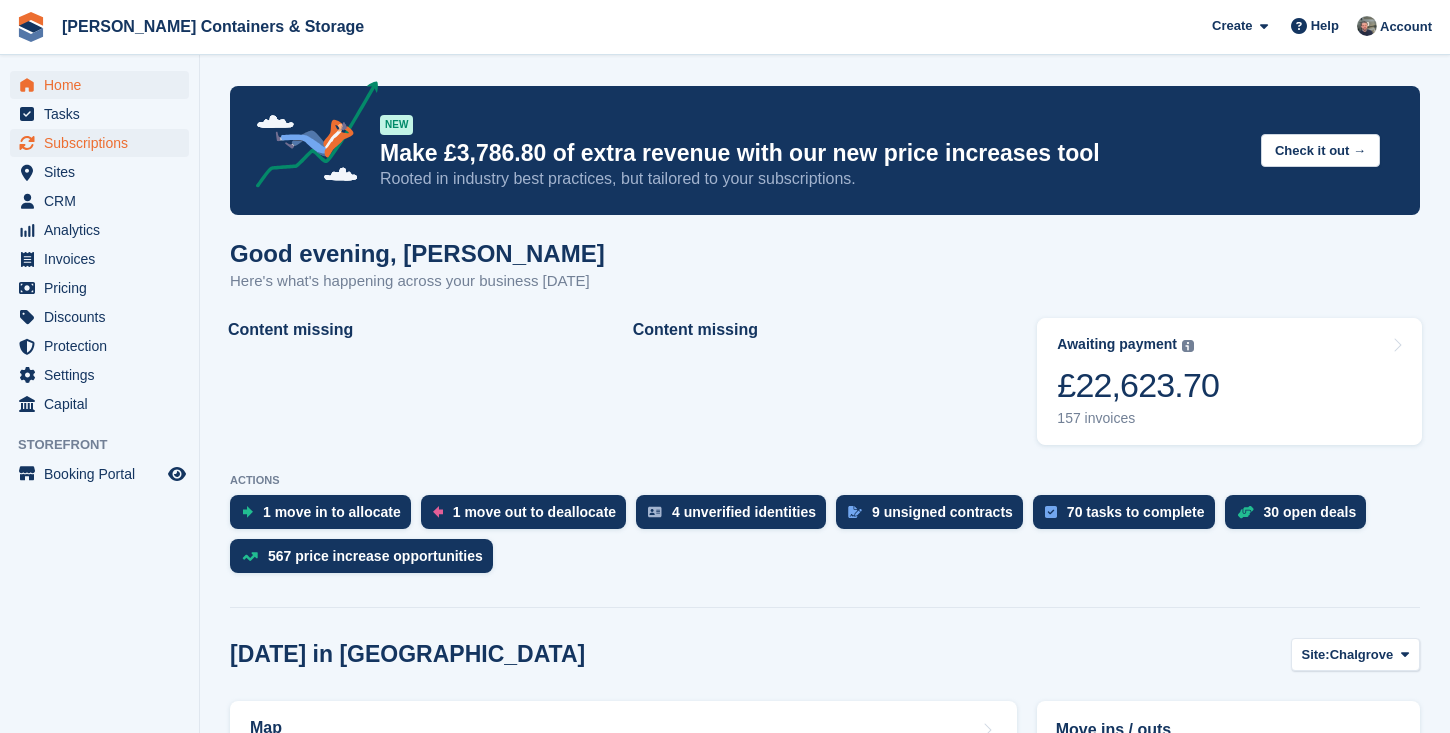 click on "Subscriptions" at bounding box center (104, 143) 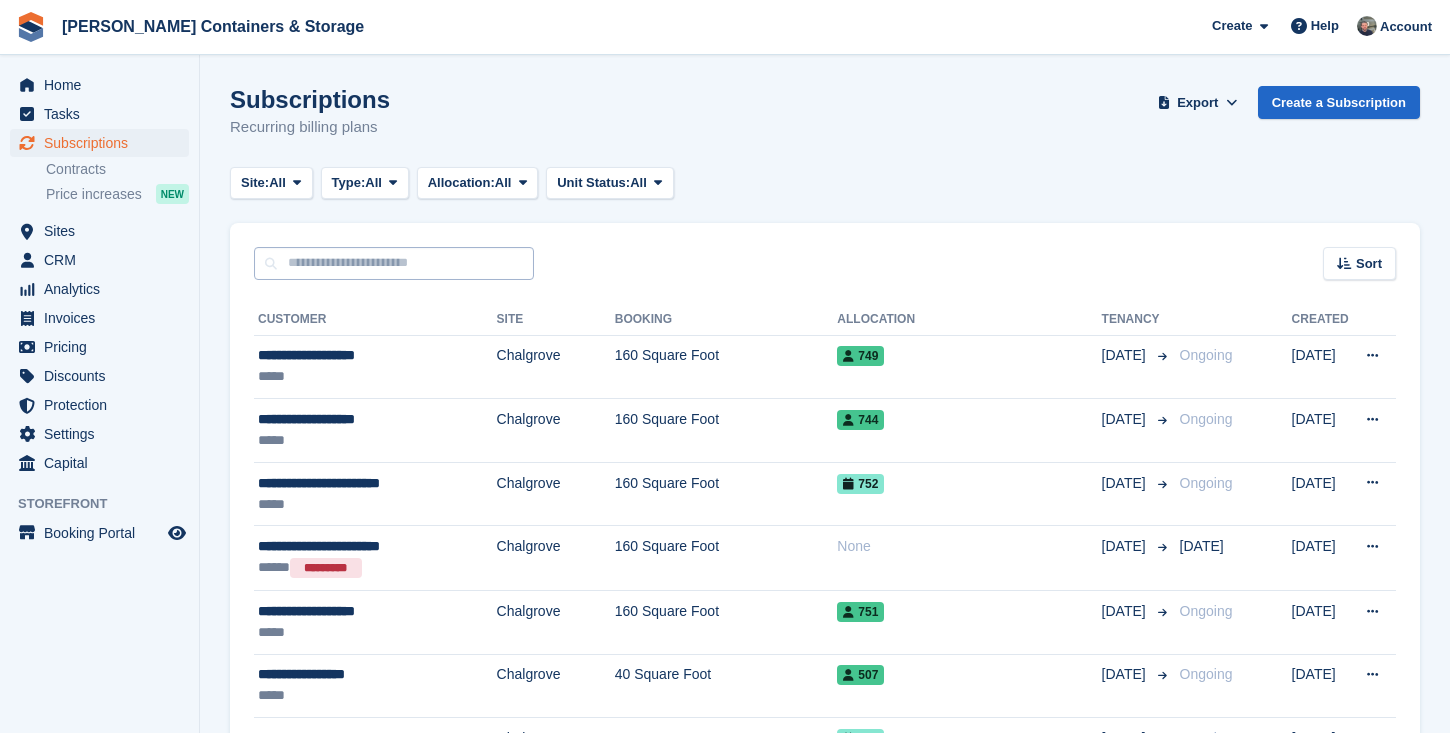 scroll, scrollTop: 0, scrollLeft: 0, axis: both 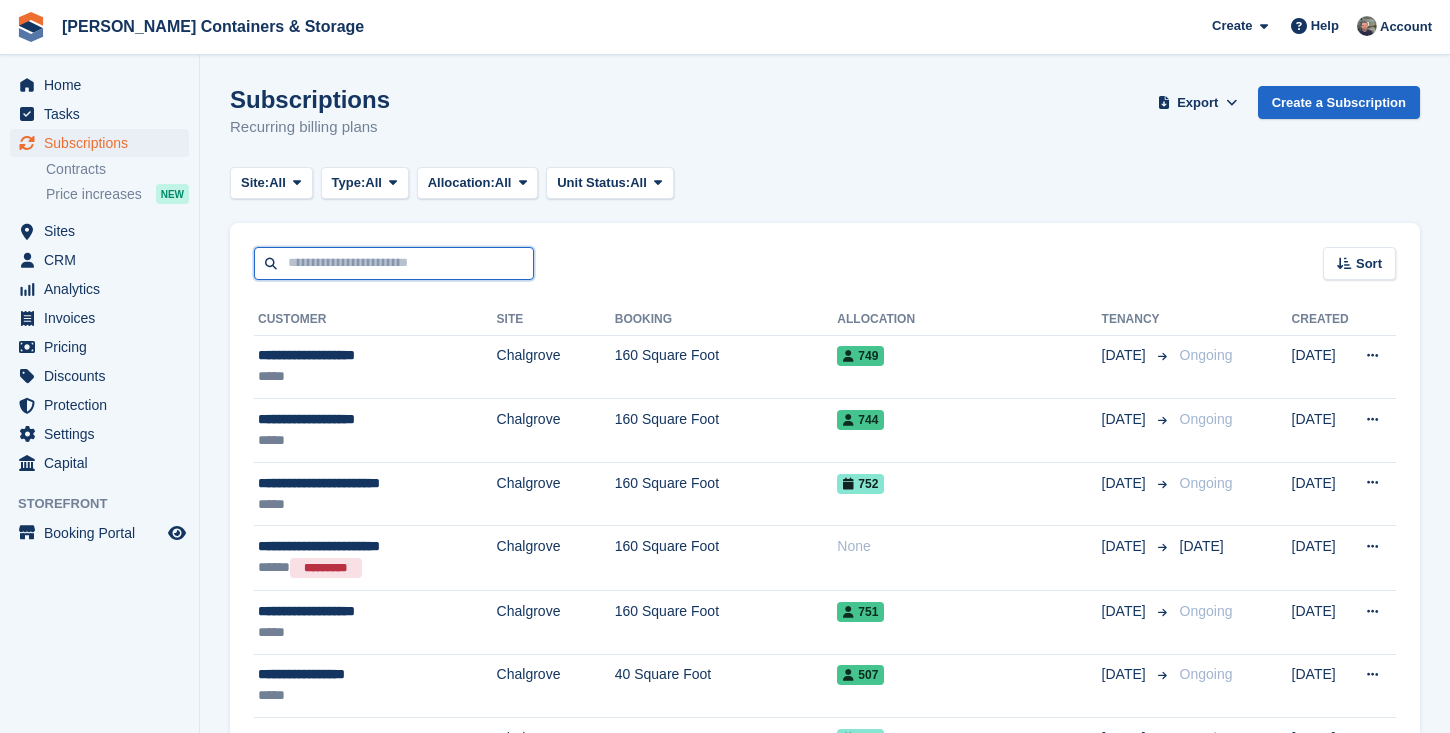 click at bounding box center [394, 263] 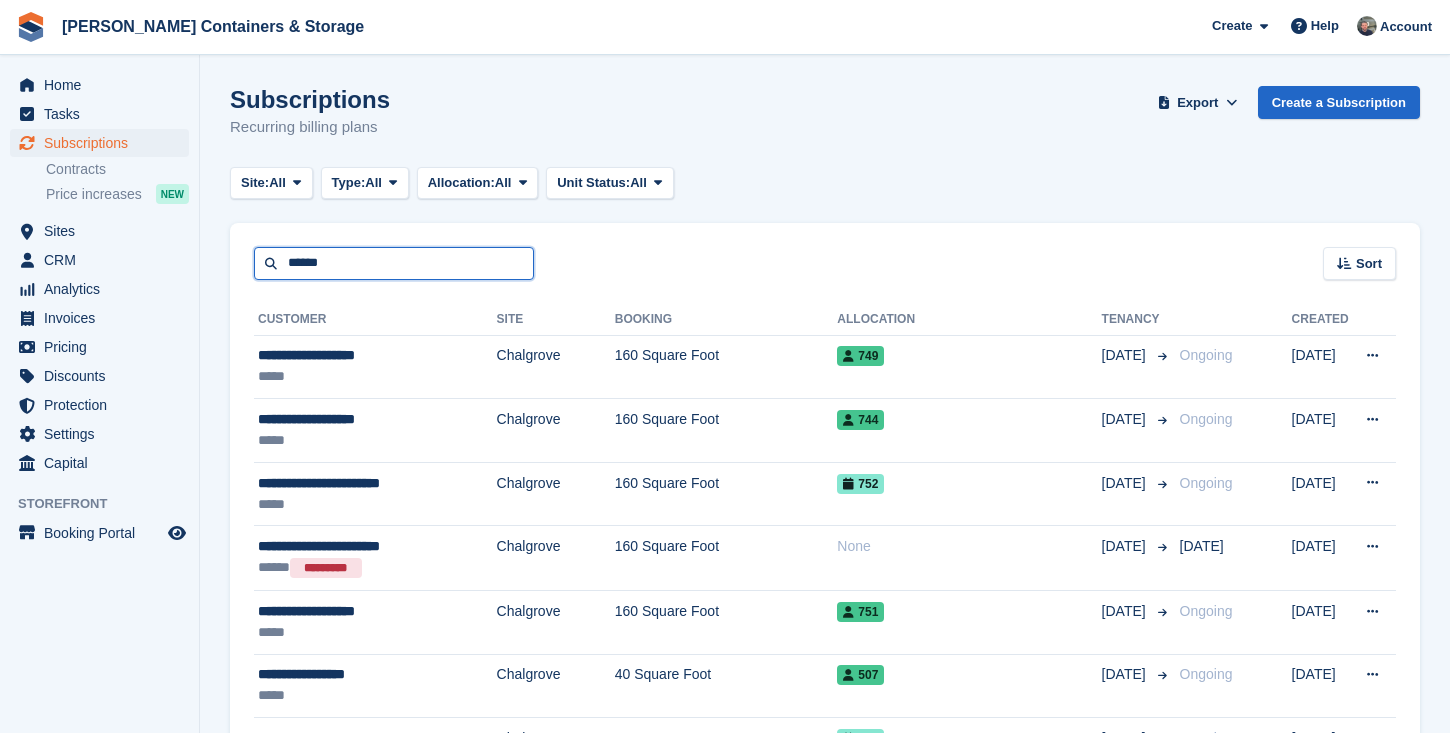 type on "******" 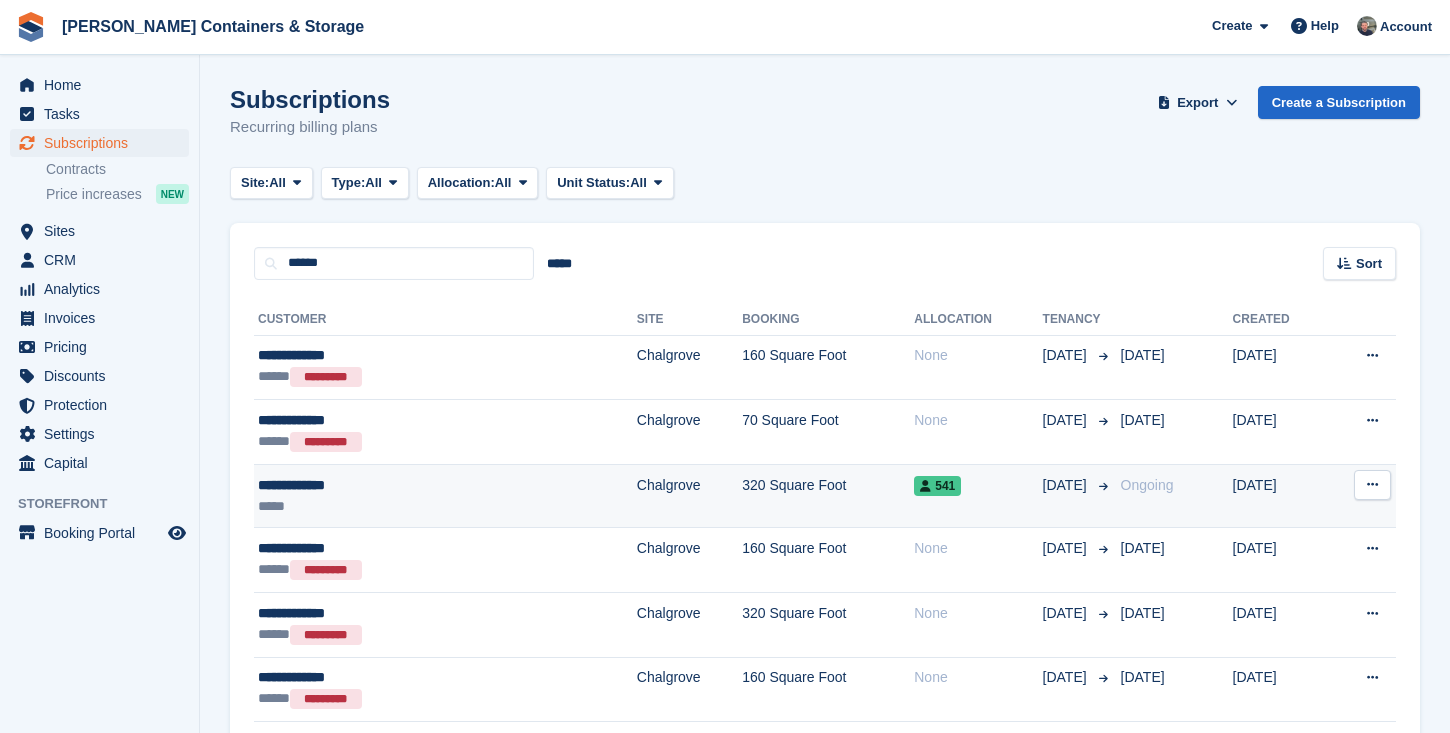 click on "*****" at bounding box center [372, 506] 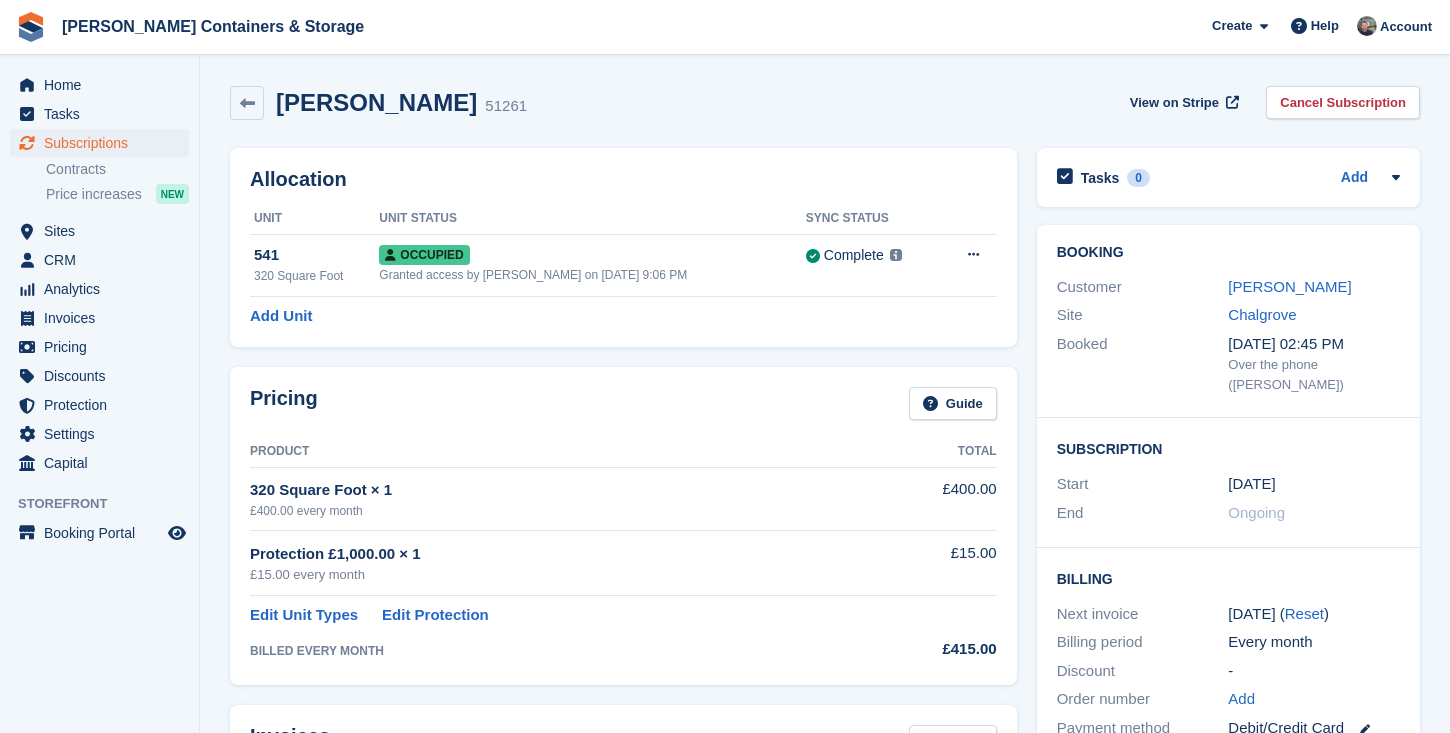 scroll, scrollTop: 0, scrollLeft: 0, axis: both 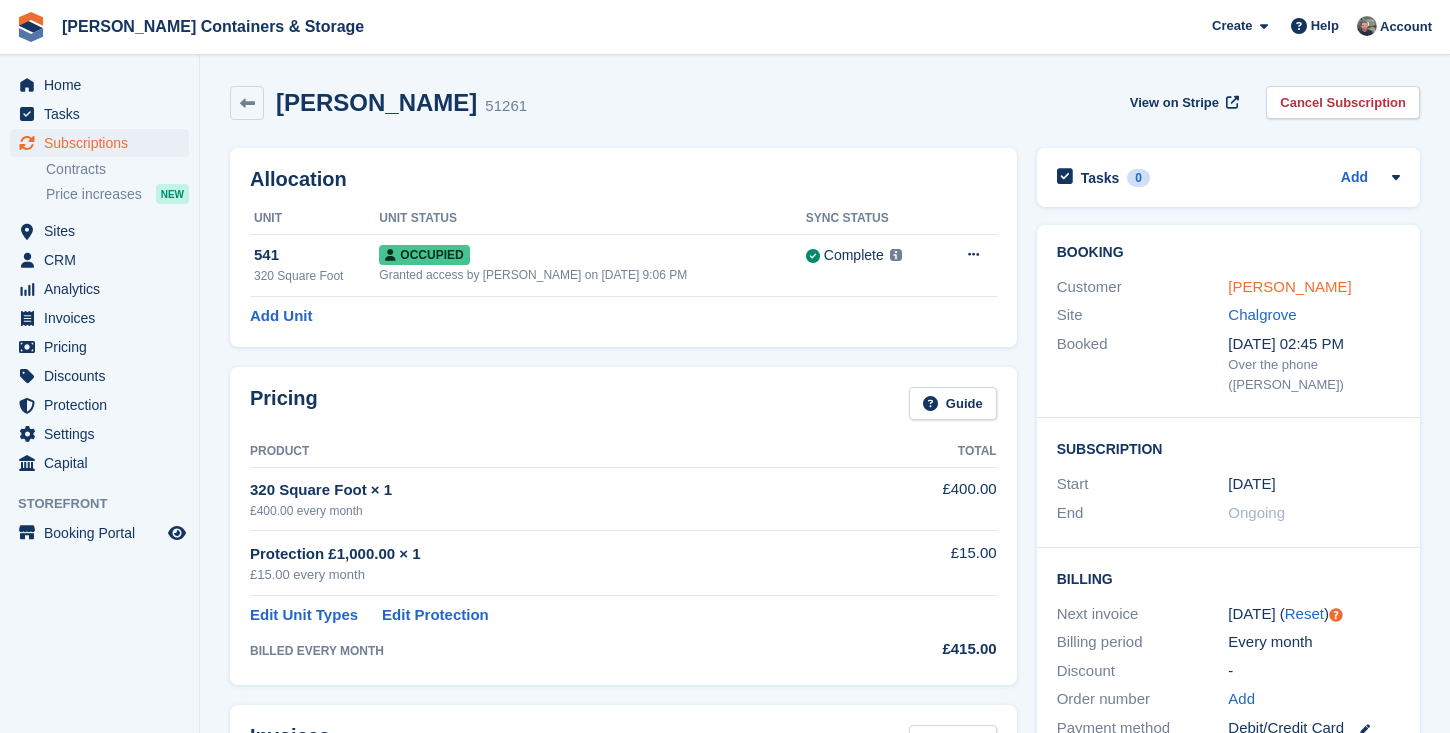 click on "Nouman, Javed" at bounding box center [1289, 286] 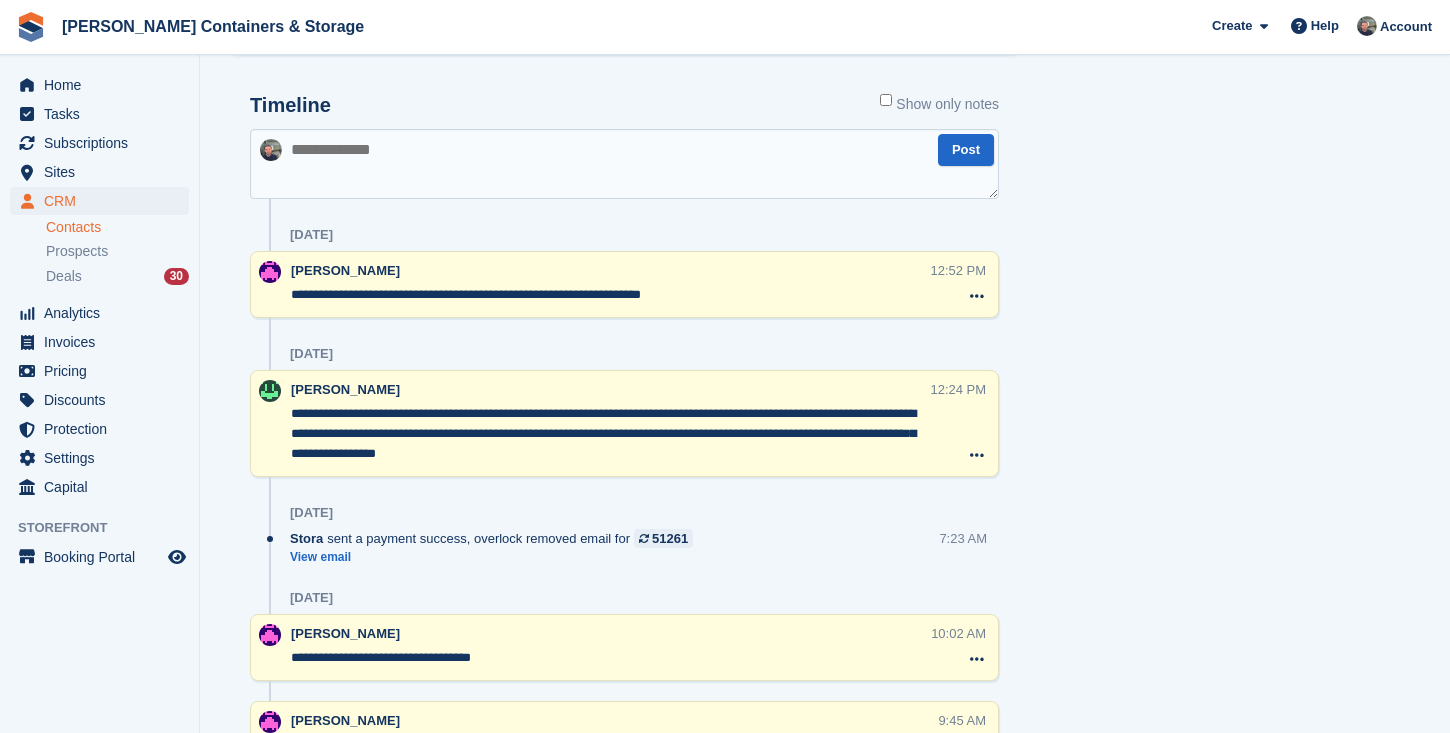 scroll, scrollTop: 1408, scrollLeft: 0, axis: vertical 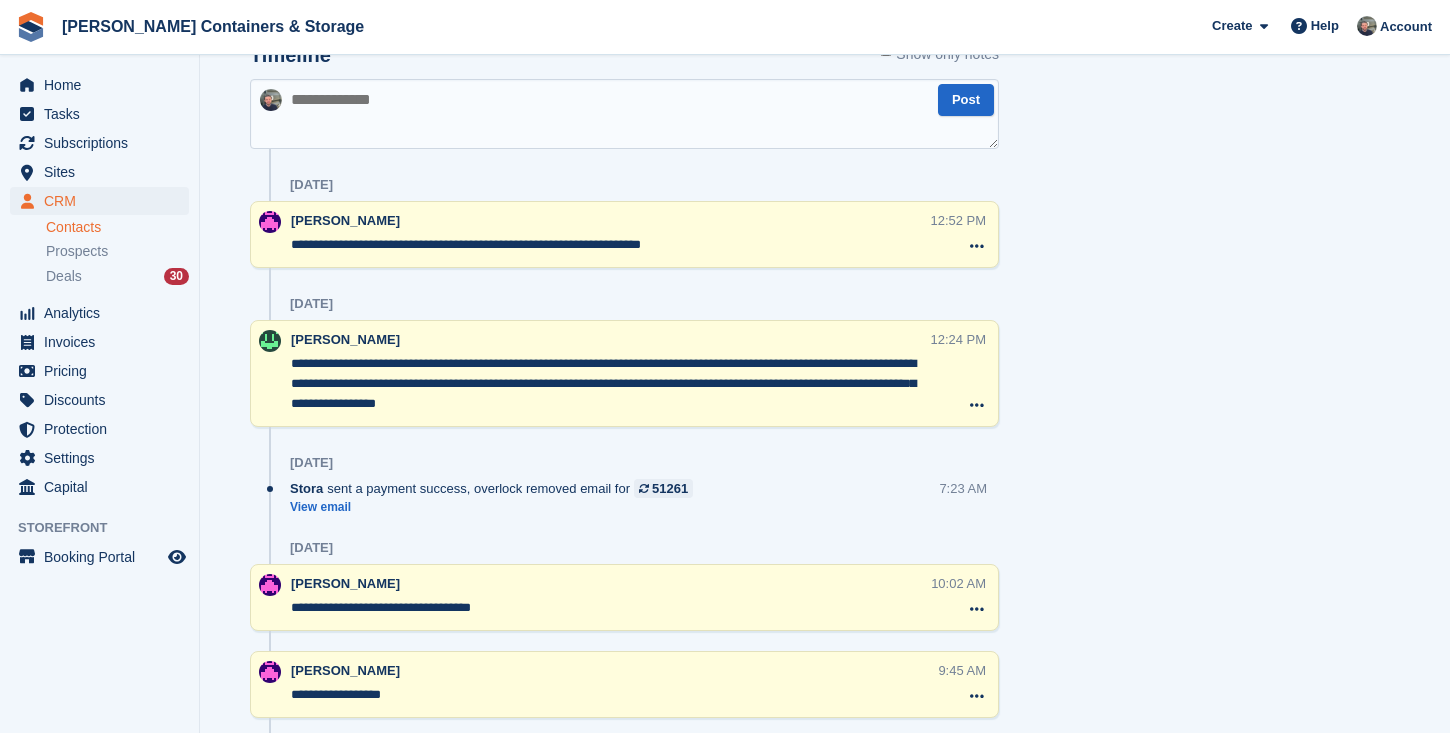 click at bounding box center (624, 114) 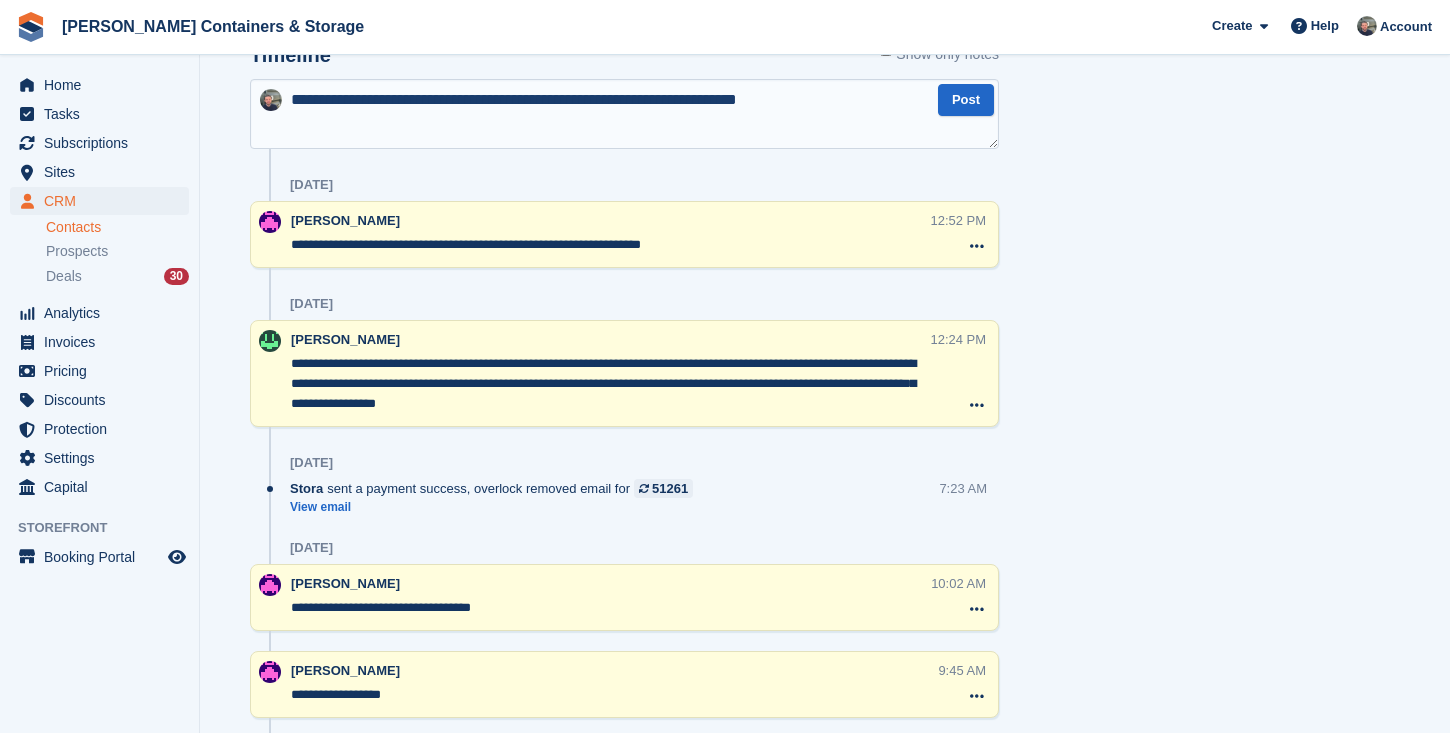 click on "**********" at bounding box center (624, 114) 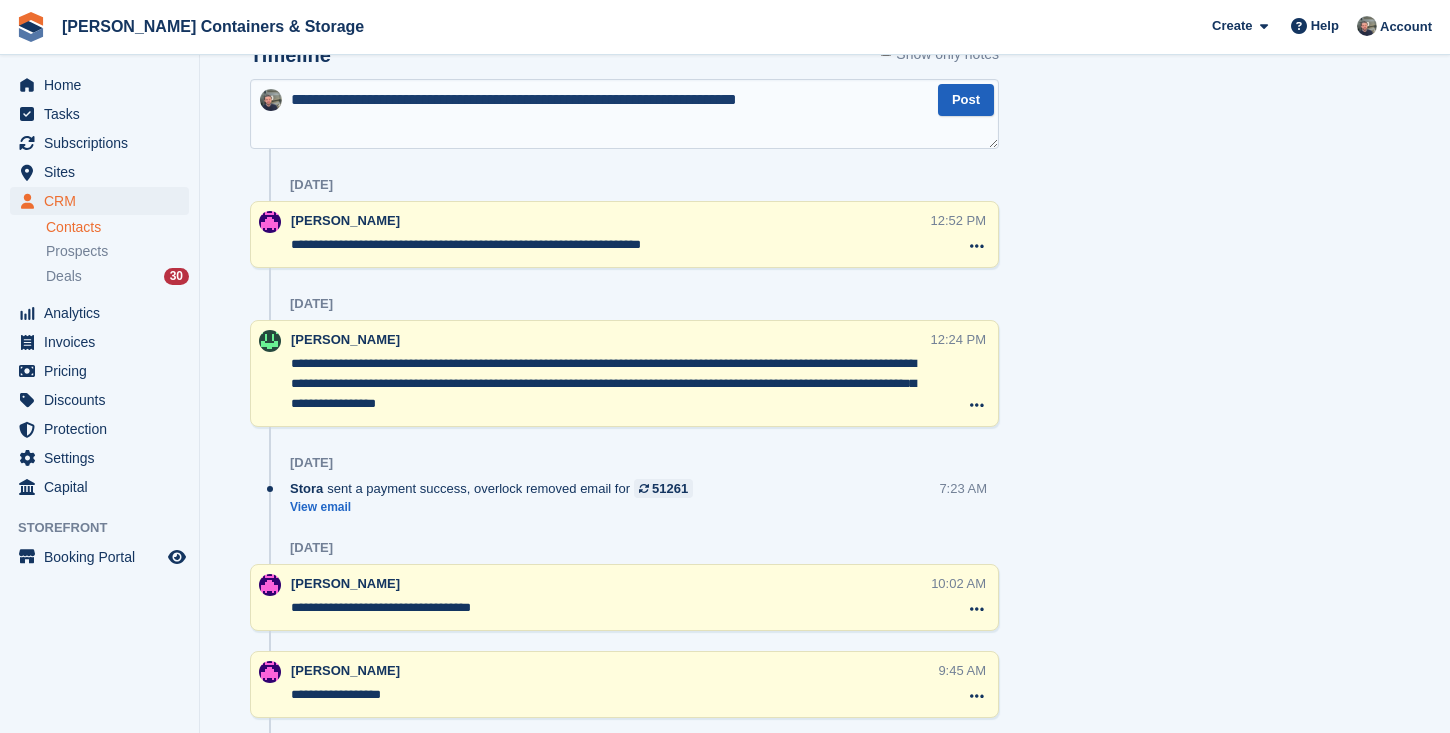 type on "**********" 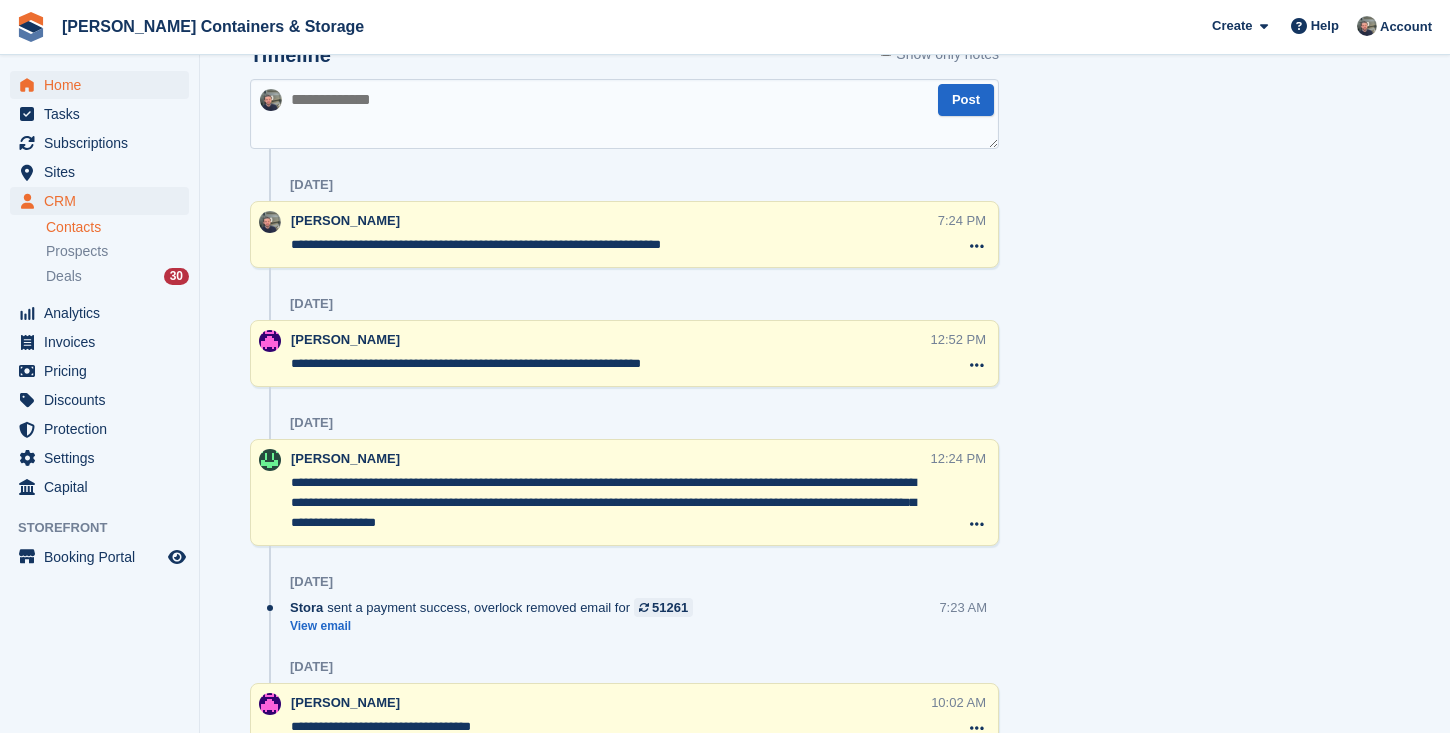 click on "Home" at bounding box center (104, 85) 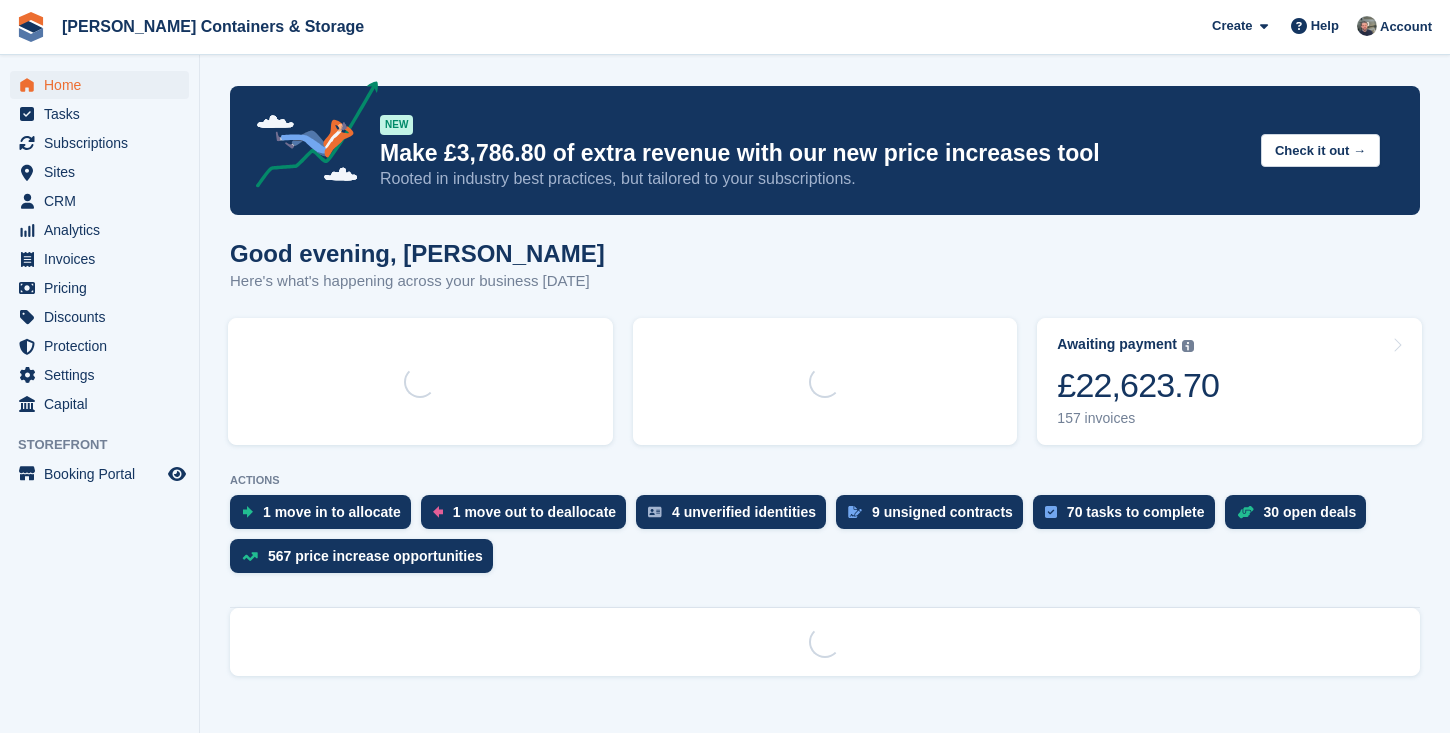 scroll, scrollTop: 0, scrollLeft: 0, axis: both 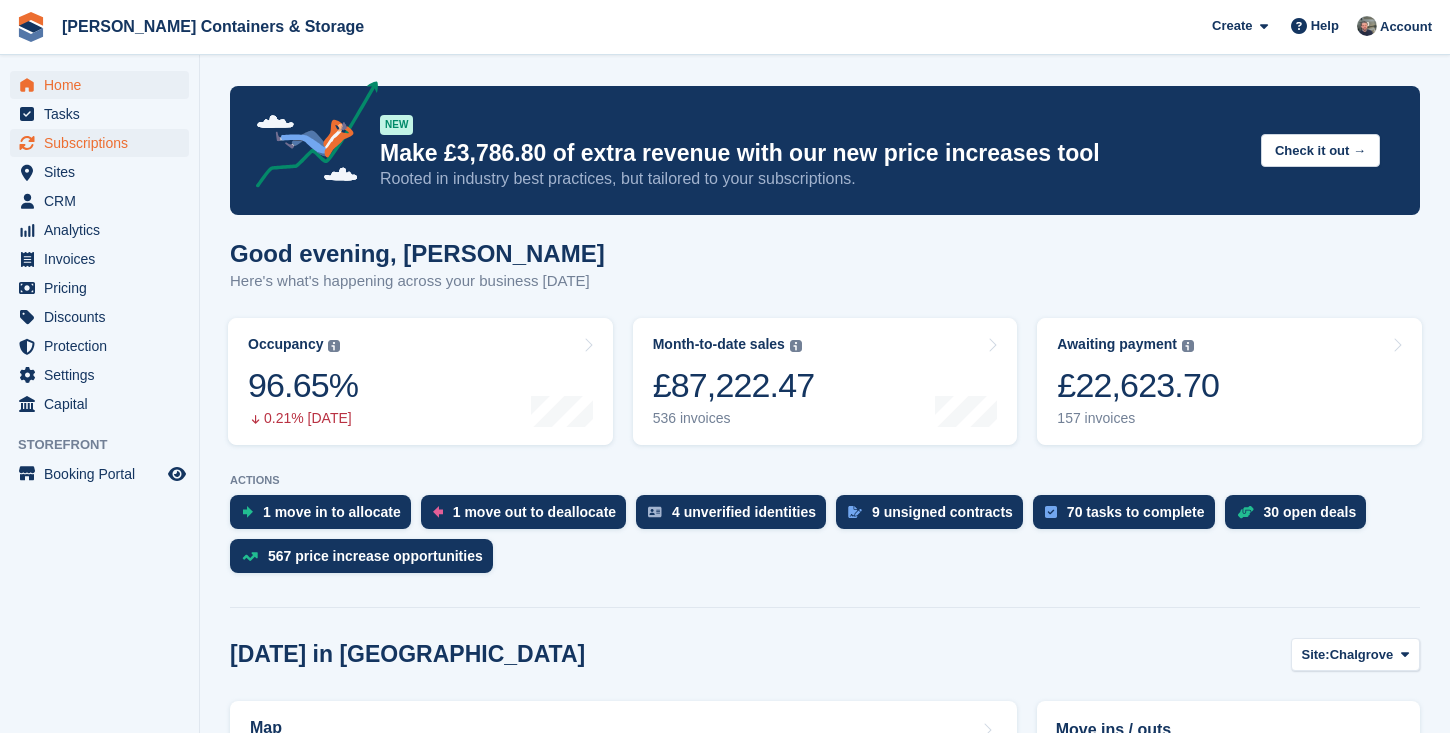 click on "Subscriptions" at bounding box center [104, 143] 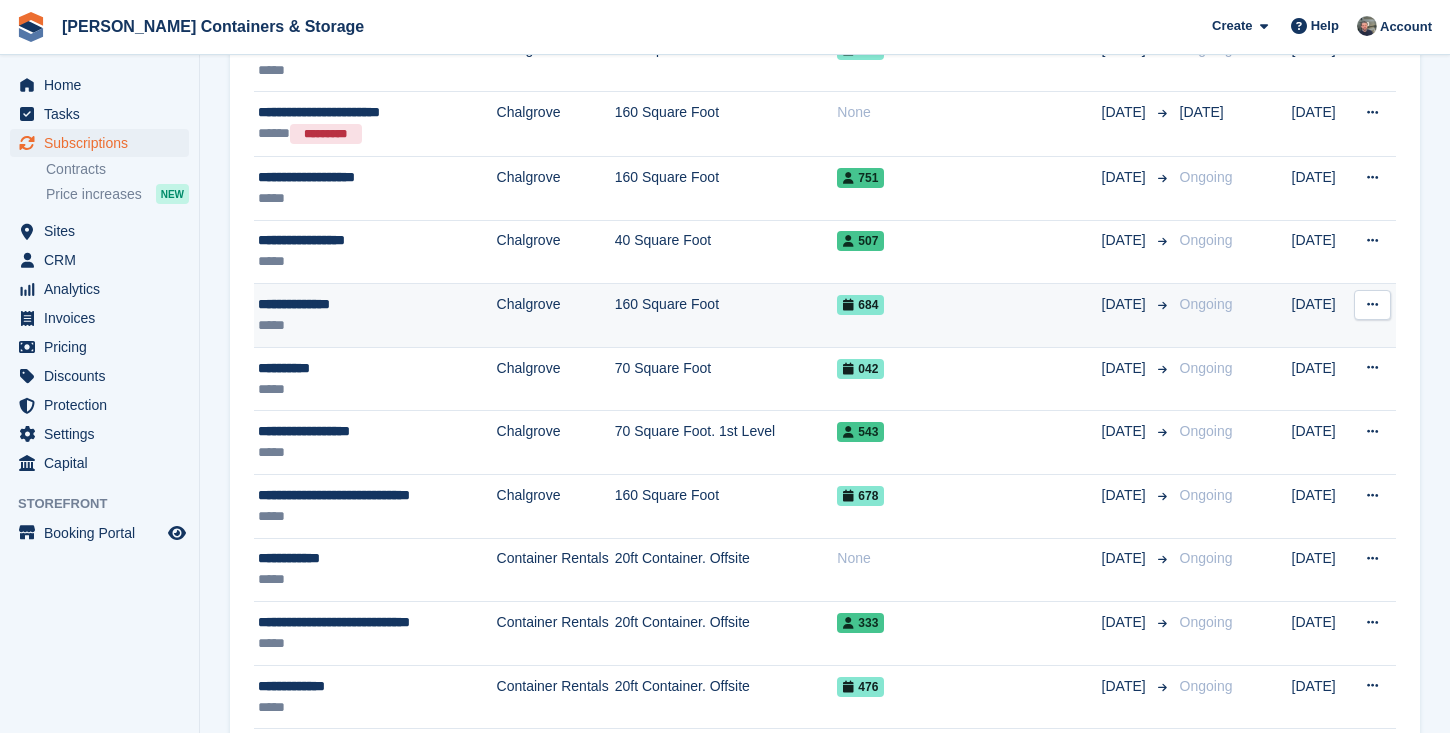 scroll, scrollTop: 453, scrollLeft: 0, axis: vertical 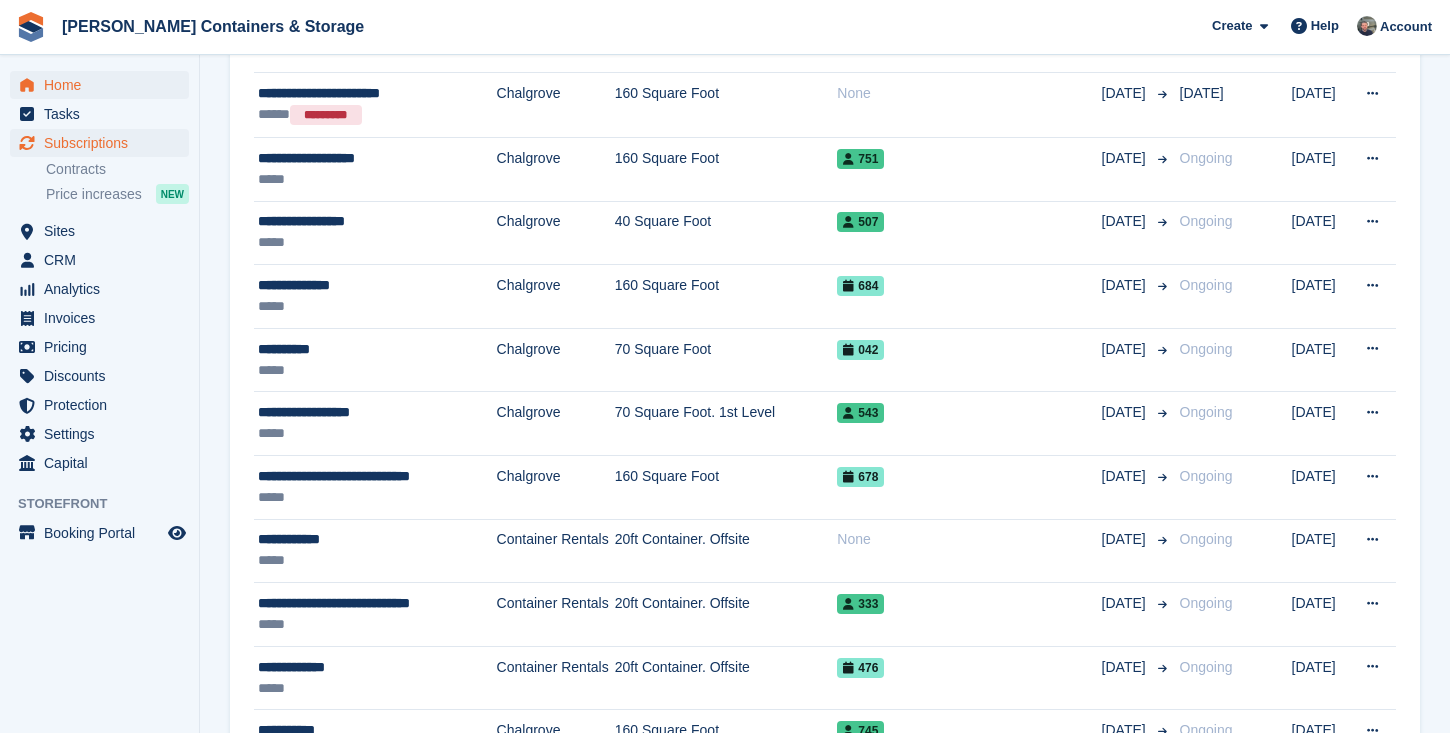 click on "Home" at bounding box center [104, 85] 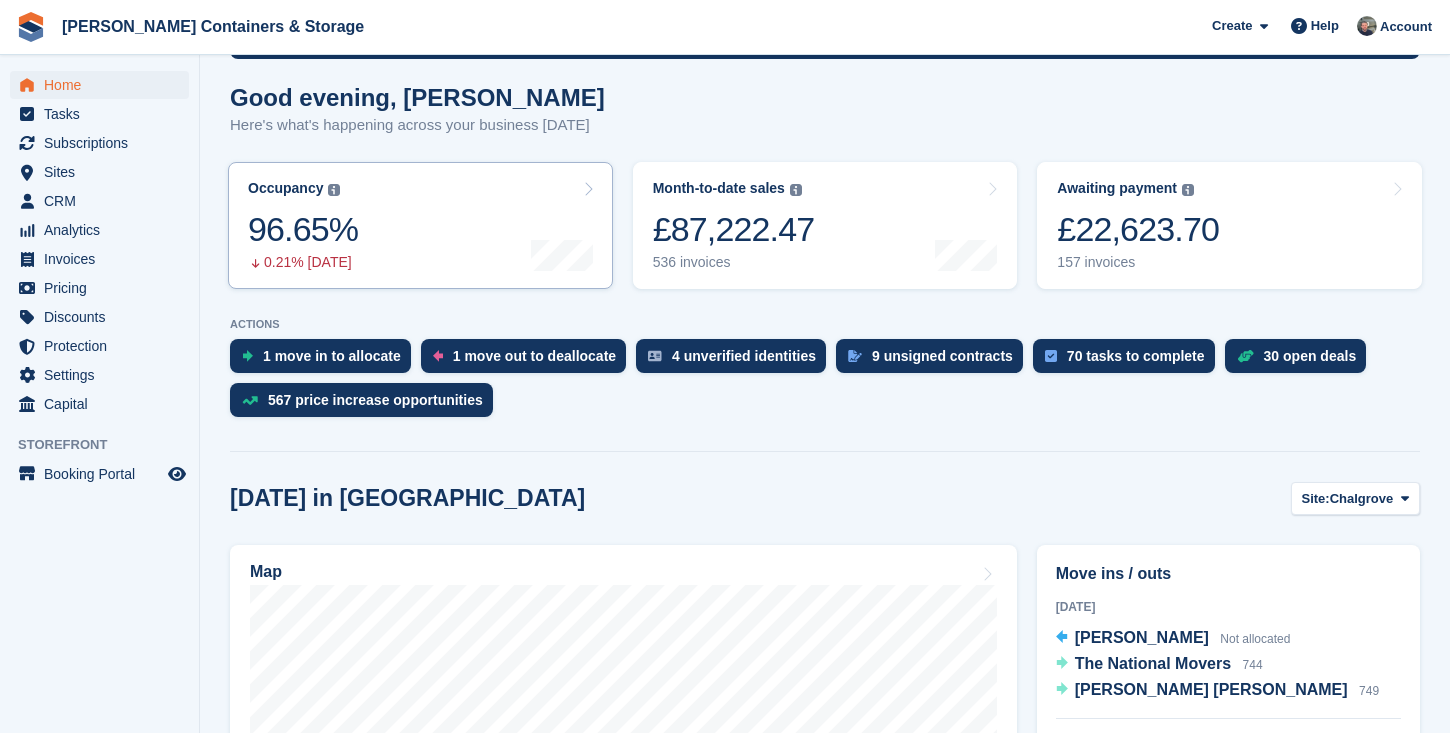 scroll, scrollTop: 206, scrollLeft: 0, axis: vertical 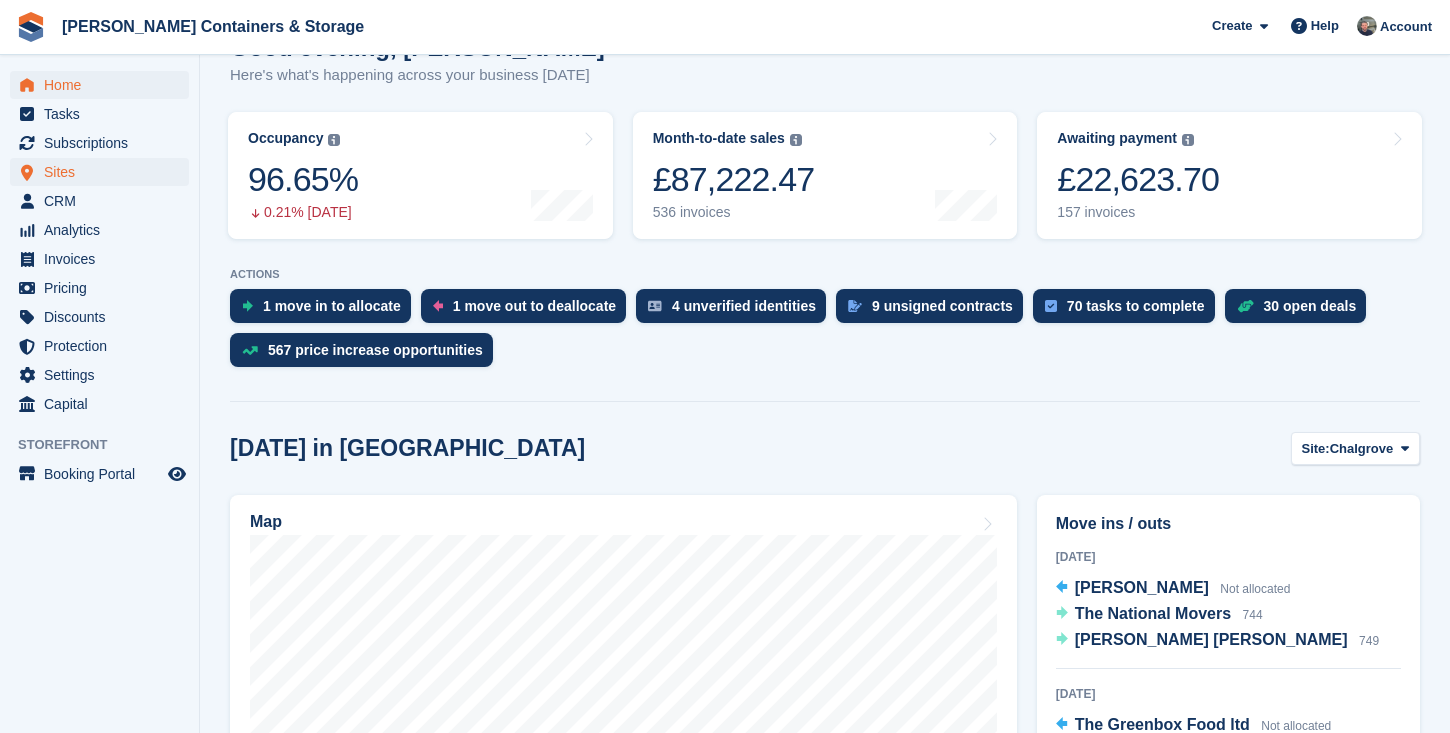 click on "Sites" at bounding box center (104, 172) 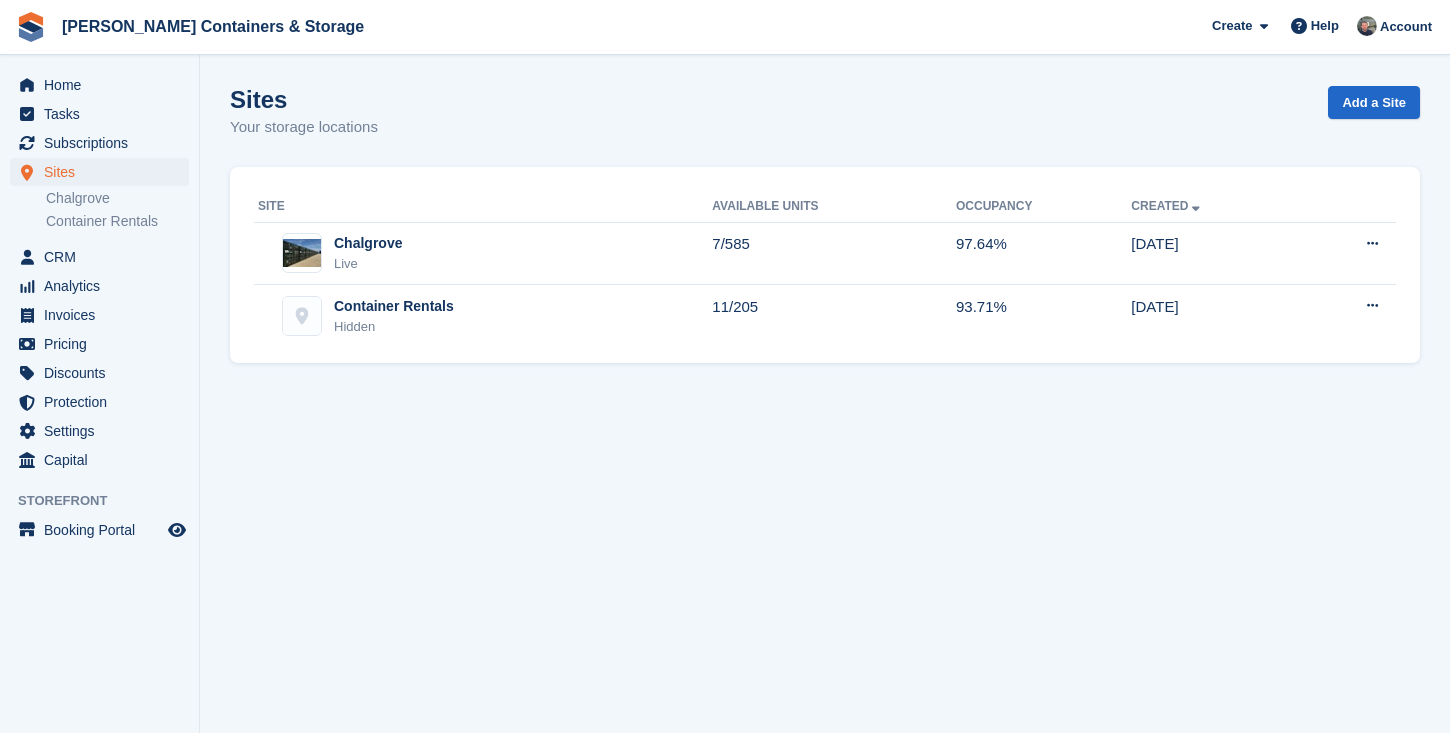 scroll, scrollTop: 0, scrollLeft: 0, axis: both 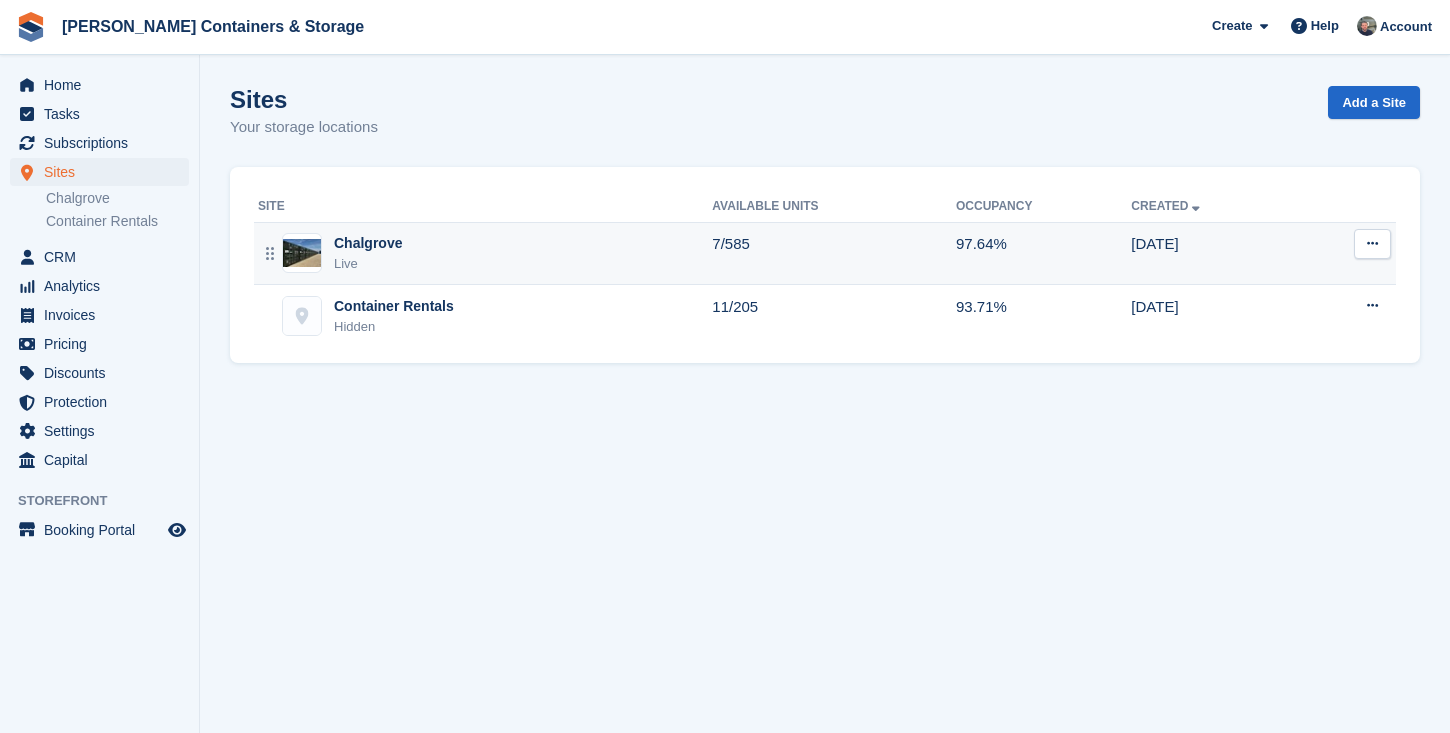 click on "Chalgrove
Live" at bounding box center [483, 253] 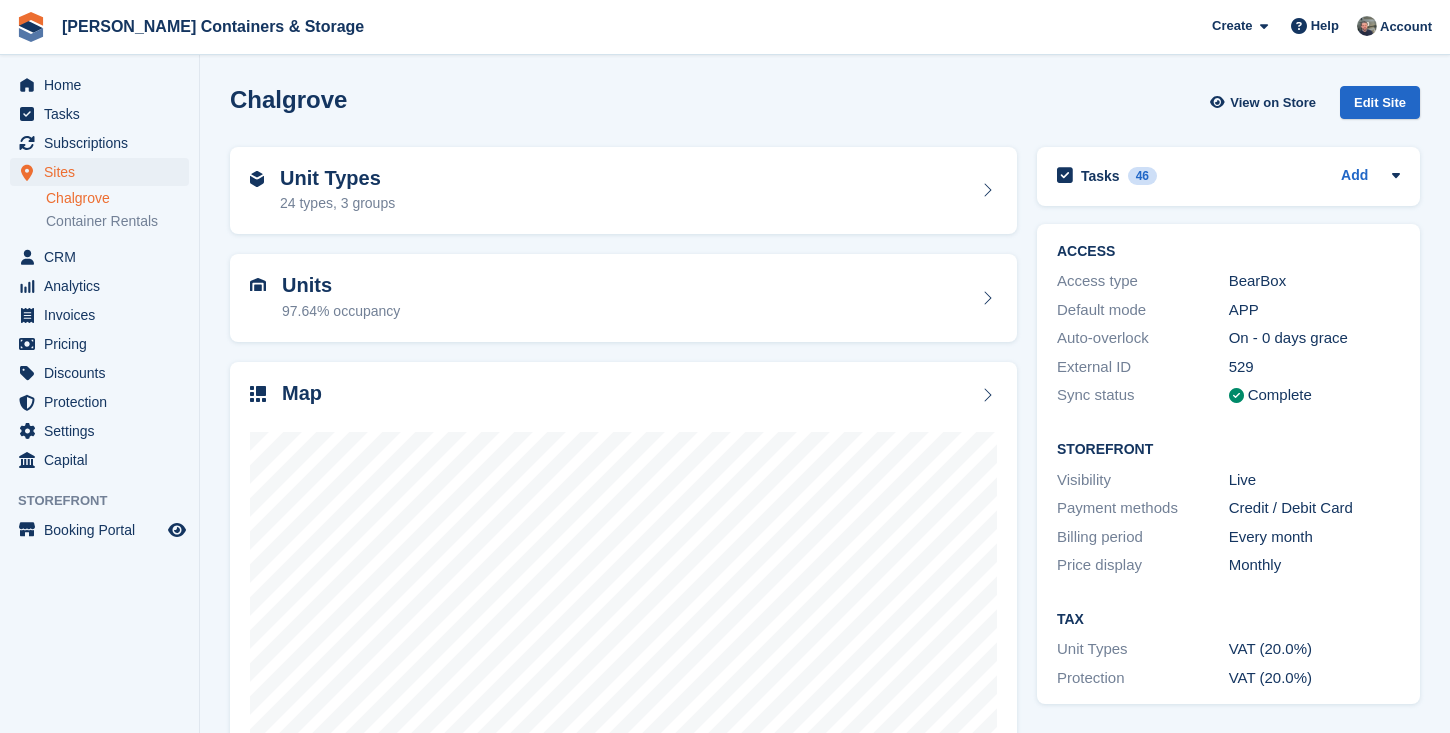 scroll, scrollTop: 35, scrollLeft: 0, axis: vertical 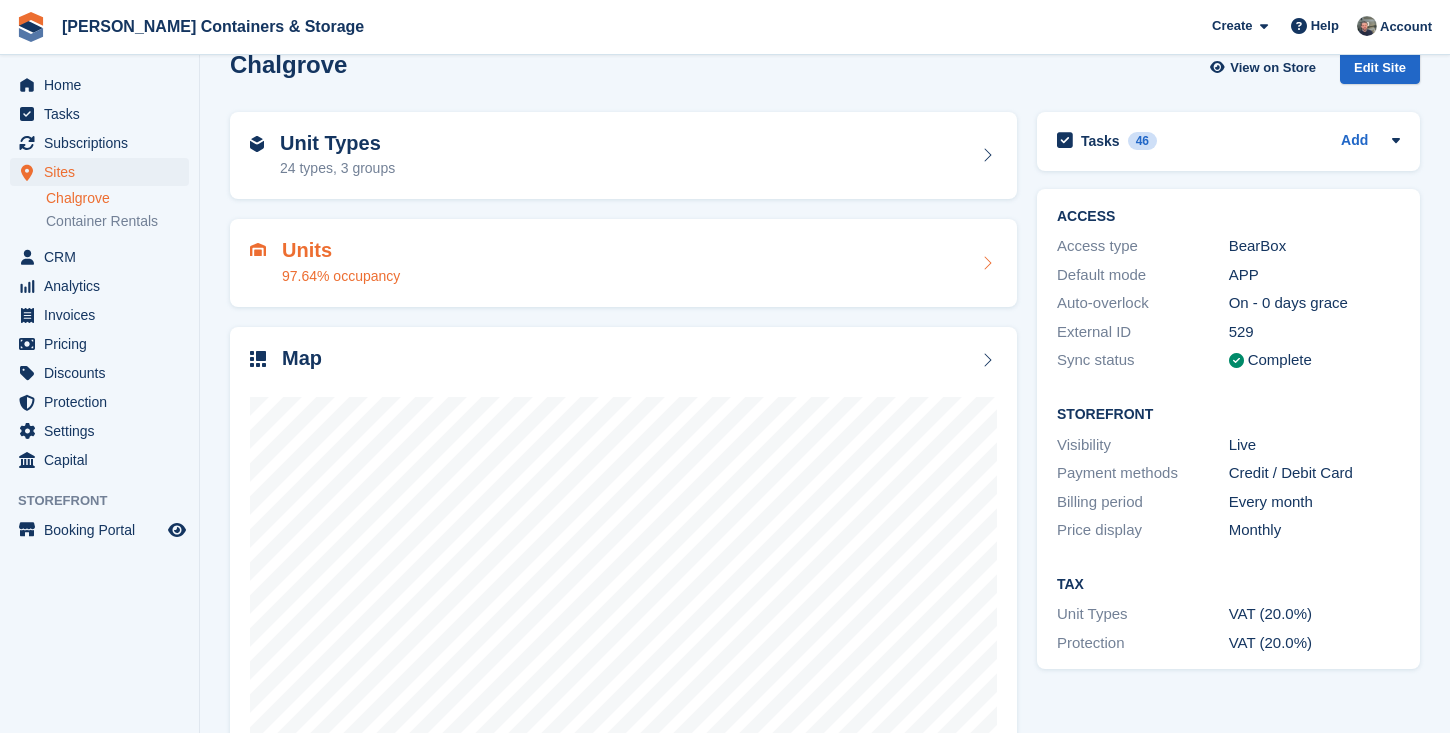 click on "Units" at bounding box center [341, 250] 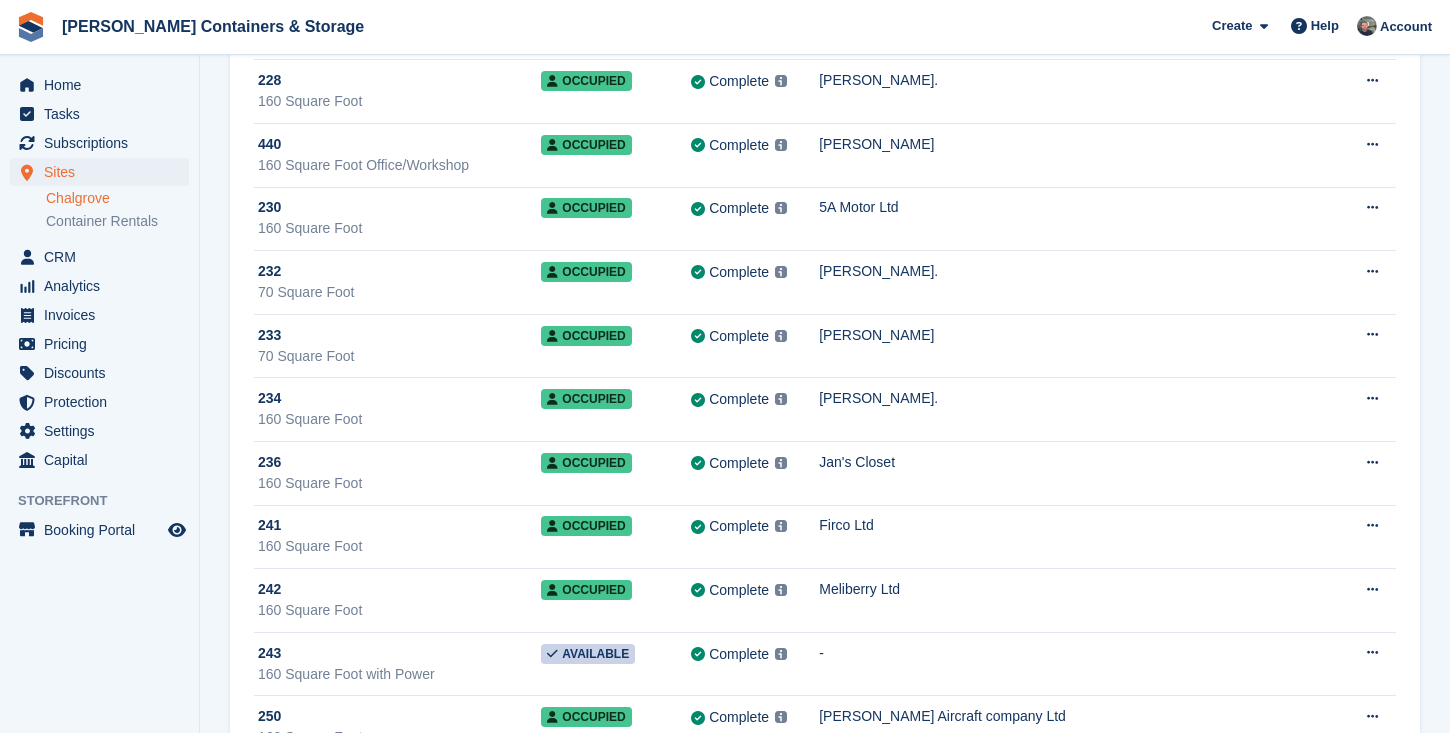 scroll, scrollTop: 10215, scrollLeft: 0, axis: vertical 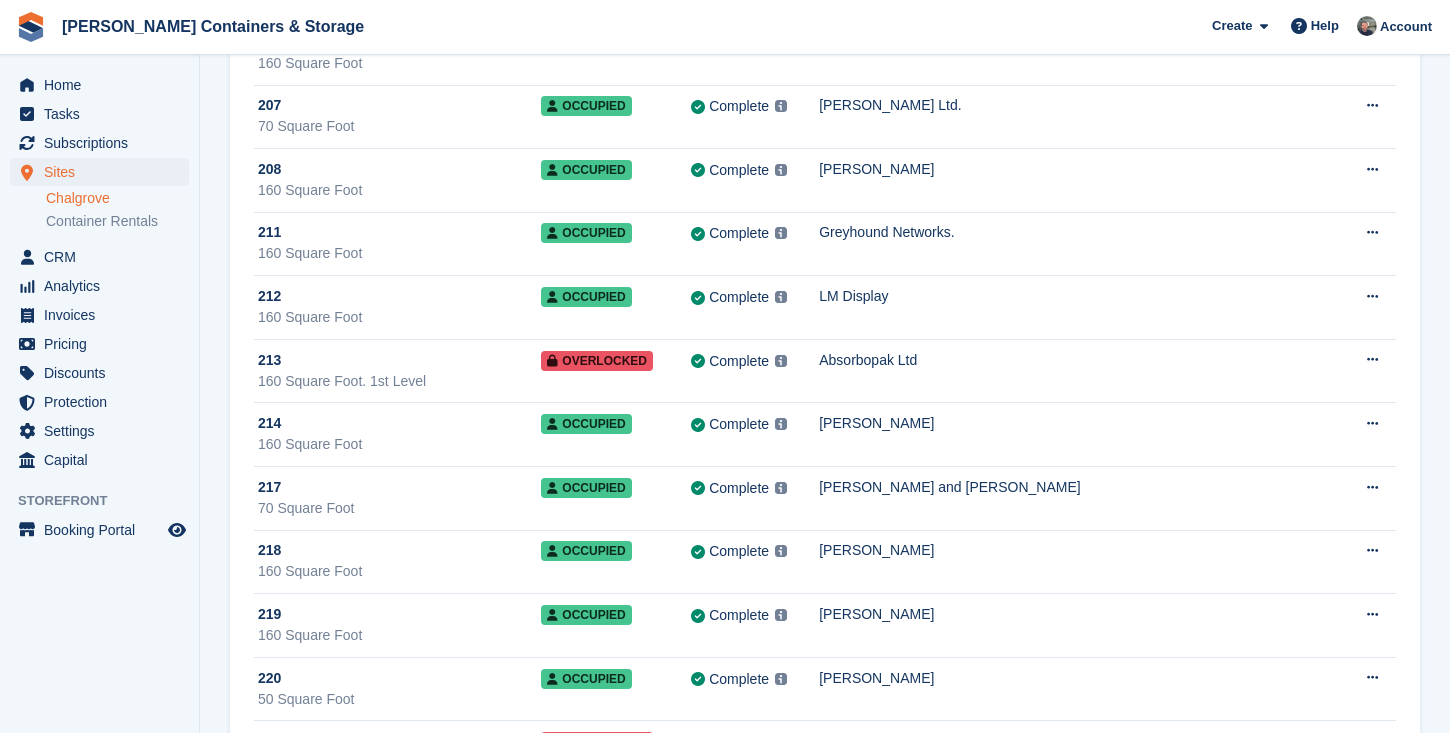 click on "Chalgrove" at bounding box center (117, 198) 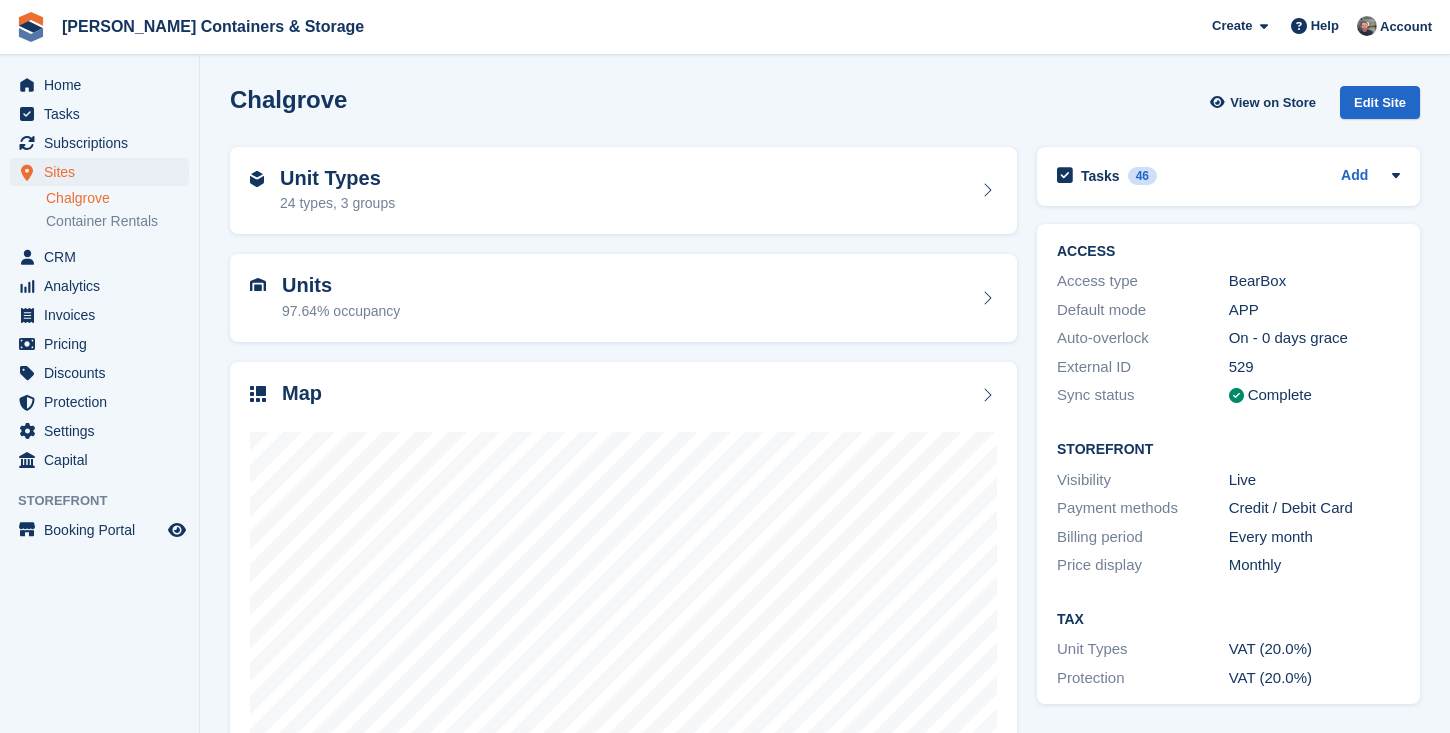 scroll, scrollTop: 0, scrollLeft: 0, axis: both 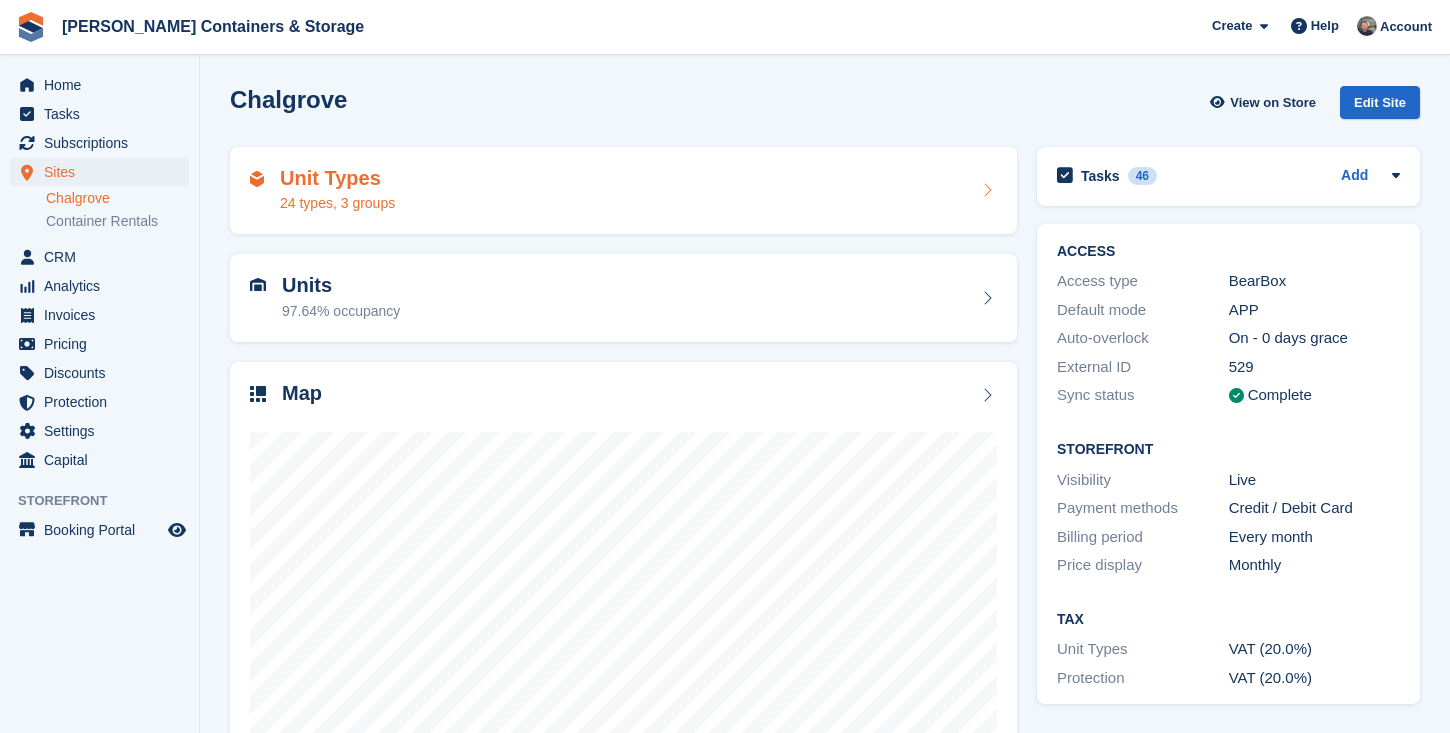 click on "Unit Types" at bounding box center [337, 178] 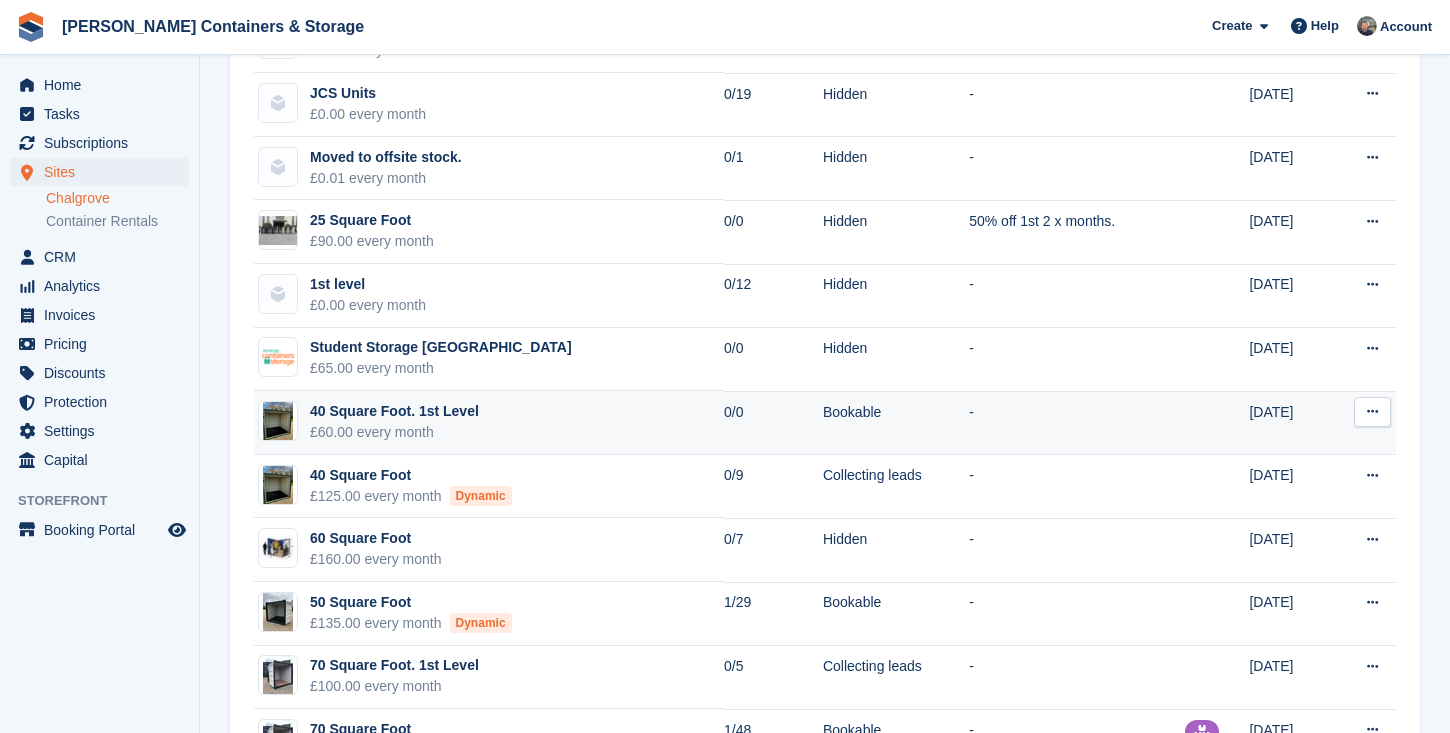 scroll, scrollTop: 305, scrollLeft: 0, axis: vertical 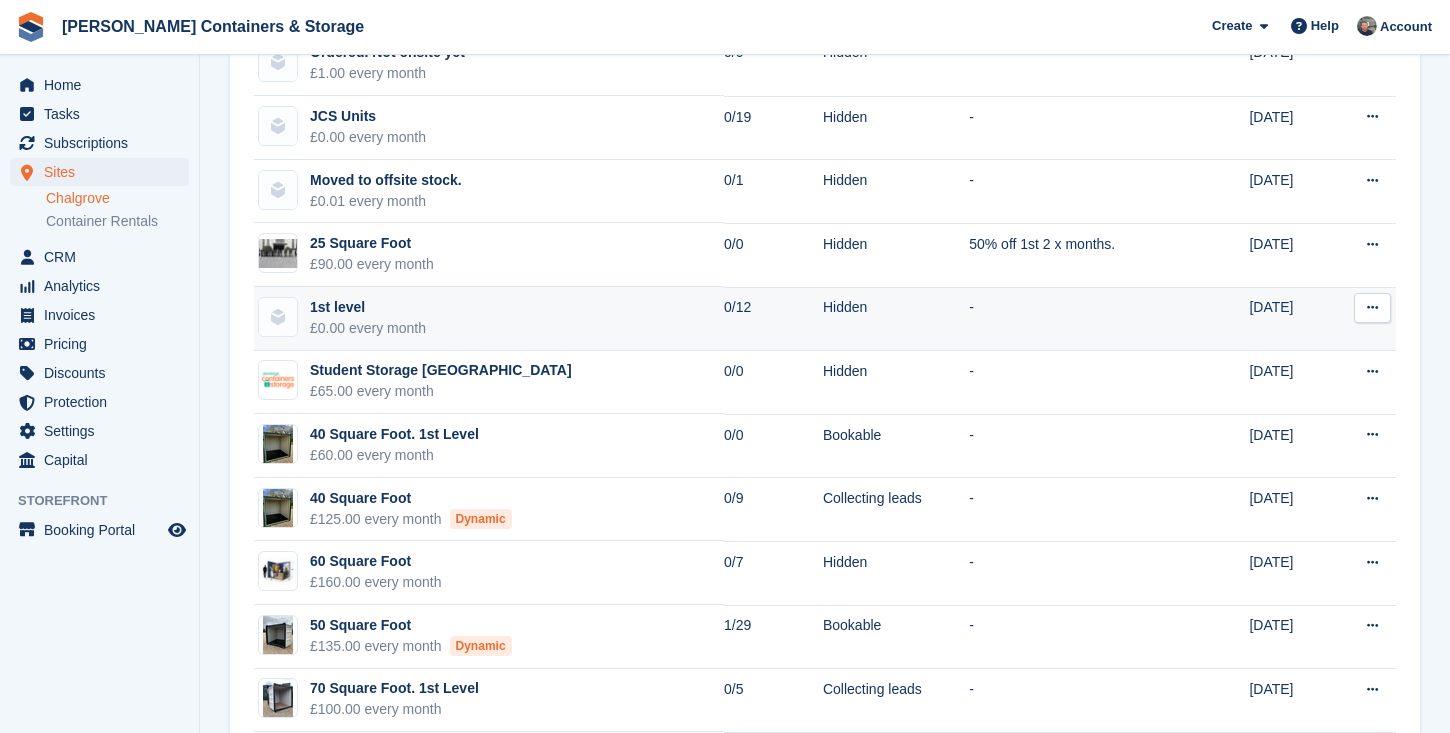 click on "1st level
£0.00 every month" at bounding box center (489, 319) 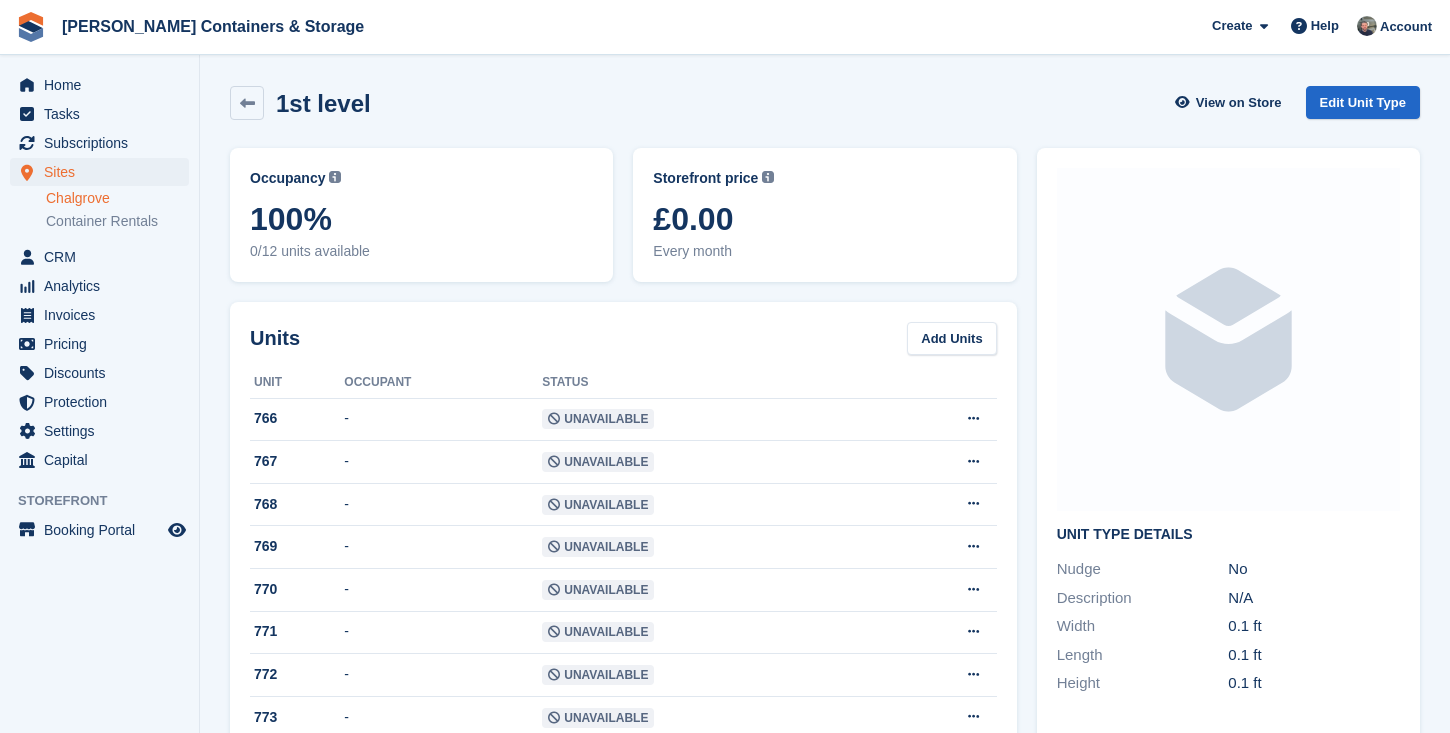 scroll, scrollTop: 0, scrollLeft: 0, axis: both 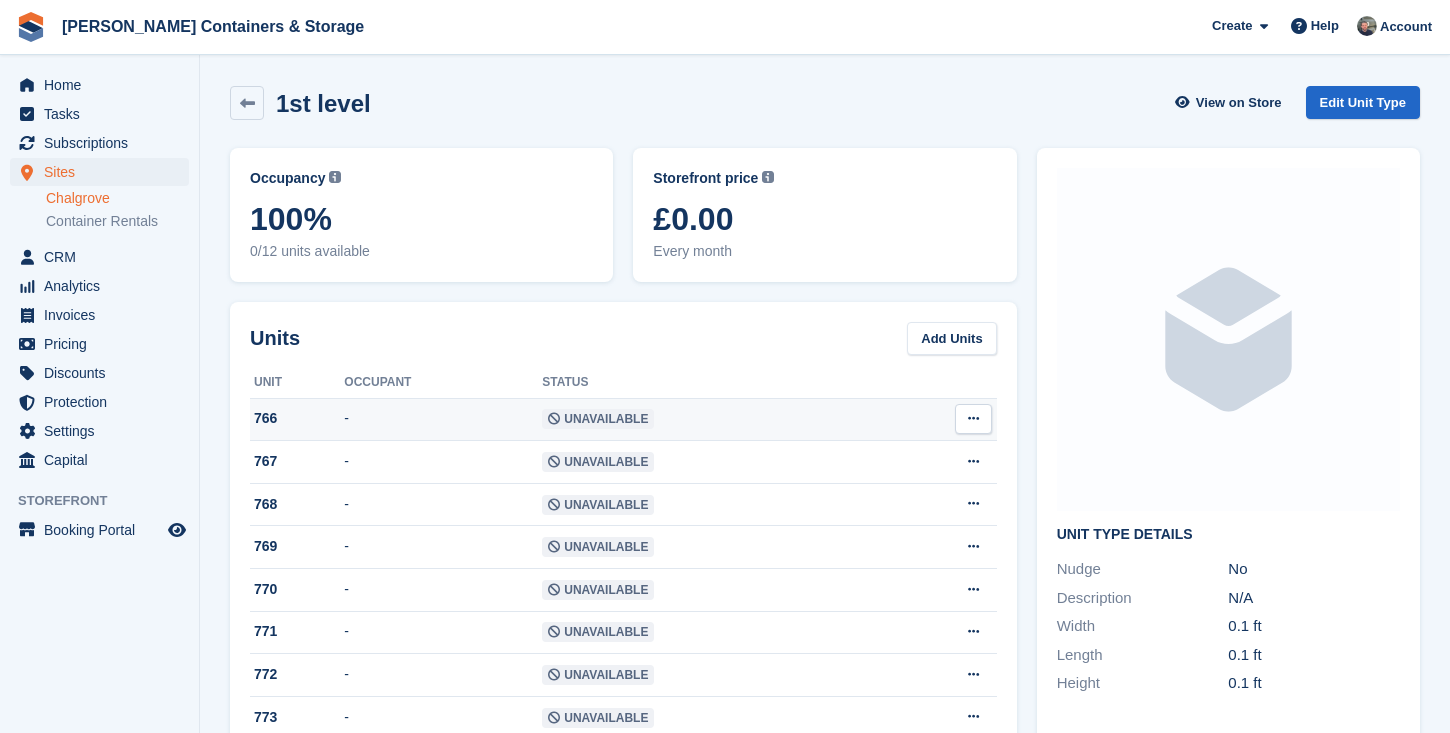 click on "-" at bounding box center [443, 419] 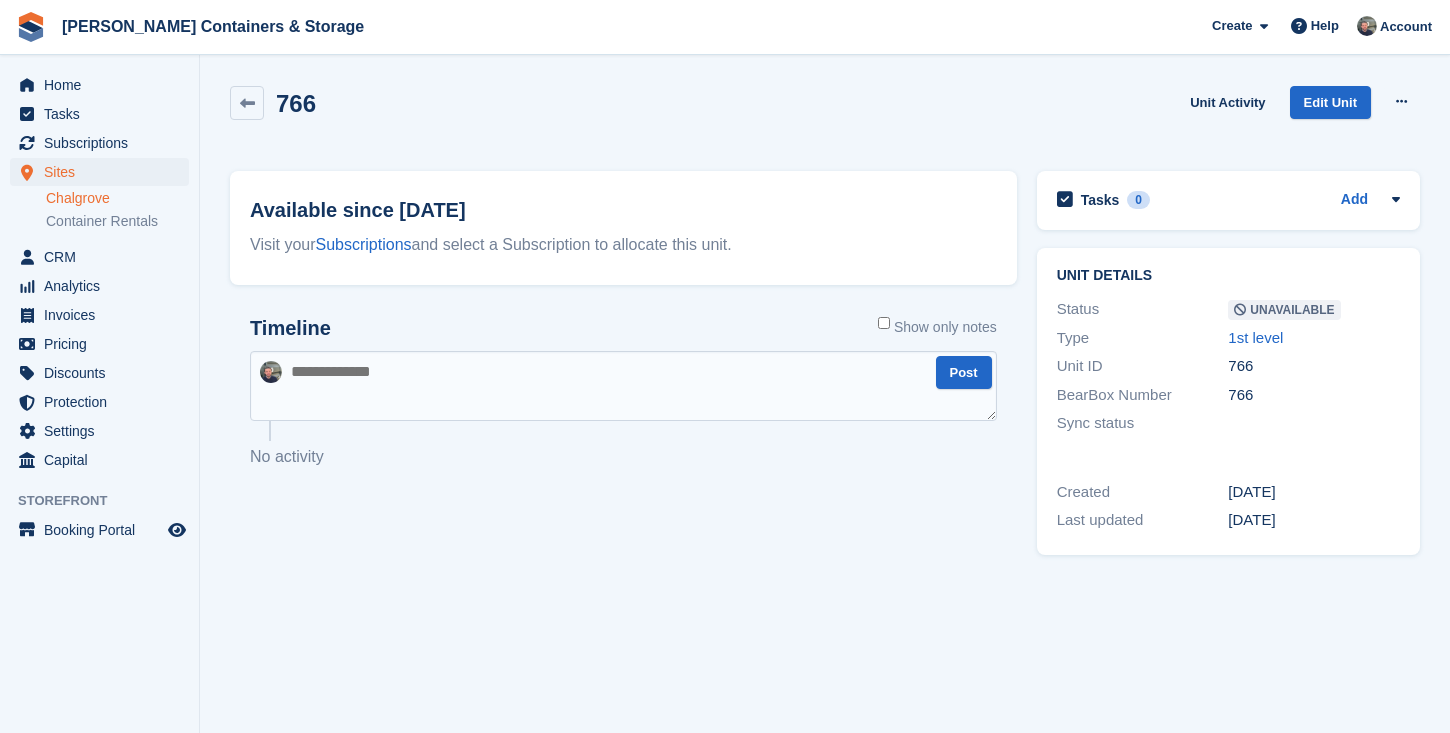 scroll, scrollTop: 0, scrollLeft: 0, axis: both 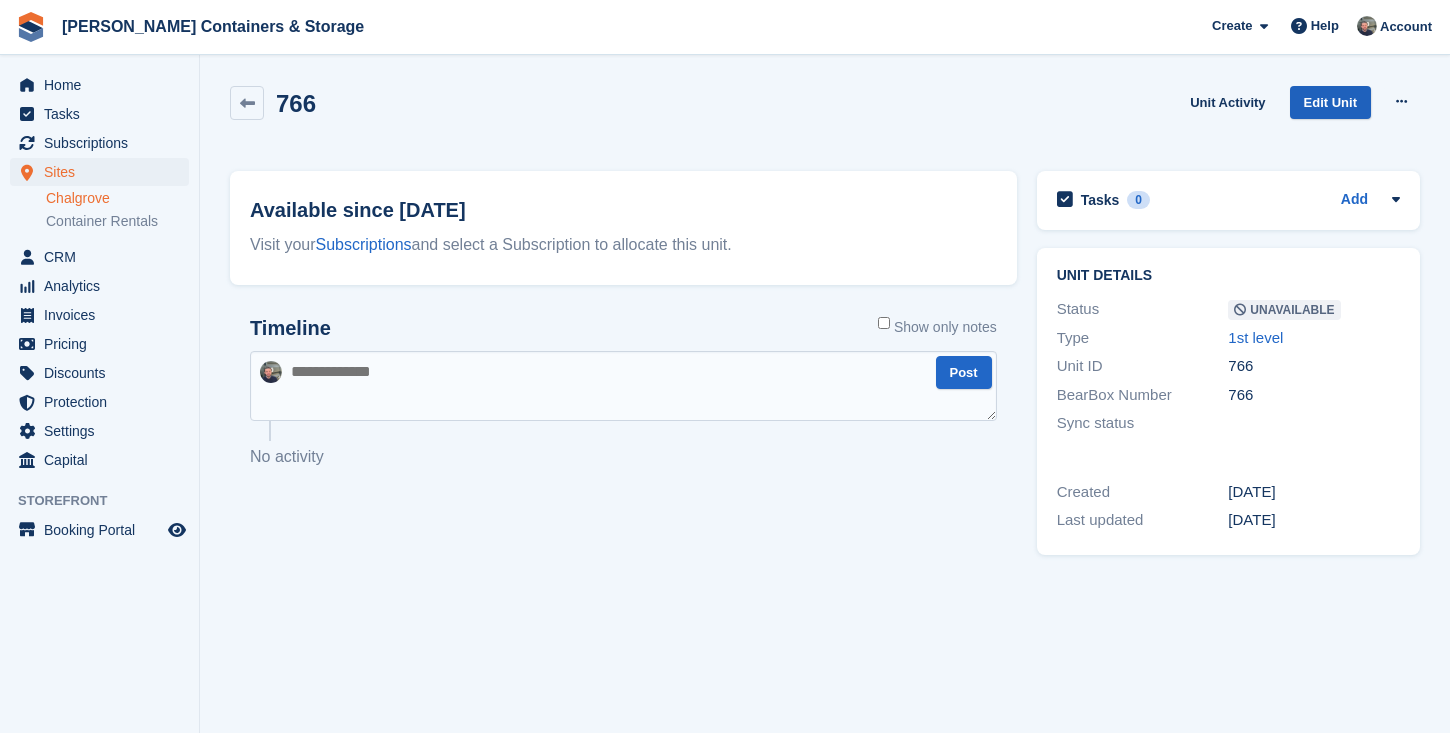 click on "Edit Unit" at bounding box center (1330, 102) 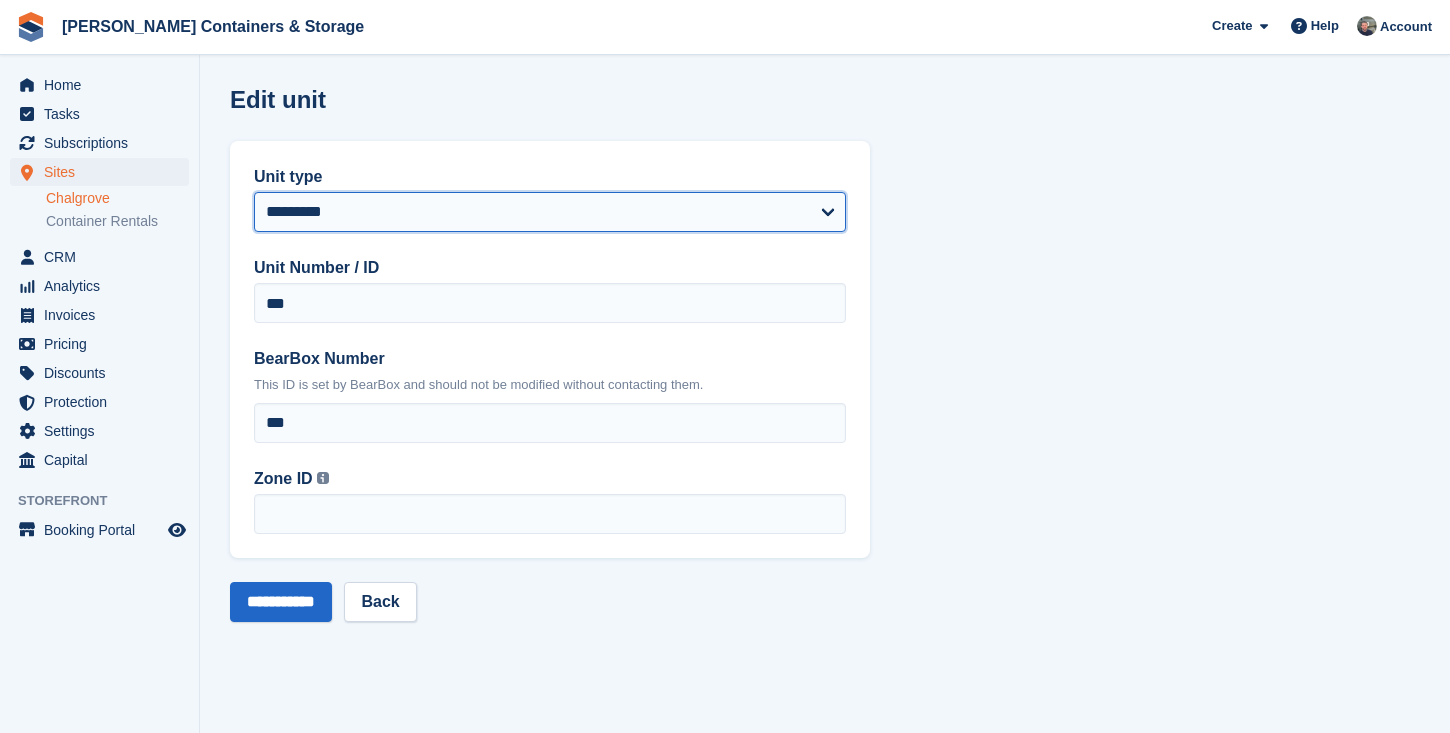 select on "****" 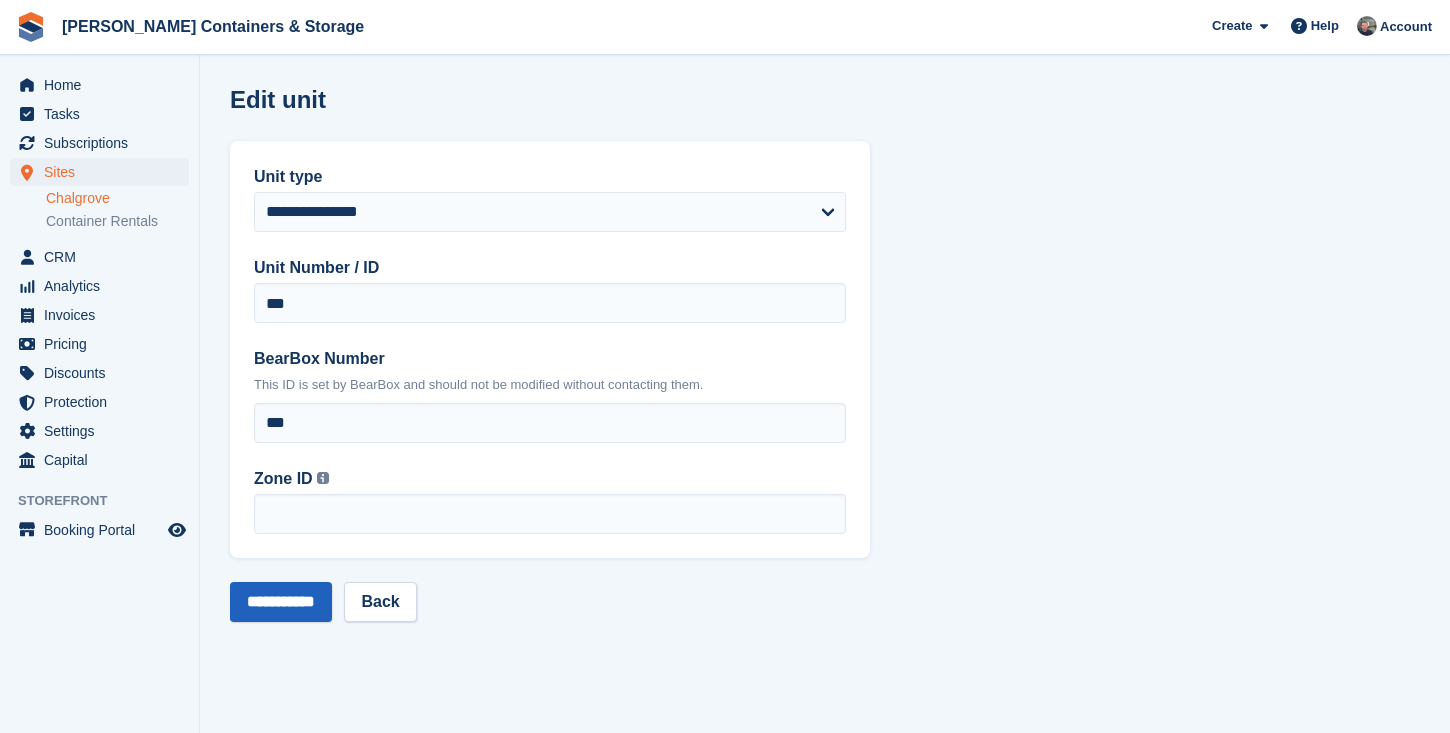 click on "**********" at bounding box center (281, 602) 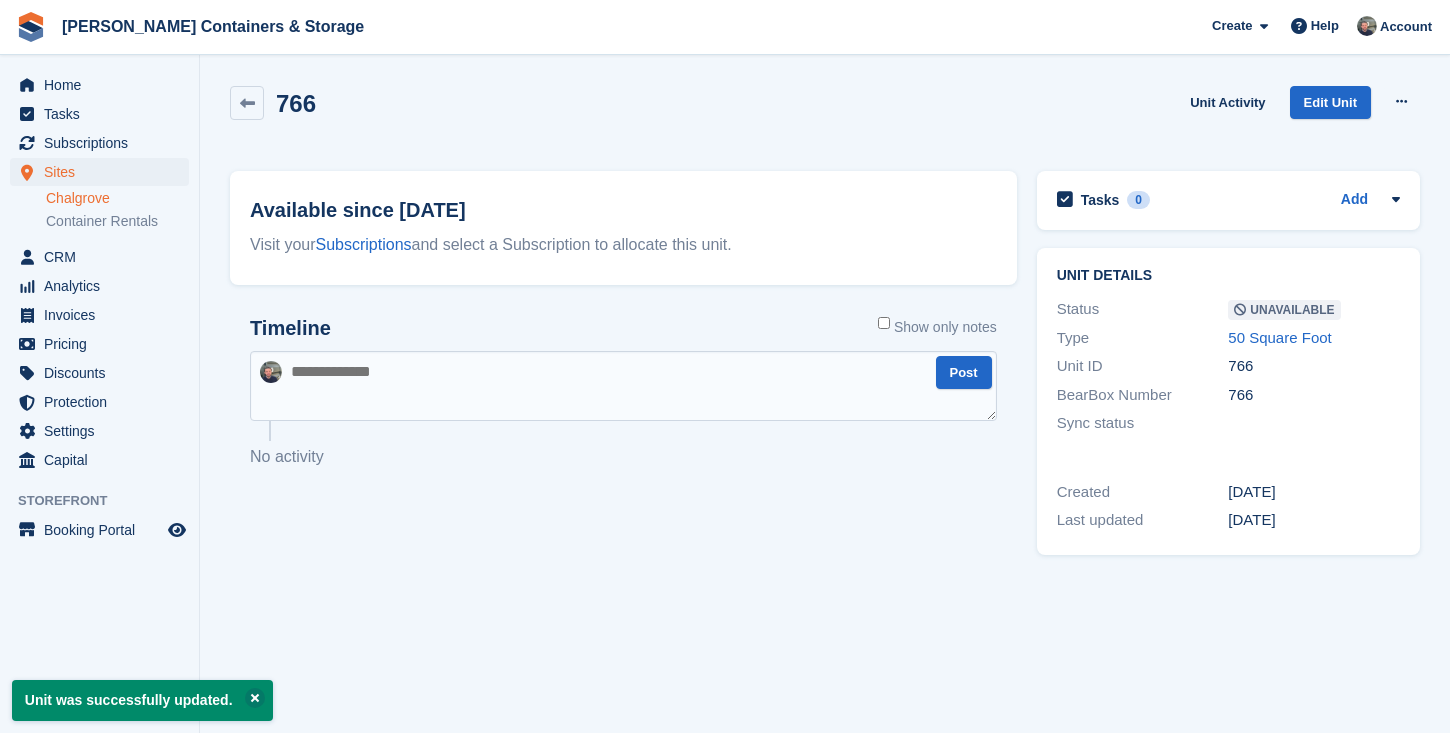 scroll, scrollTop: 0, scrollLeft: 0, axis: both 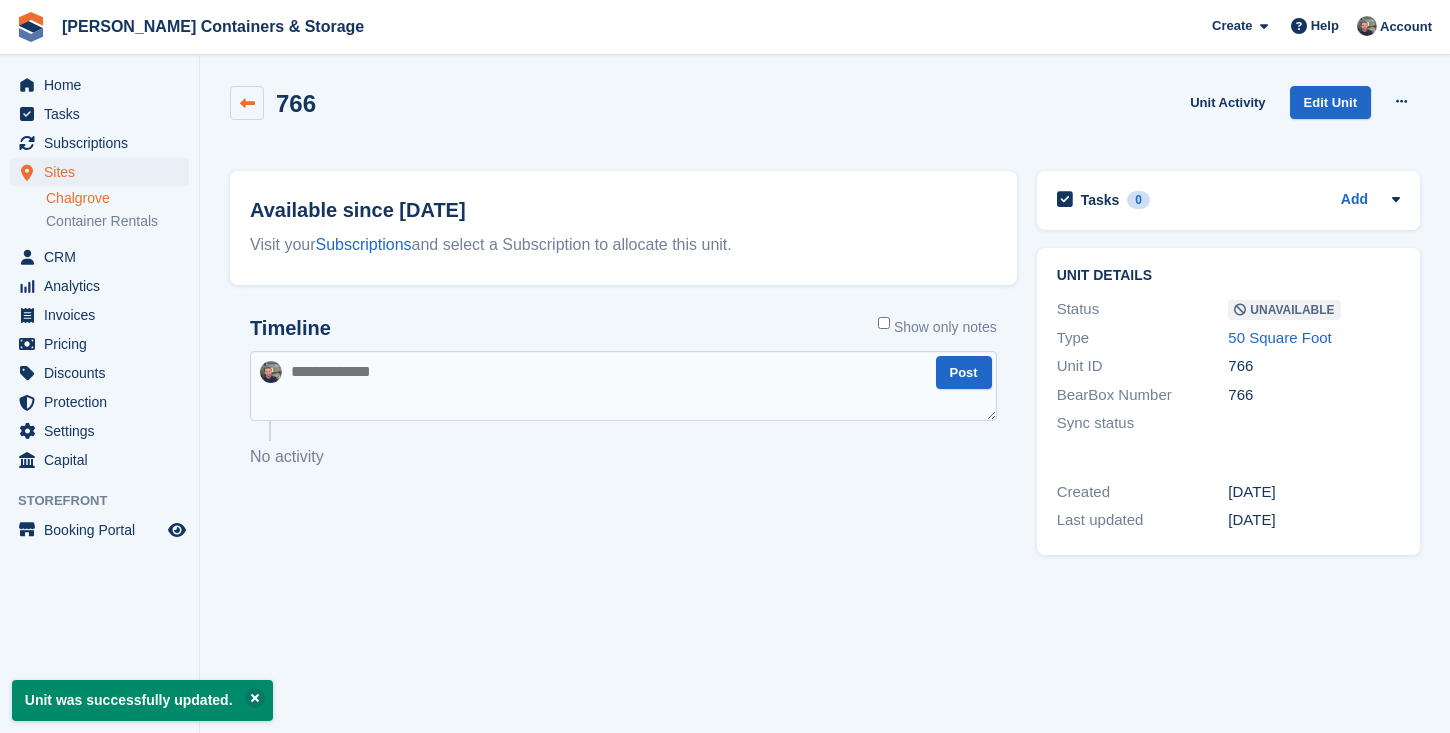 click at bounding box center (247, 103) 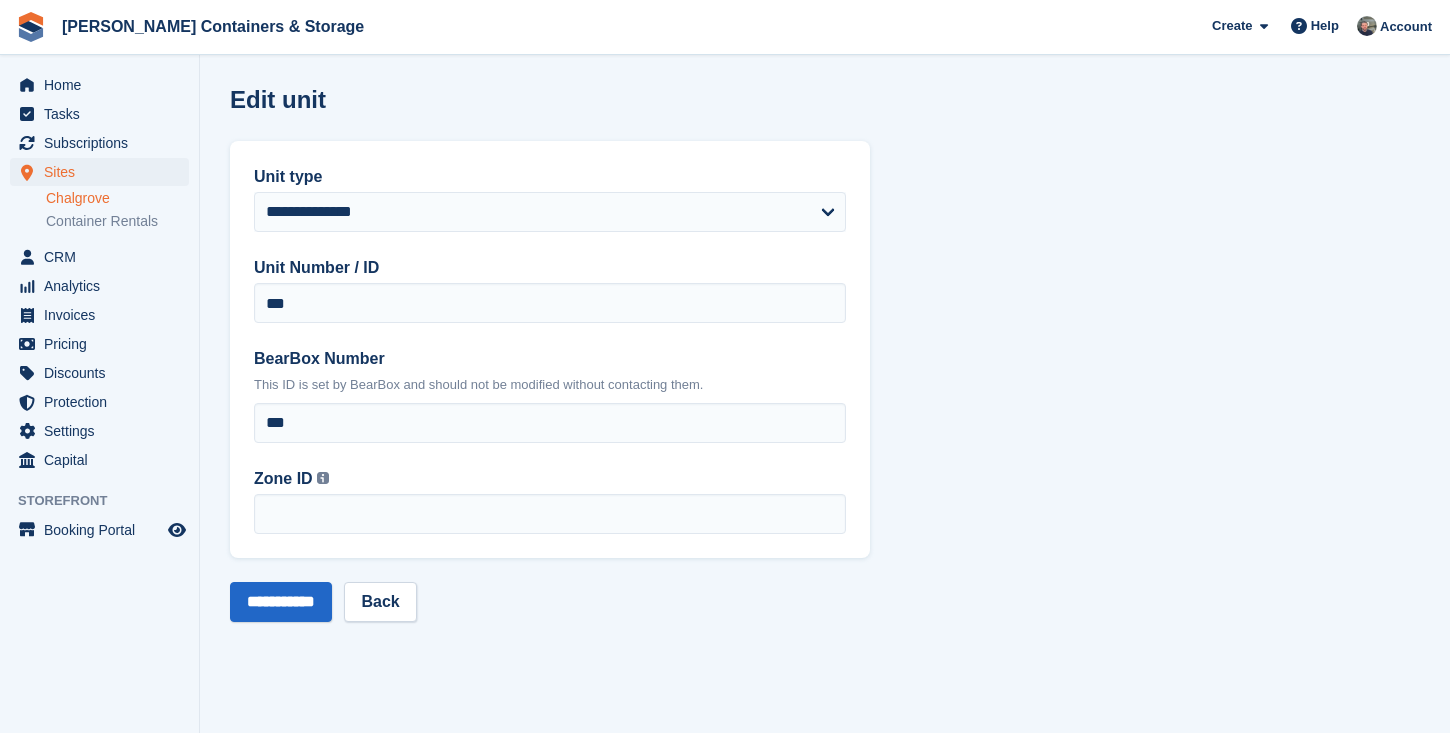 scroll, scrollTop: 0, scrollLeft: 0, axis: both 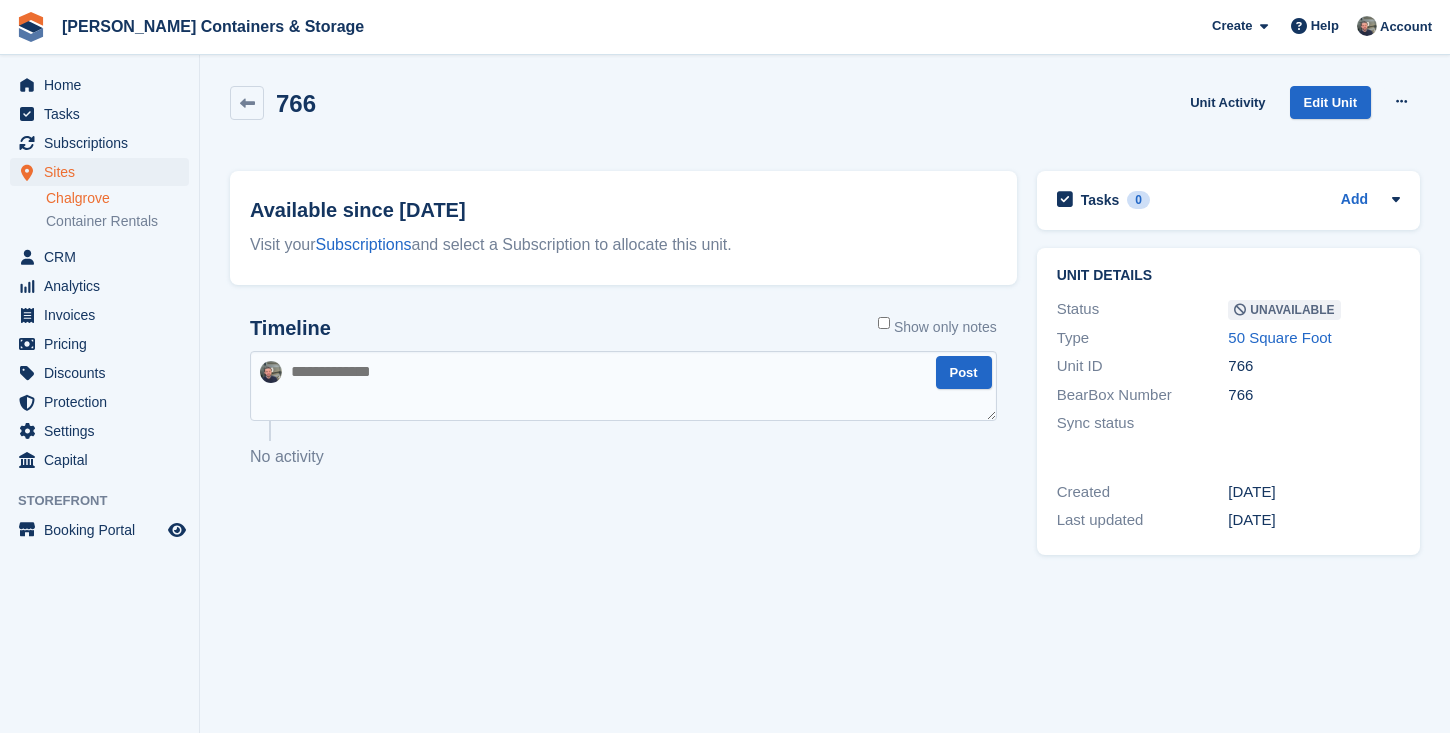click on "766
Unit Activity
Edit Unit
Make Available
Delete unit" at bounding box center (825, 118) 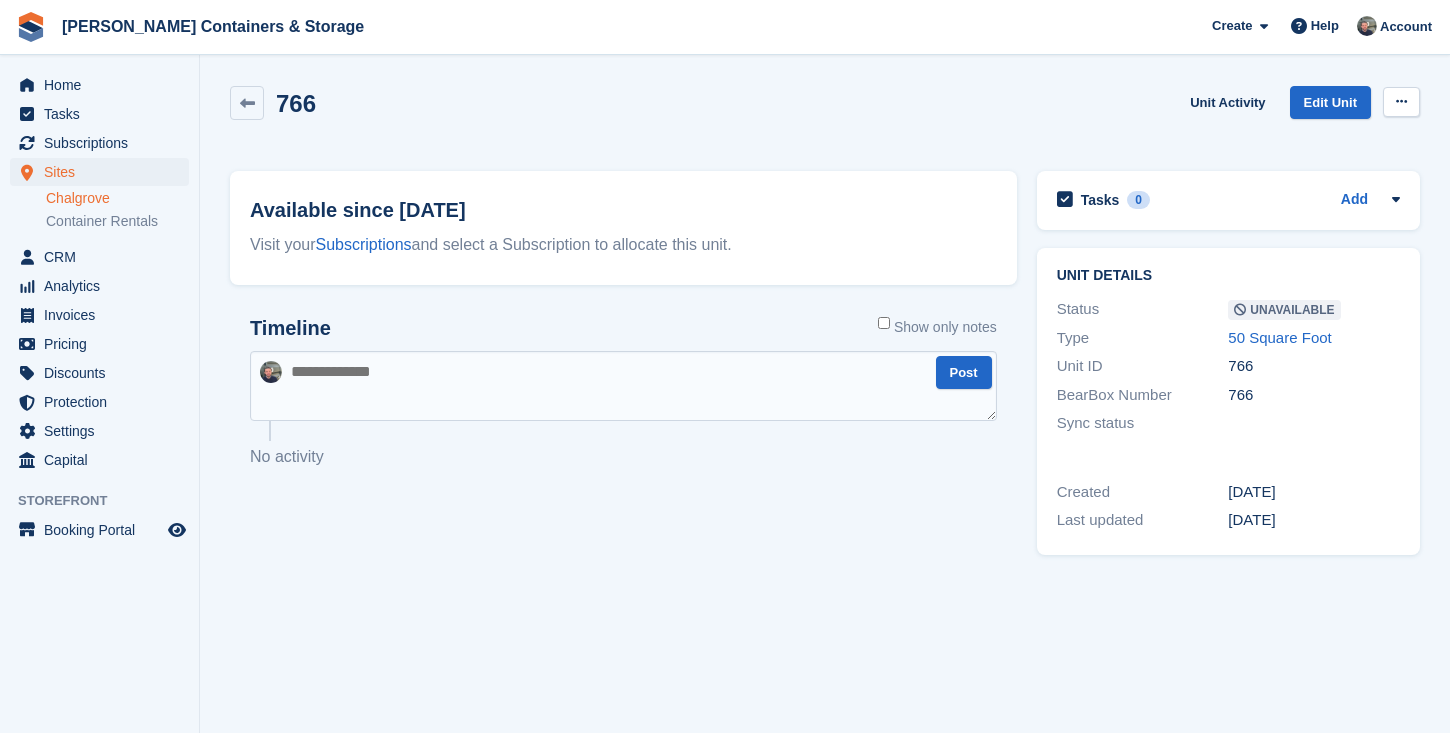 click at bounding box center (1401, 102) 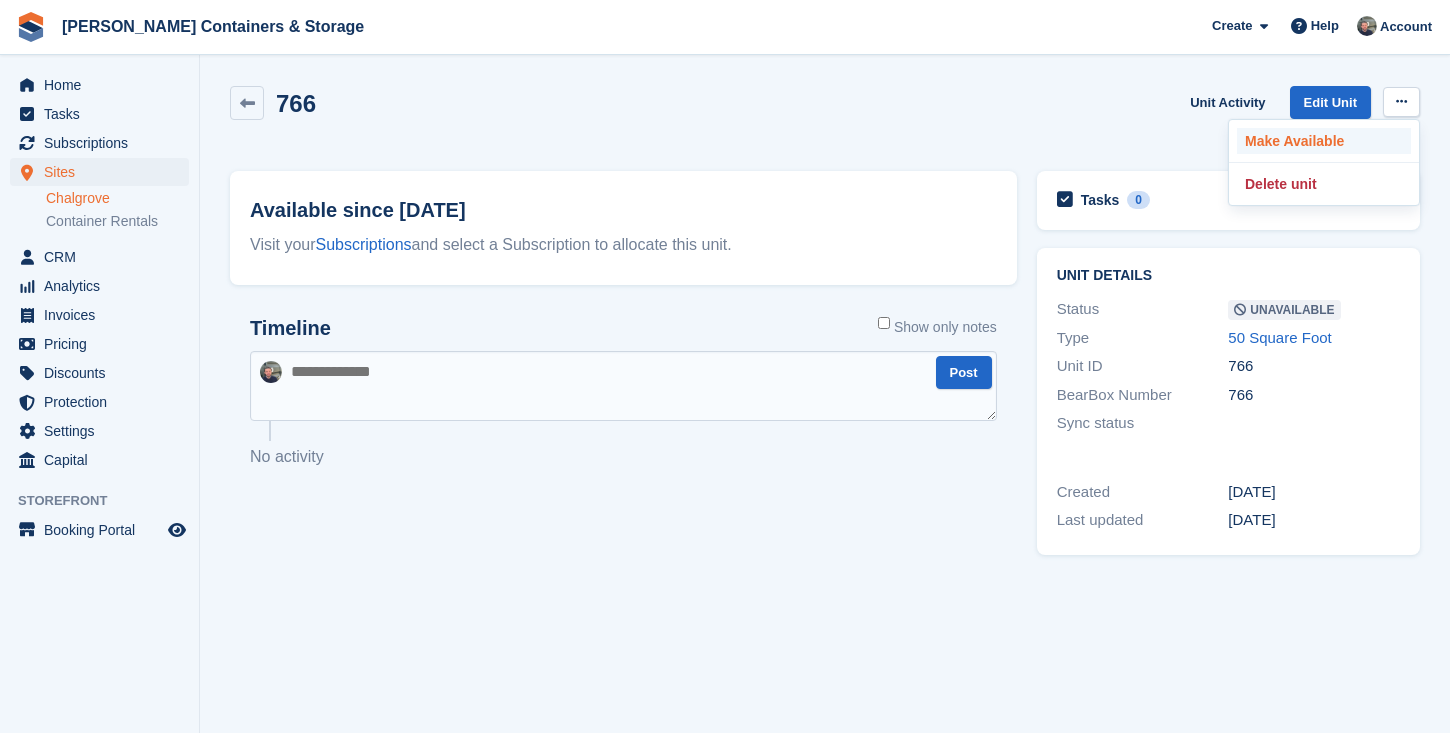 click on "Make Available" at bounding box center [1324, 141] 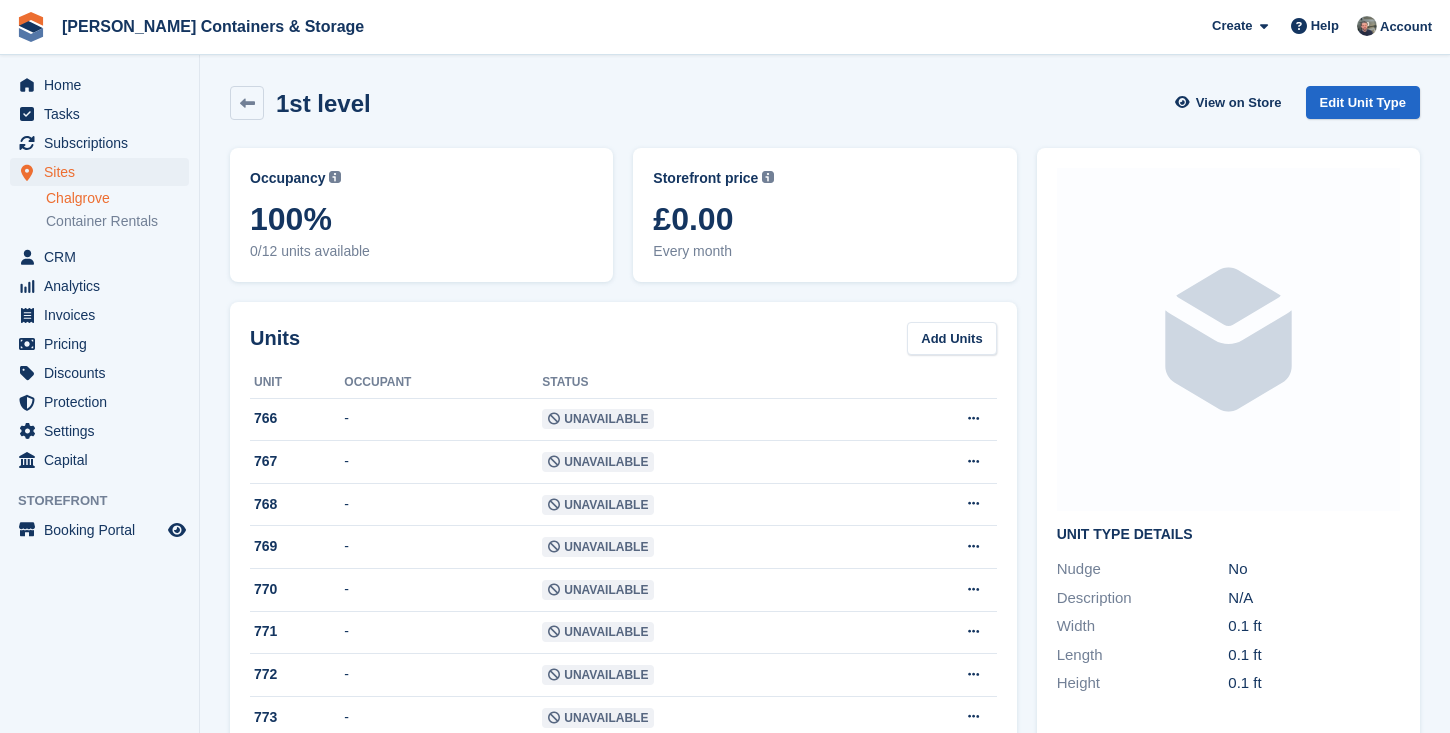 scroll, scrollTop: 0, scrollLeft: 0, axis: both 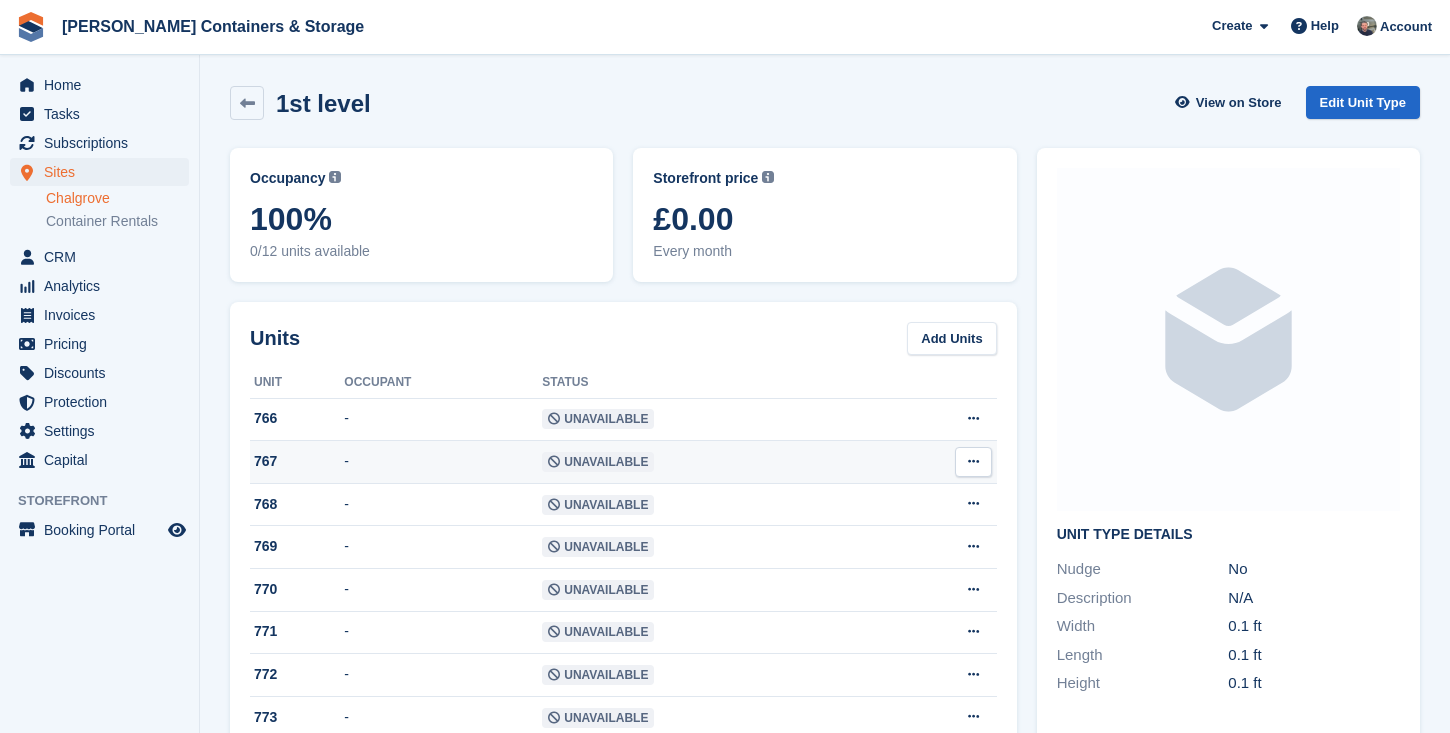 click on "-" at bounding box center [443, 462] 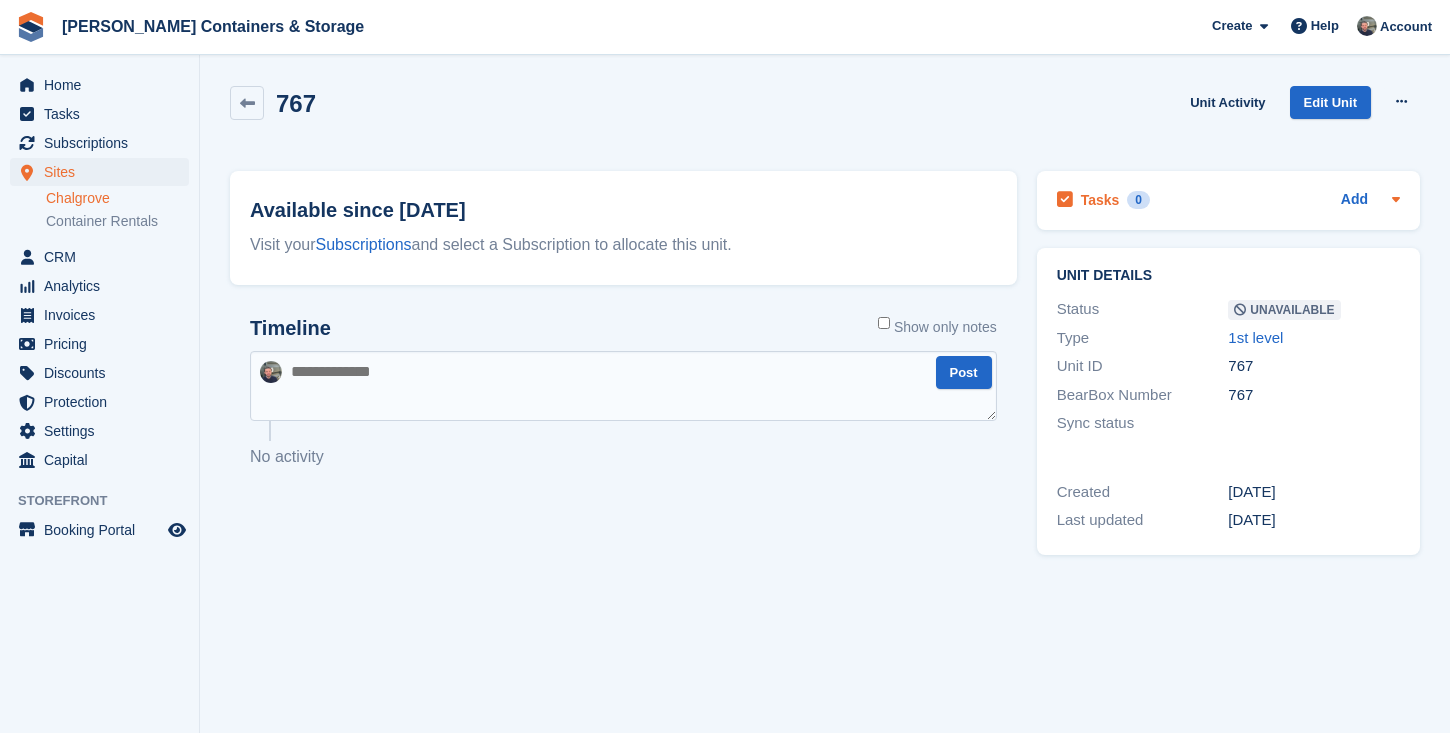 scroll, scrollTop: 0, scrollLeft: 0, axis: both 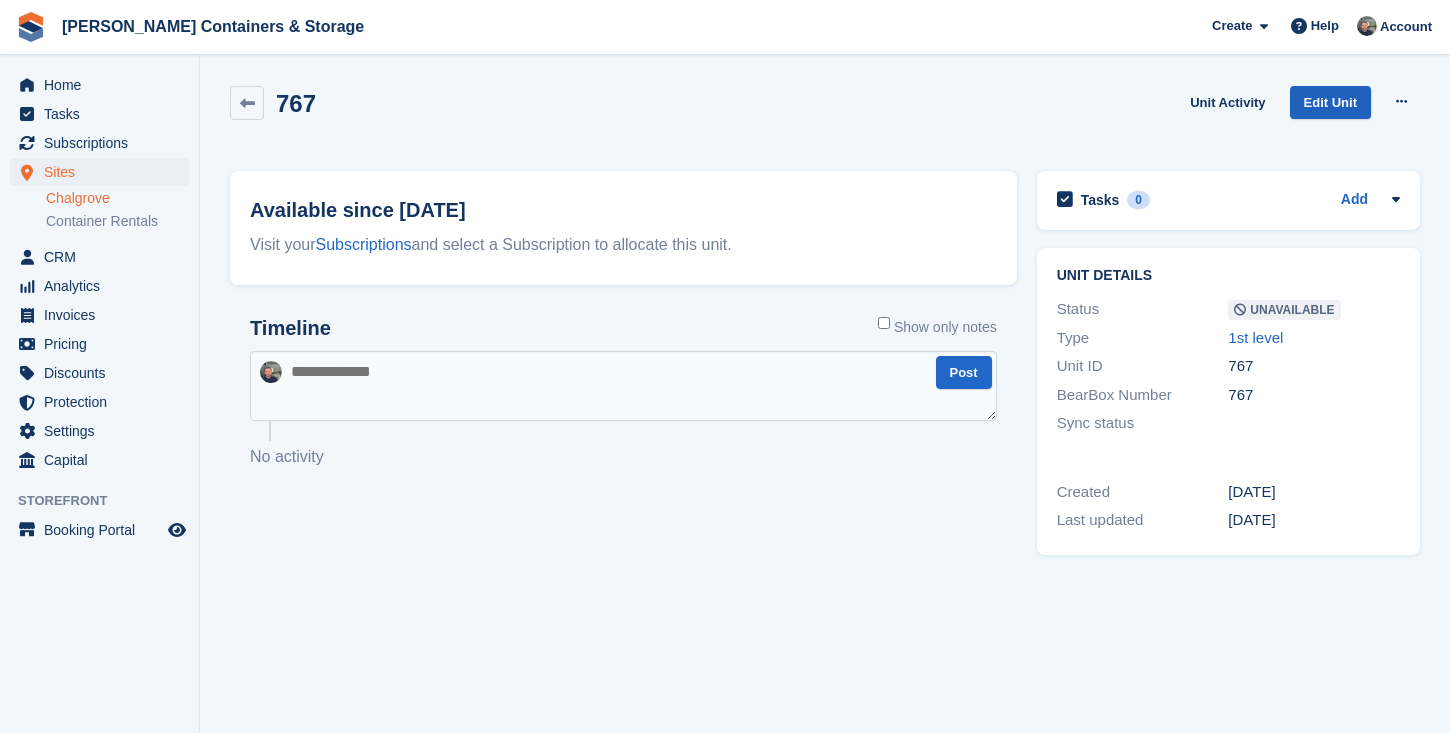click on "Edit Unit" at bounding box center [1330, 102] 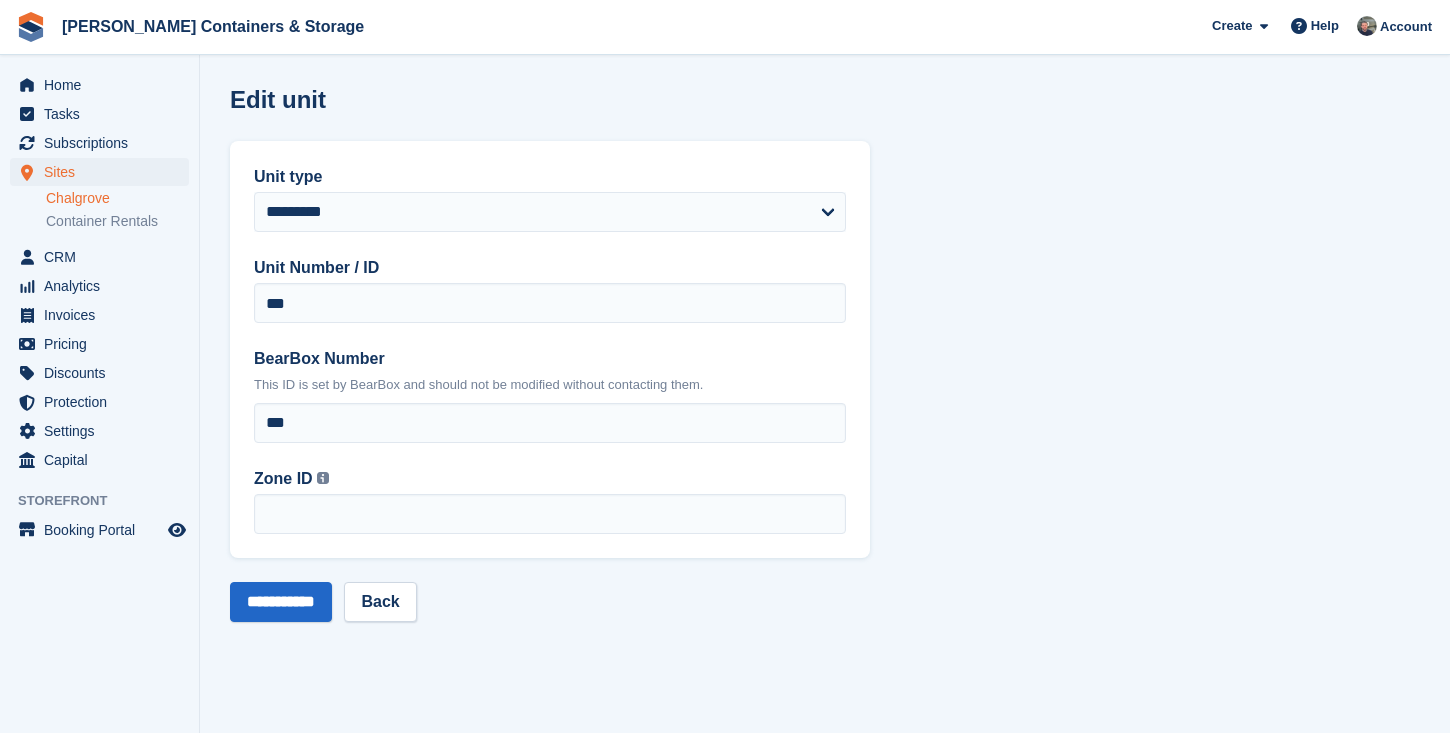 click on "**********" at bounding box center [550, 198] 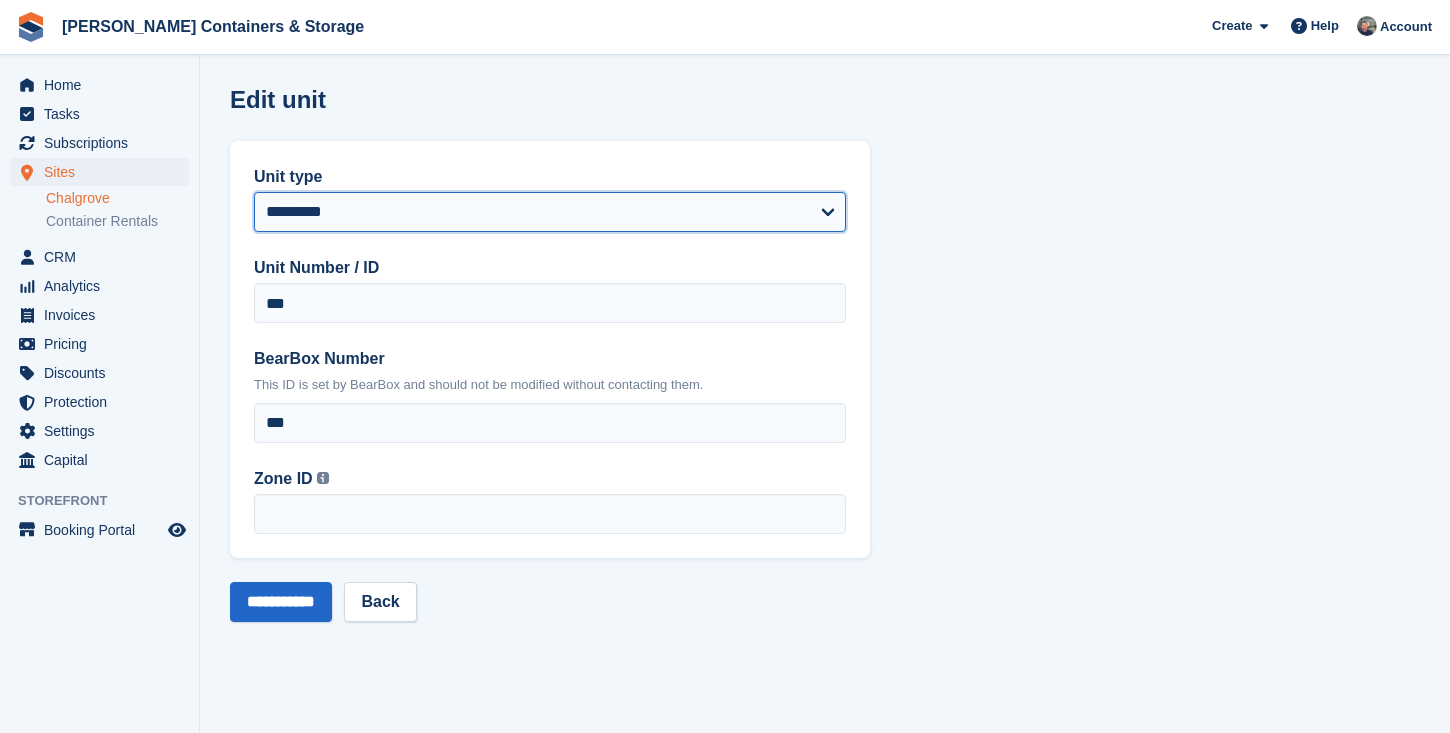 select on "****" 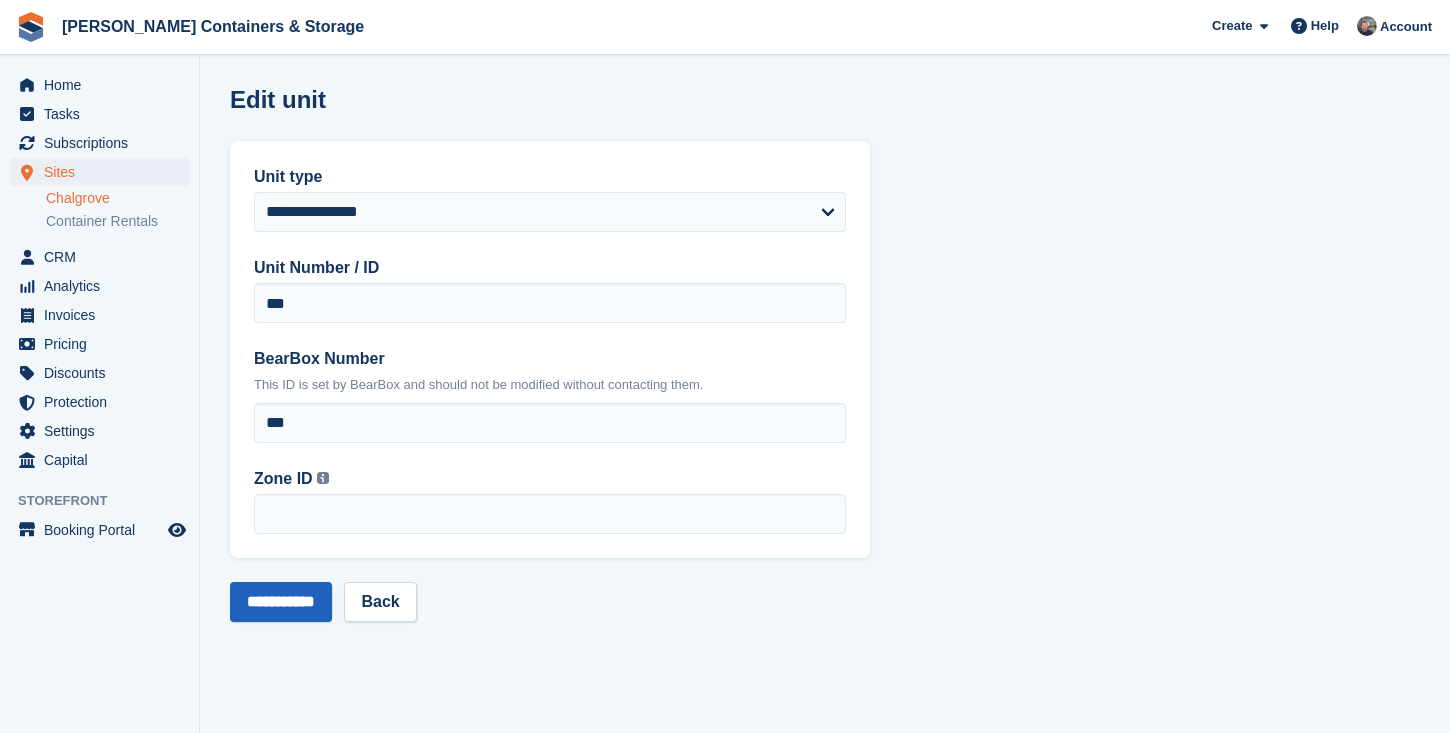 click on "**********" at bounding box center [281, 602] 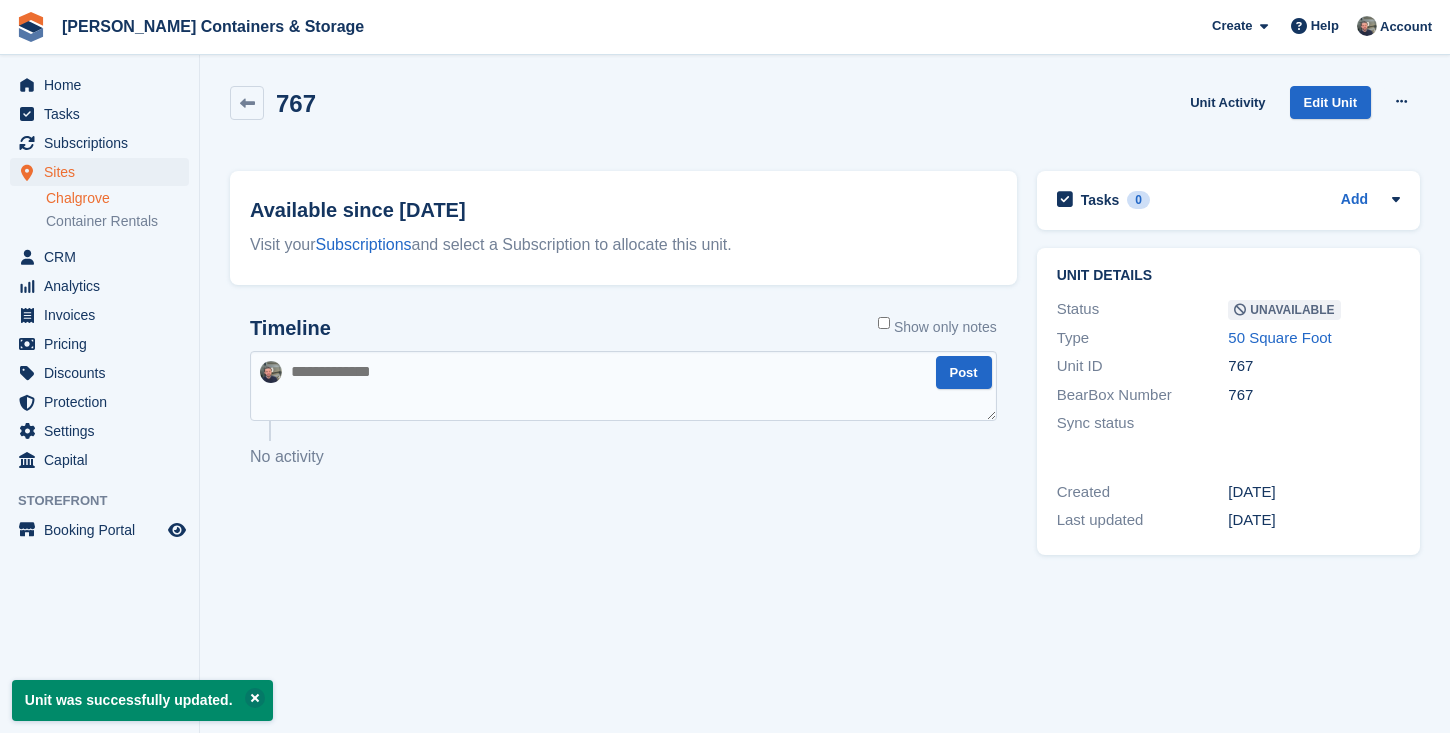 scroll, scrollTop: 0, scrollLeft: 0, axis: both 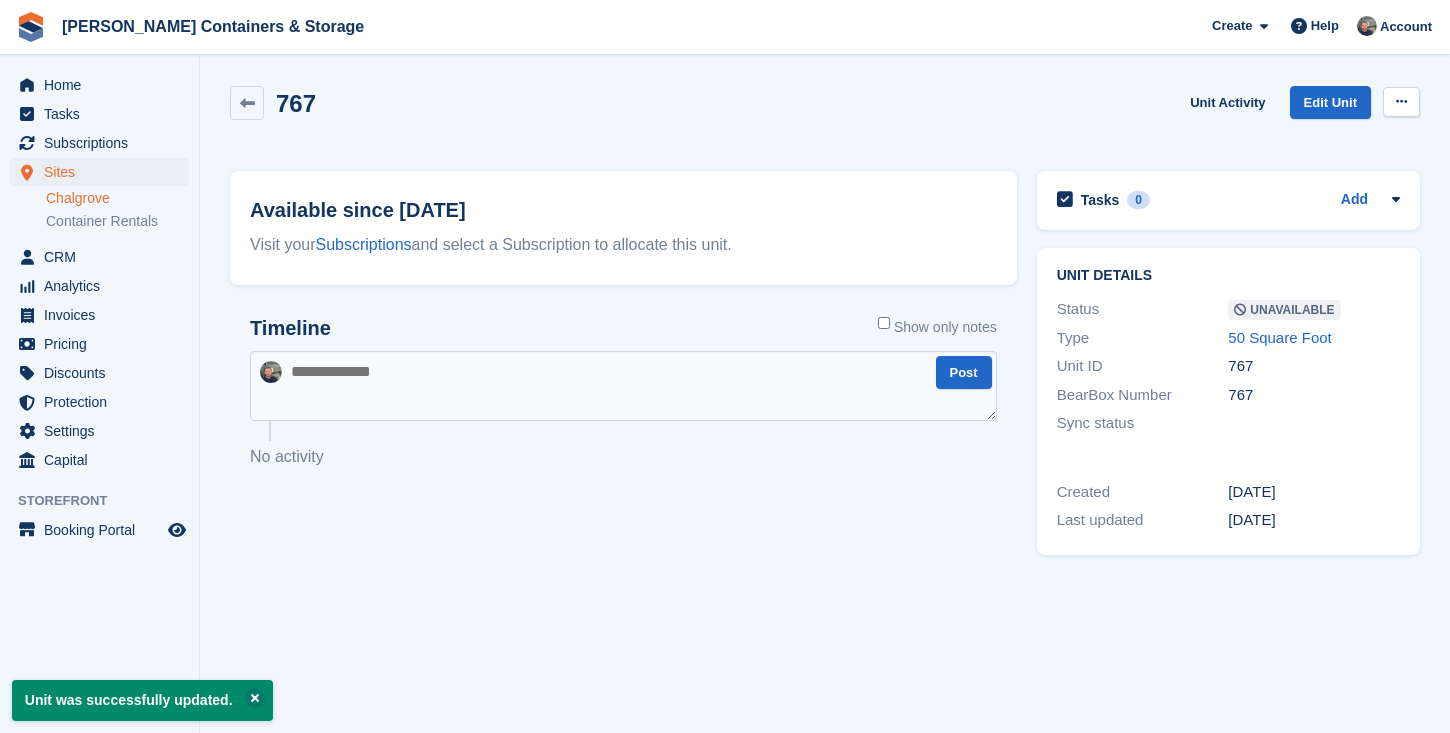 click at bounding box center (1401, 102) 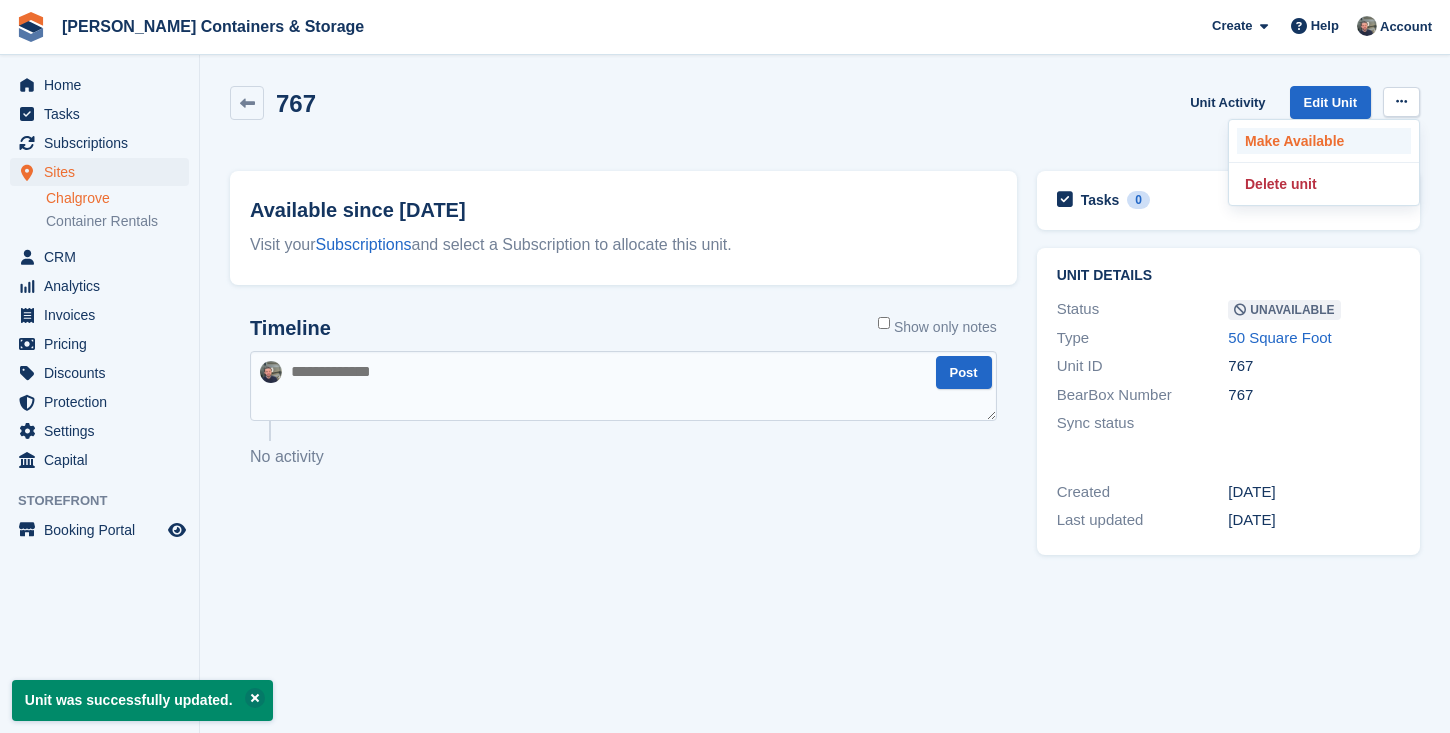 click on "Make Available" at bounding box center [1324, 141] 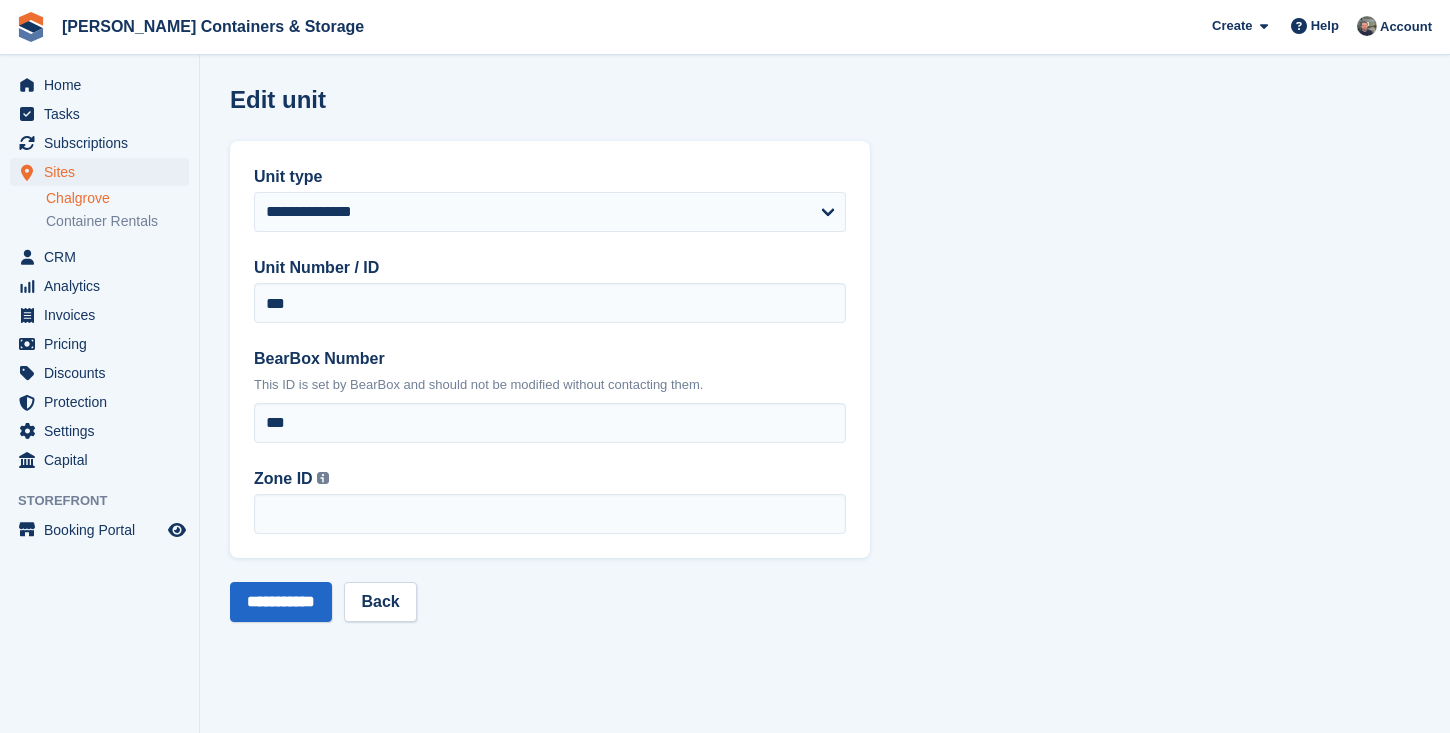 scroll, scrollTop: 0, scrollLeft: 0, axis: both 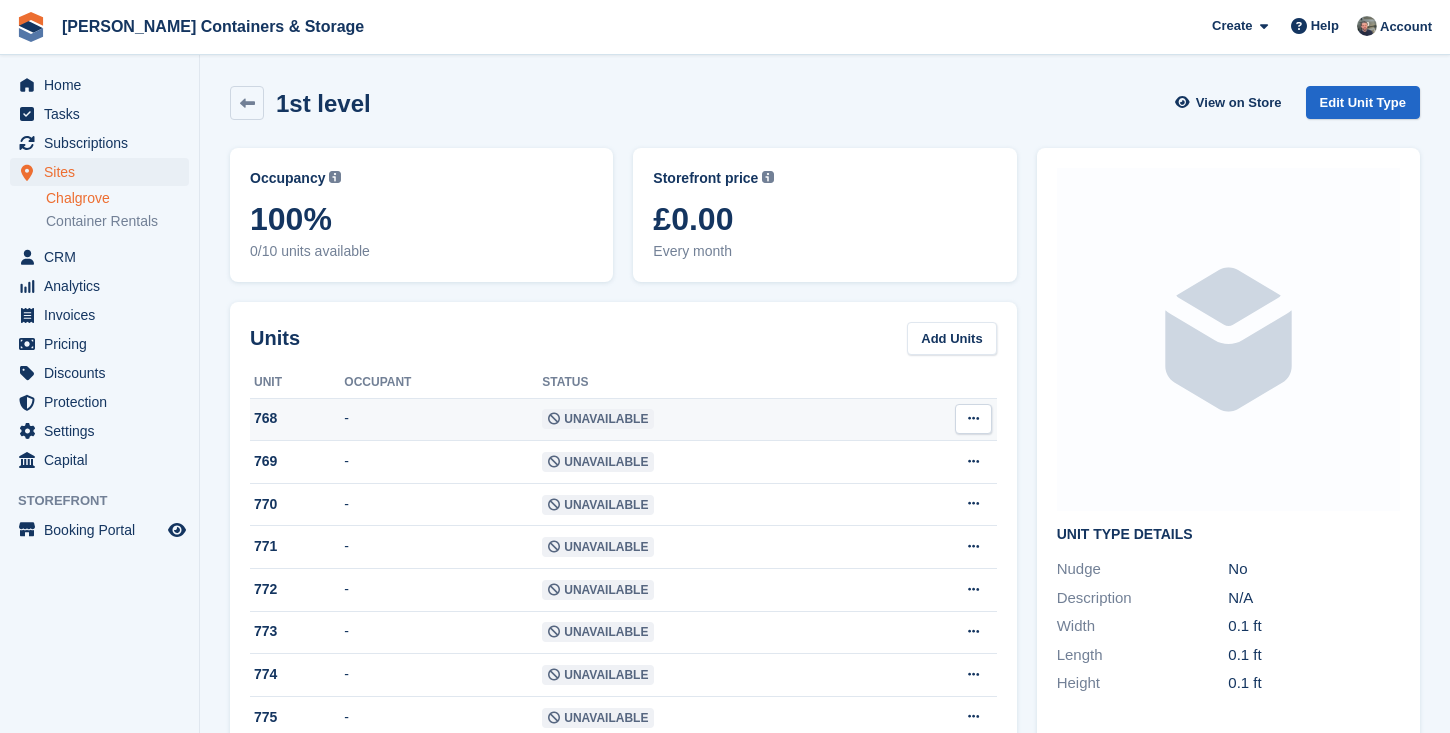 click on "-" at bounding box center (443, 419) 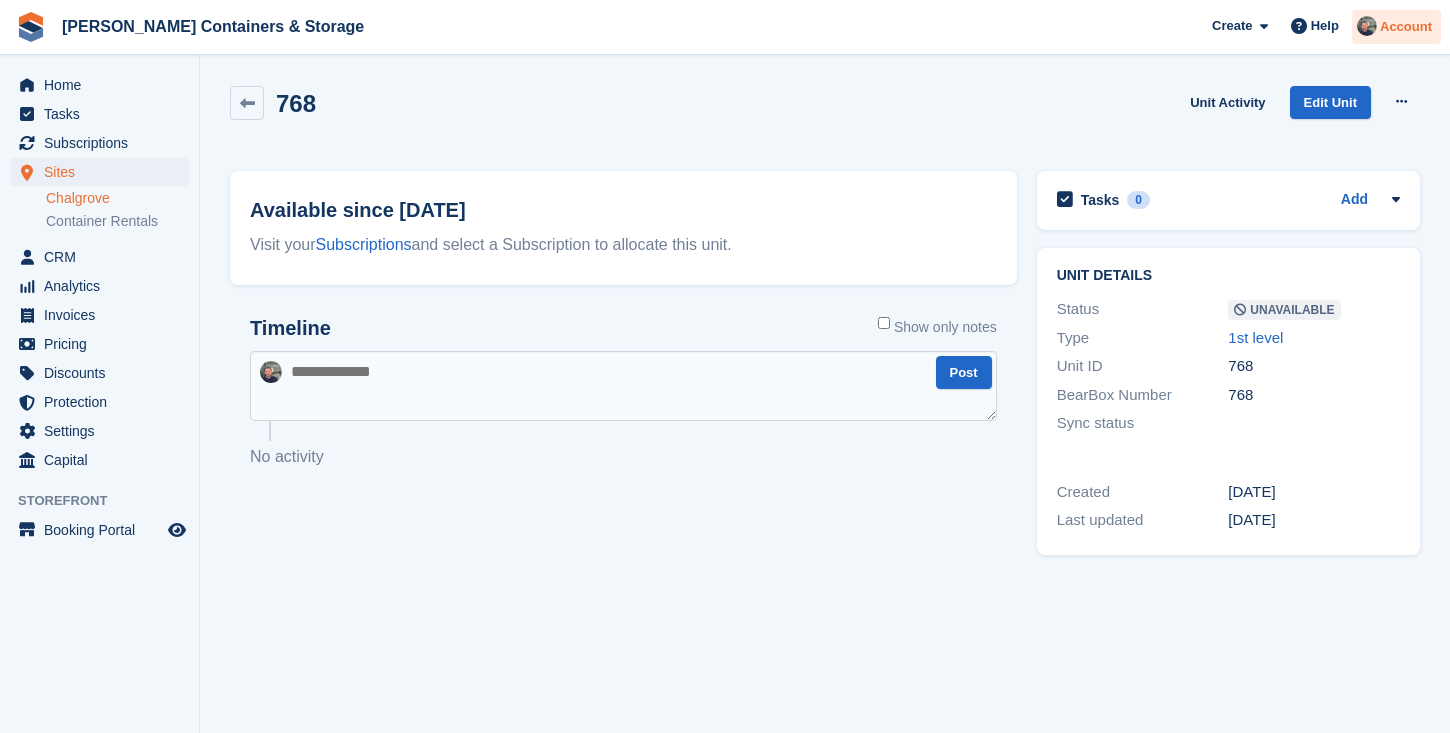 scroll, scrollTop: 0, scrollLeft: 0, axis: both 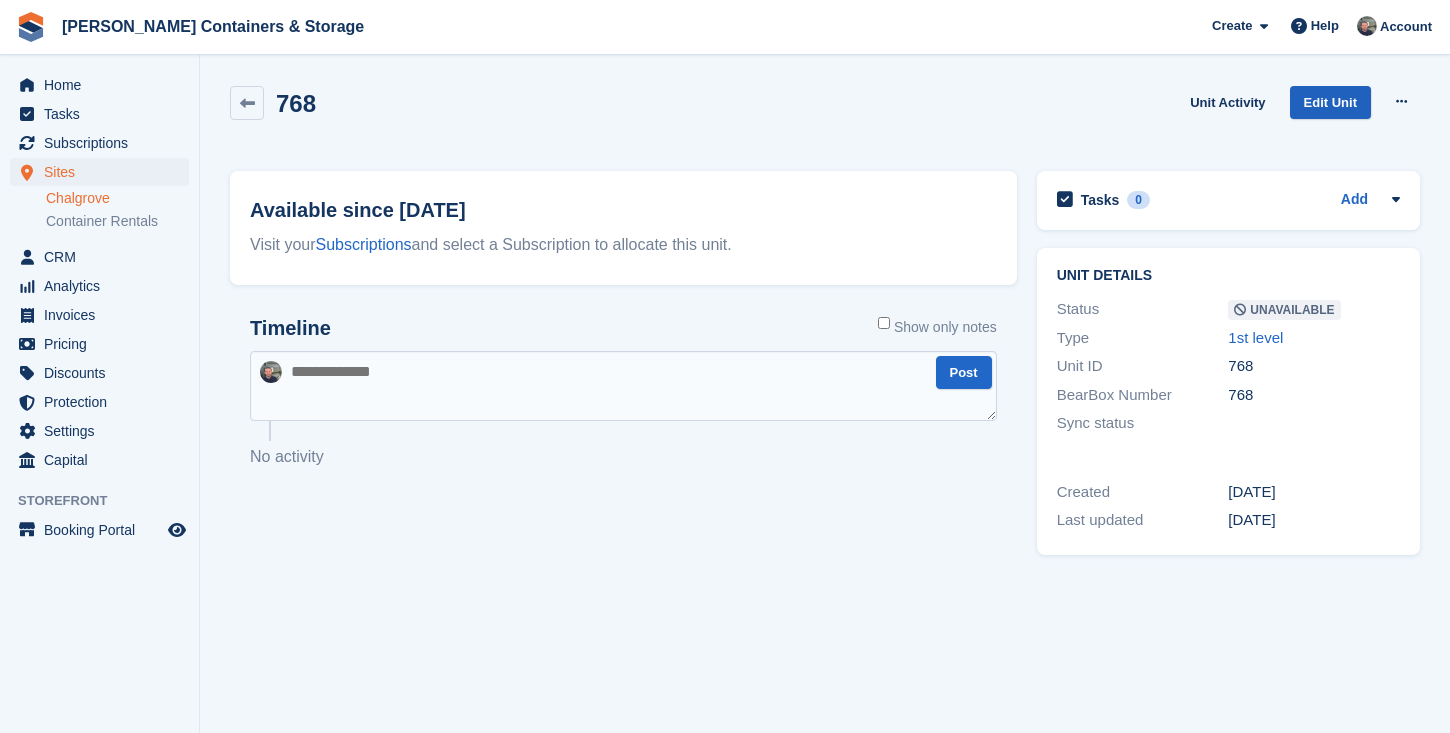 click on "Edit Unit" at bounding box center (1330, 102) 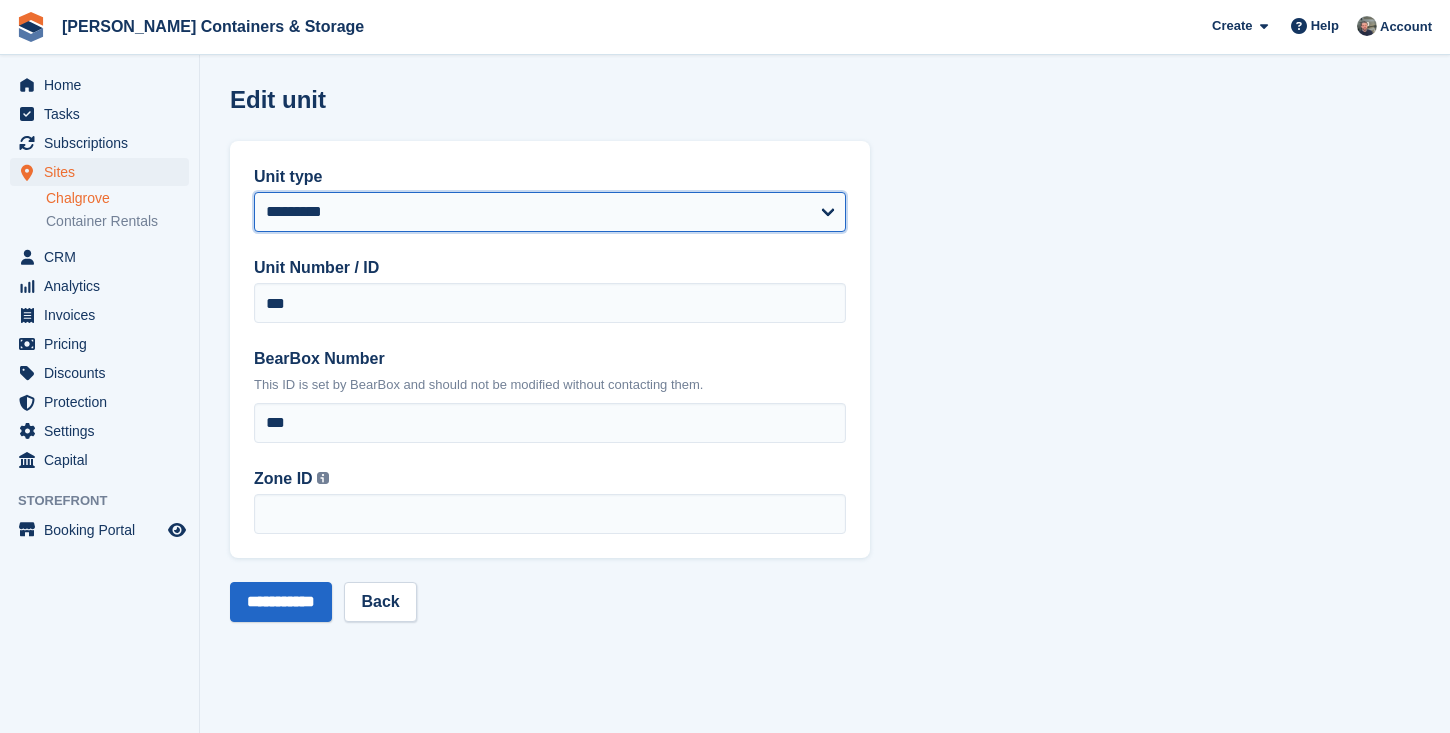 select on "****" 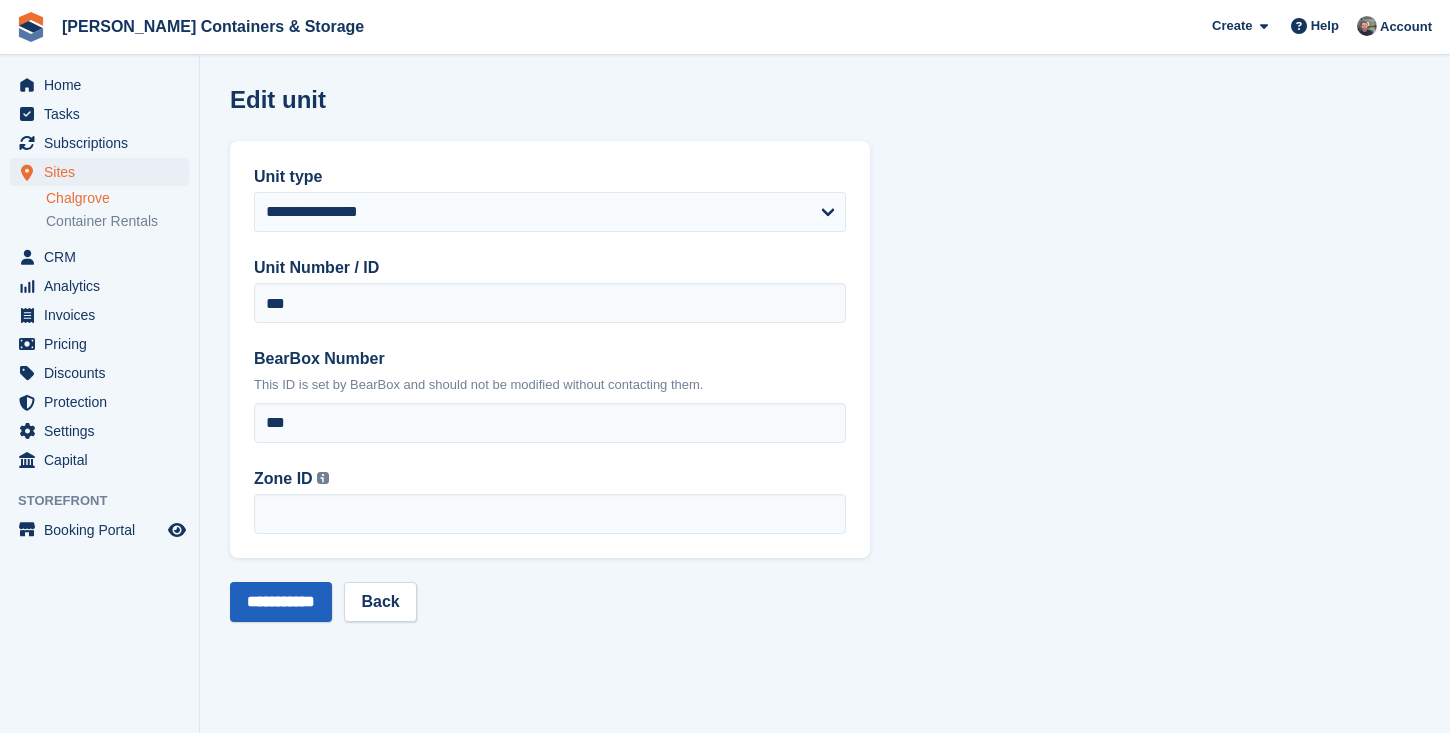 click on "**********" at bounding box center (281, 602) 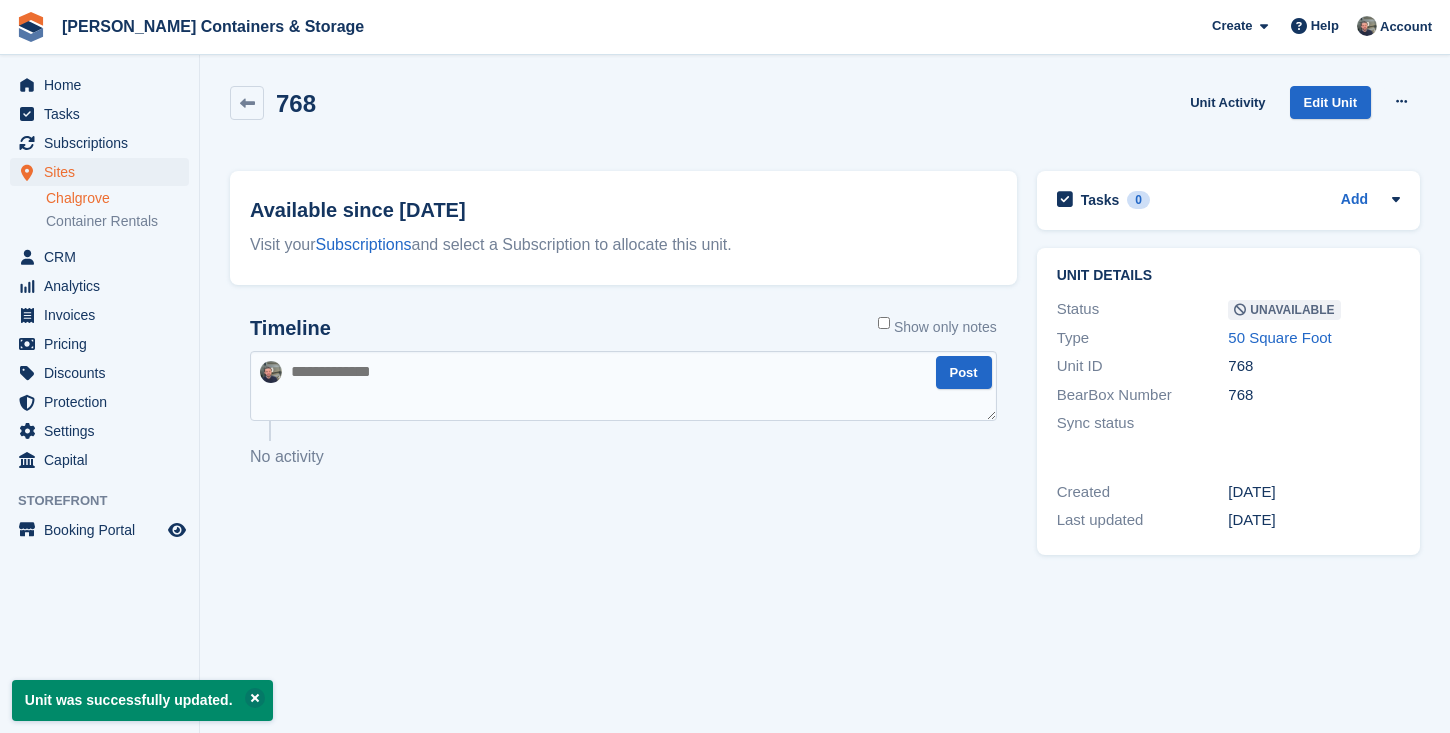 scroll, scrollTop: 0, scrollLeft: 0, axis: both 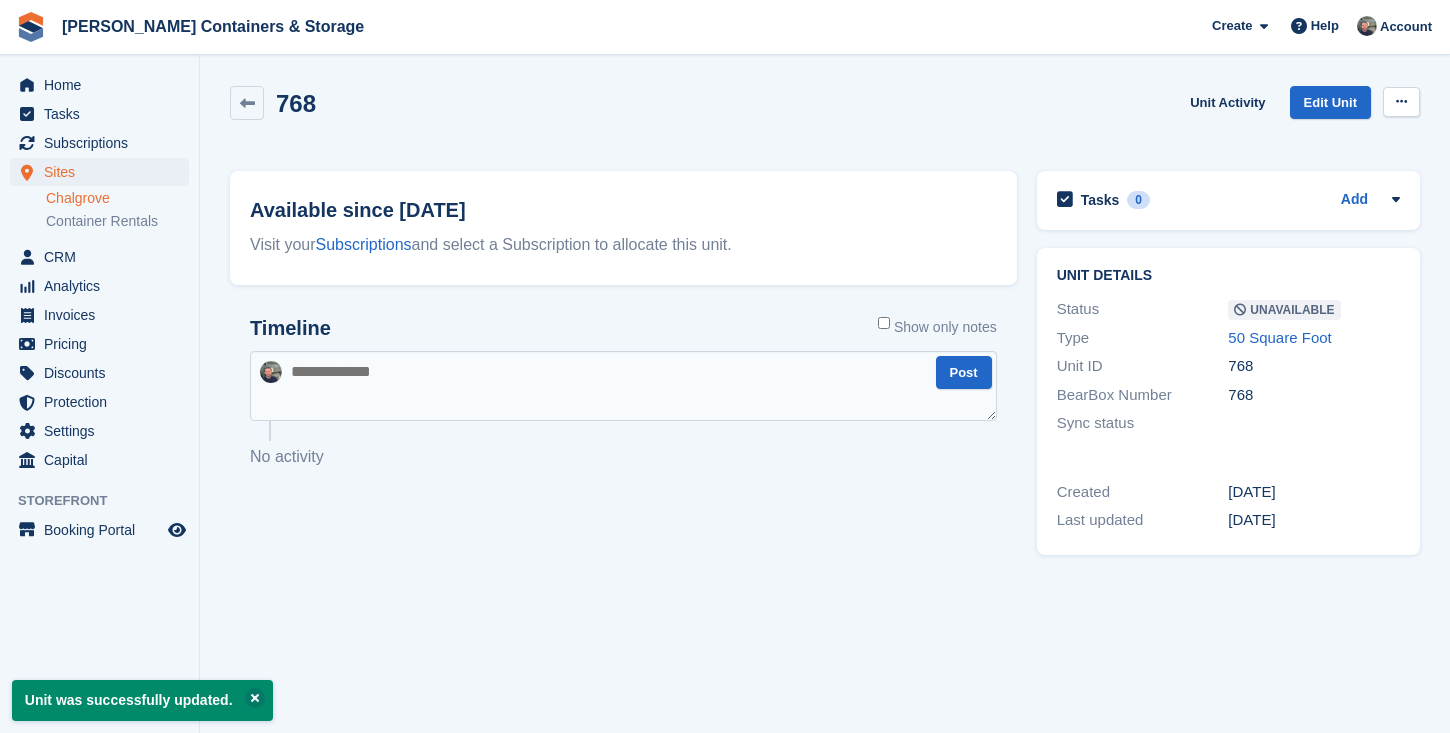 click at bounding box center [1401, 102] 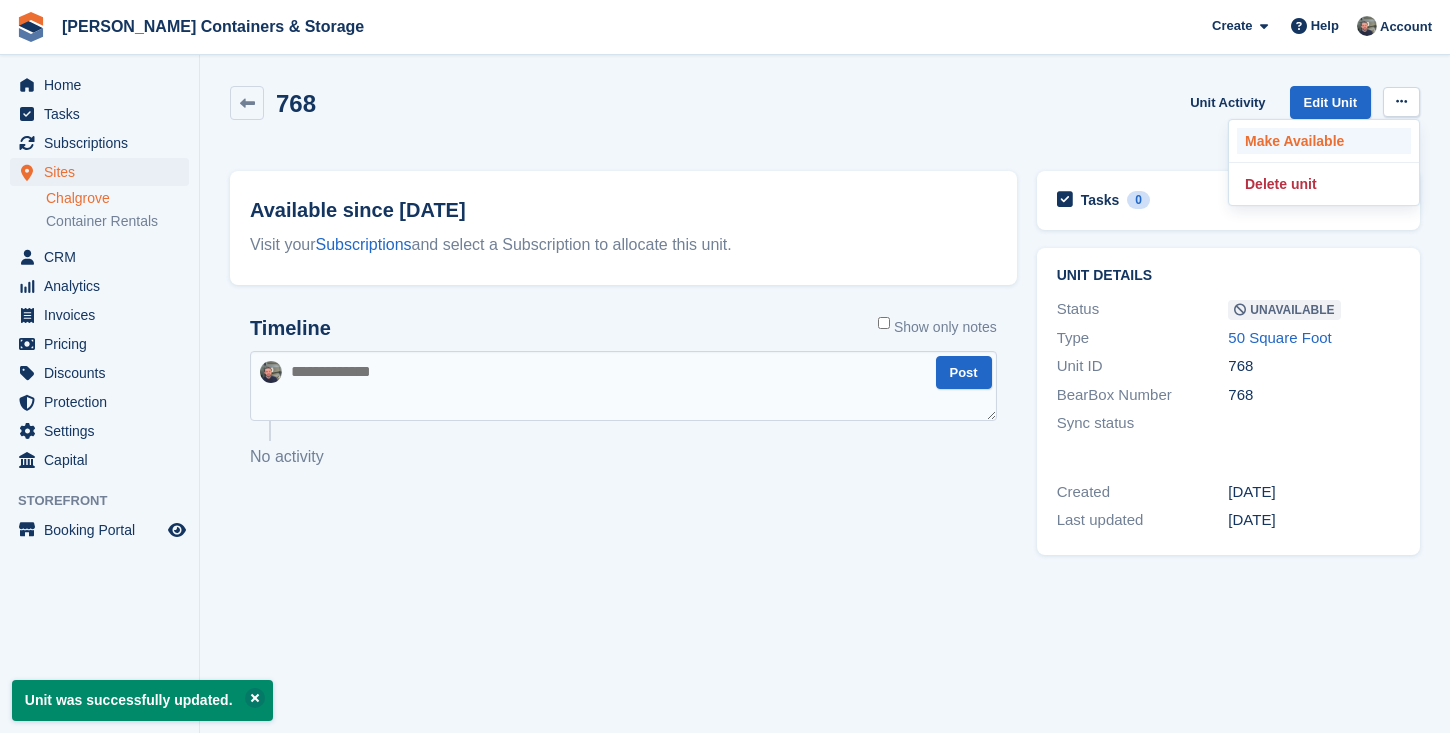 click on "Make Available" at bounding box center [1324, 141] 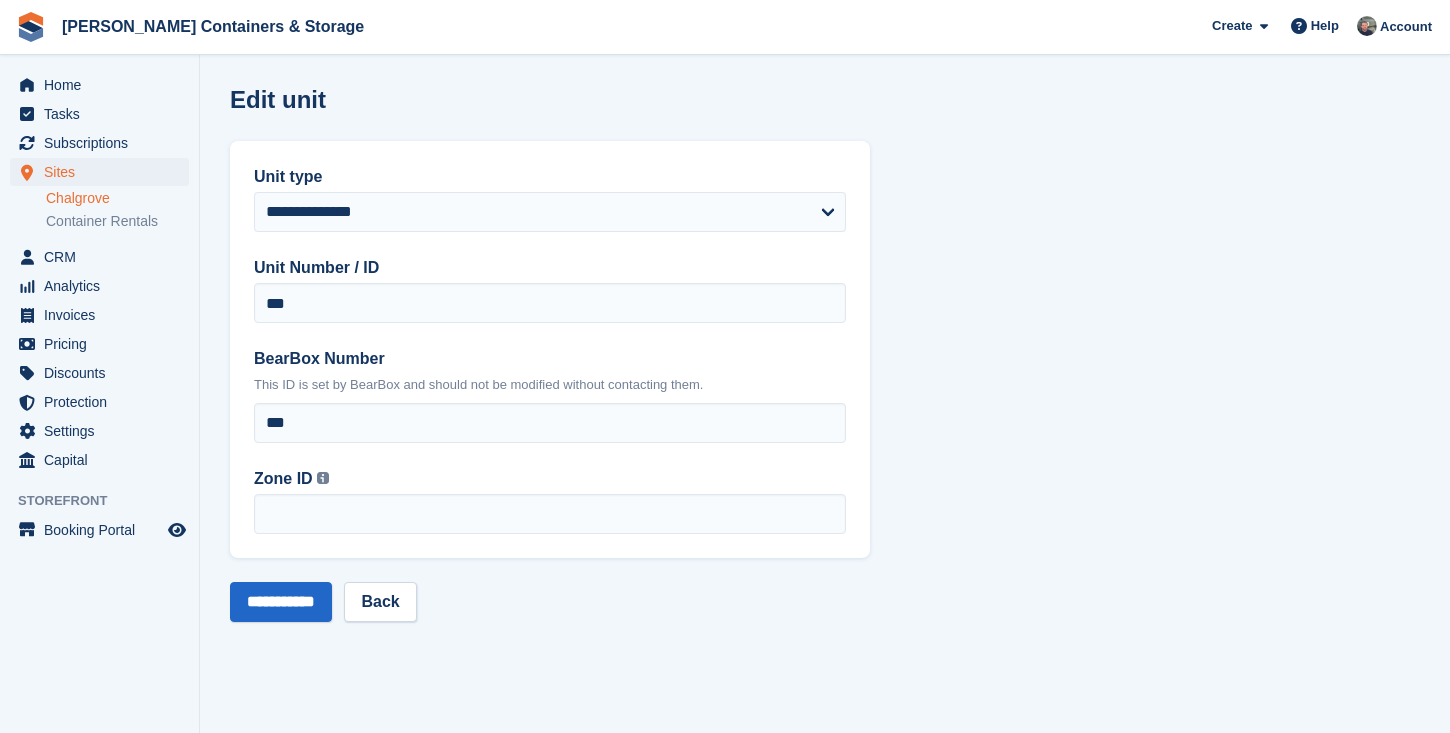 scroll, scrollTop: 0, scrollLeft: 0, axis: both 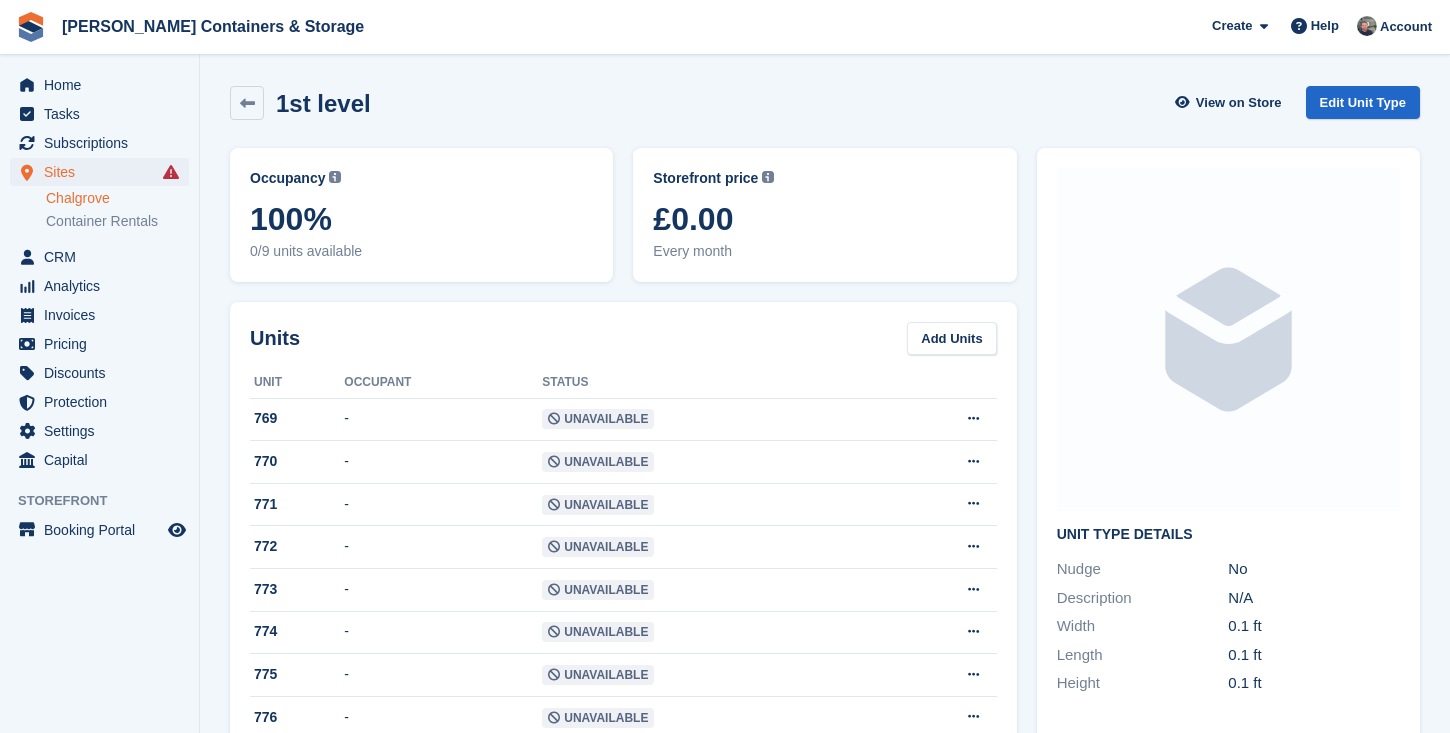 click on "-" at bounding box center [443, 419] 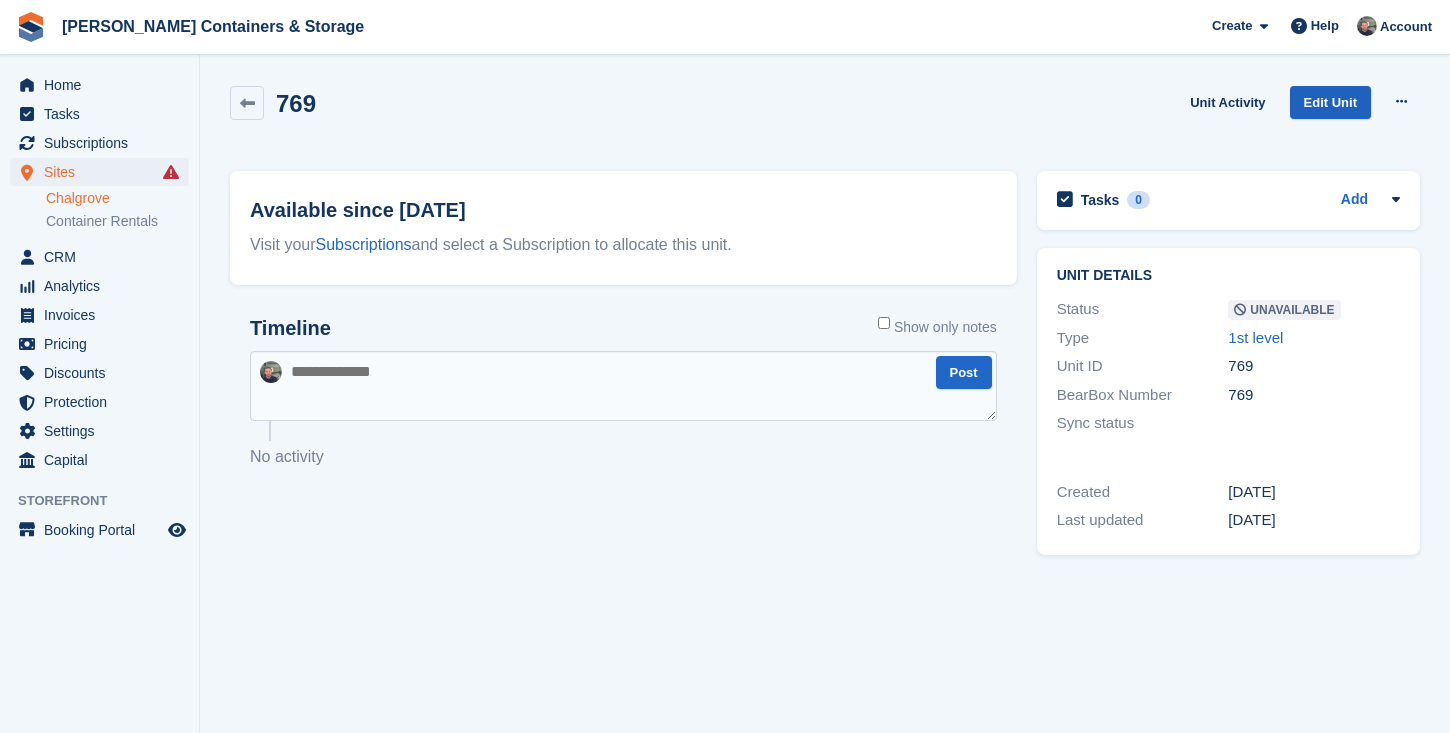scroll, scrollTop: 0, scrollLeft: 0, axis: both 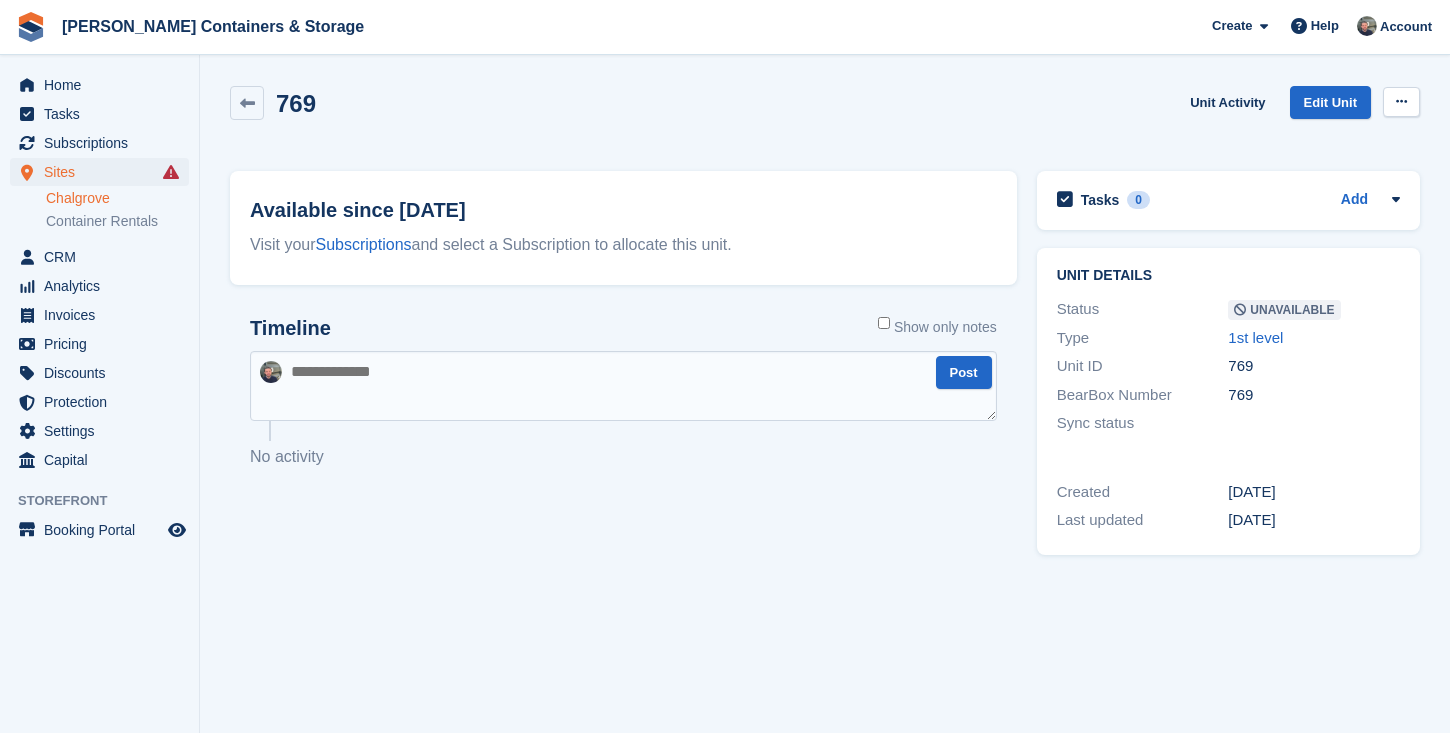 click at bounding box center (1401, 102) 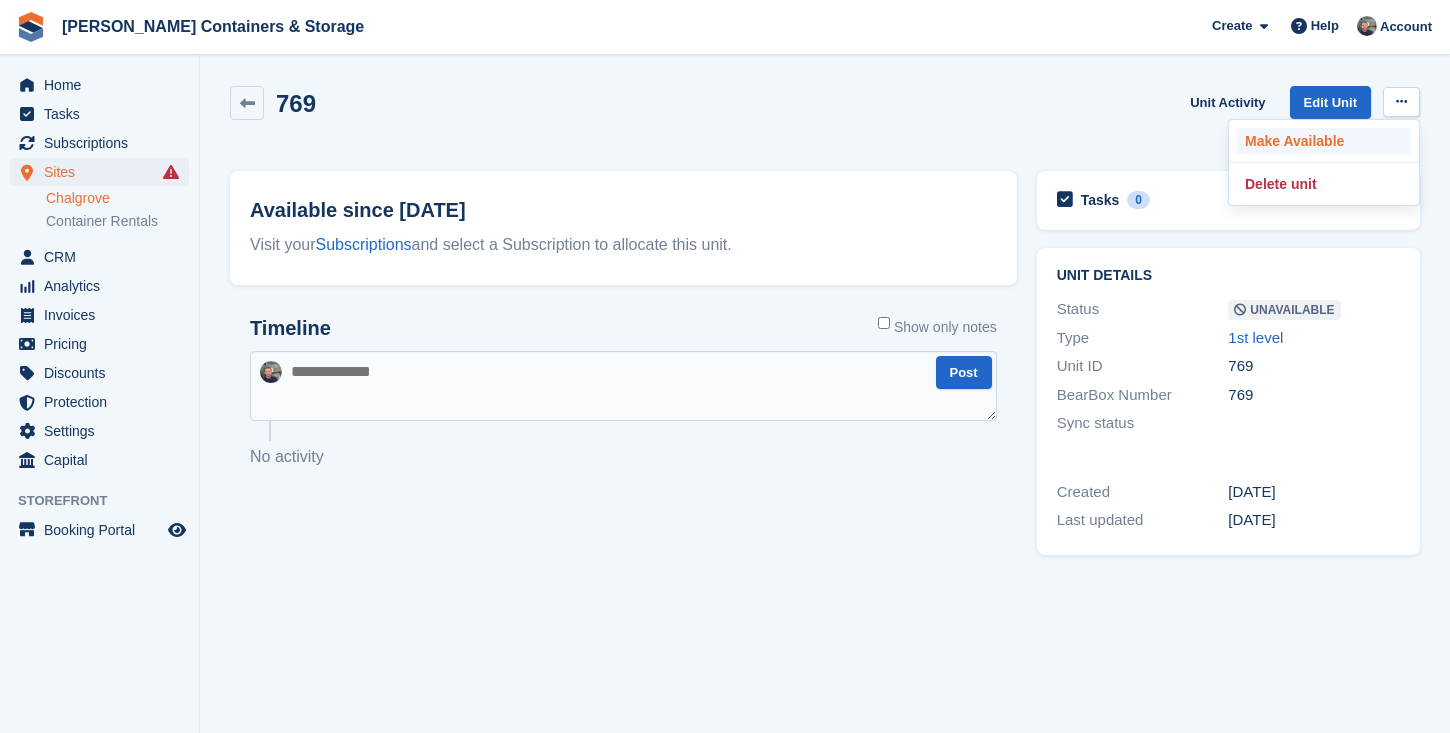 click on "Make Available" at bounding box center [1324, 141] 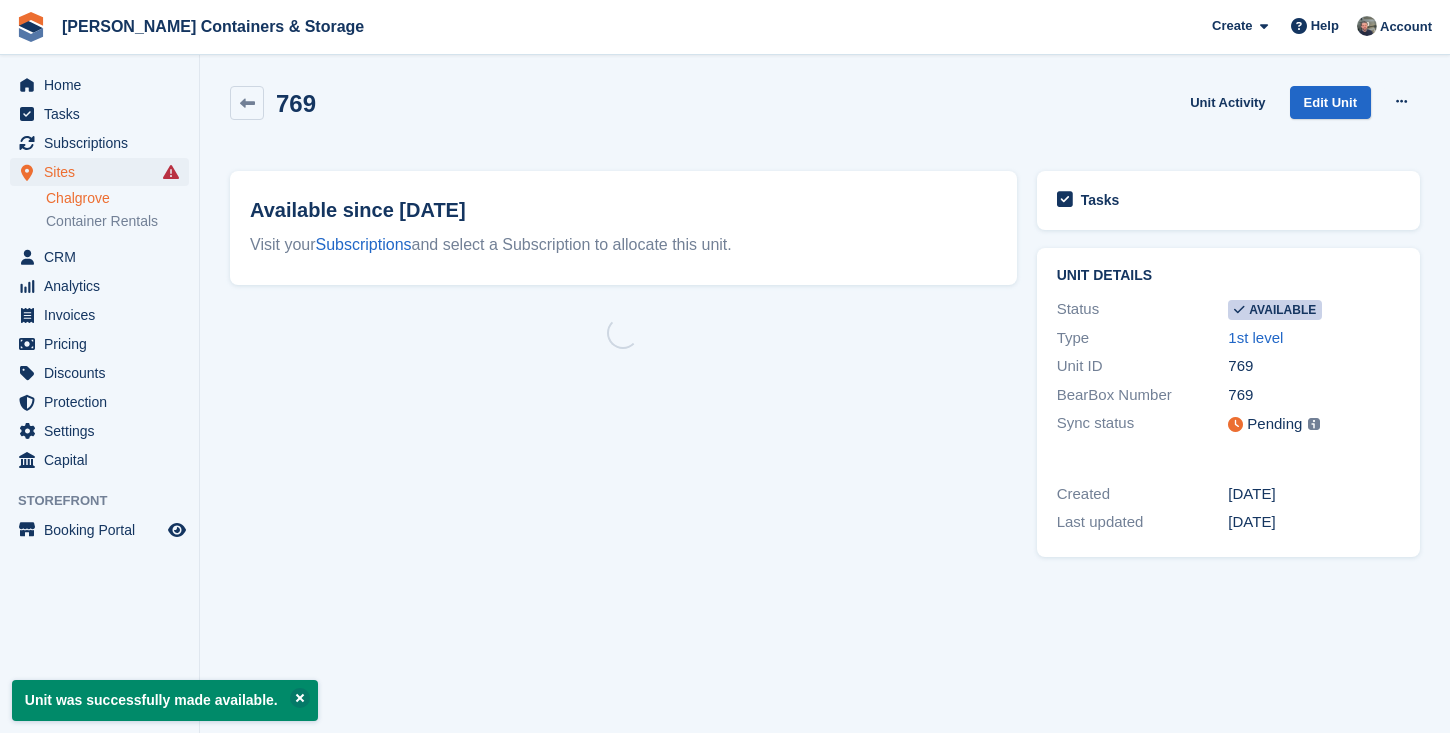 click on "Edit Unit" at bounding box center [1330, 102] 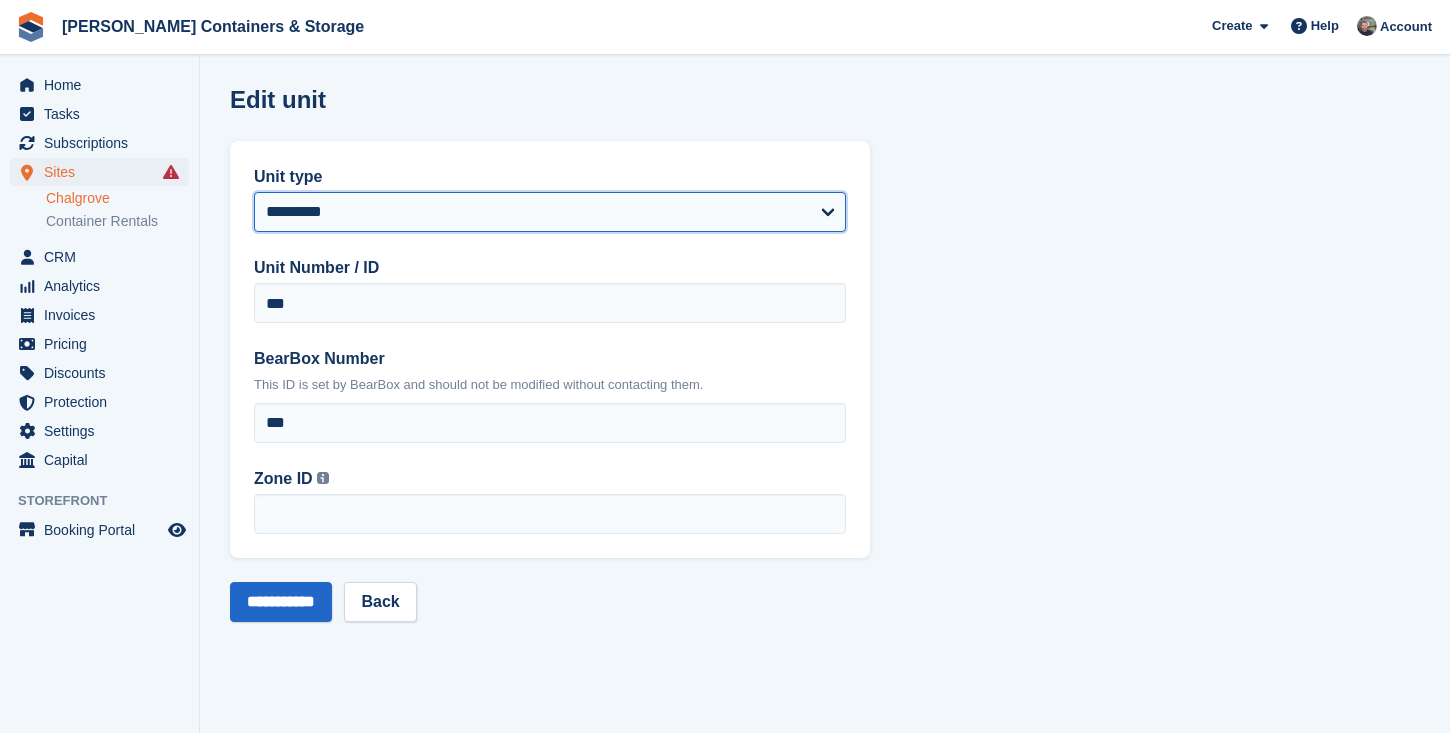 select on "****" 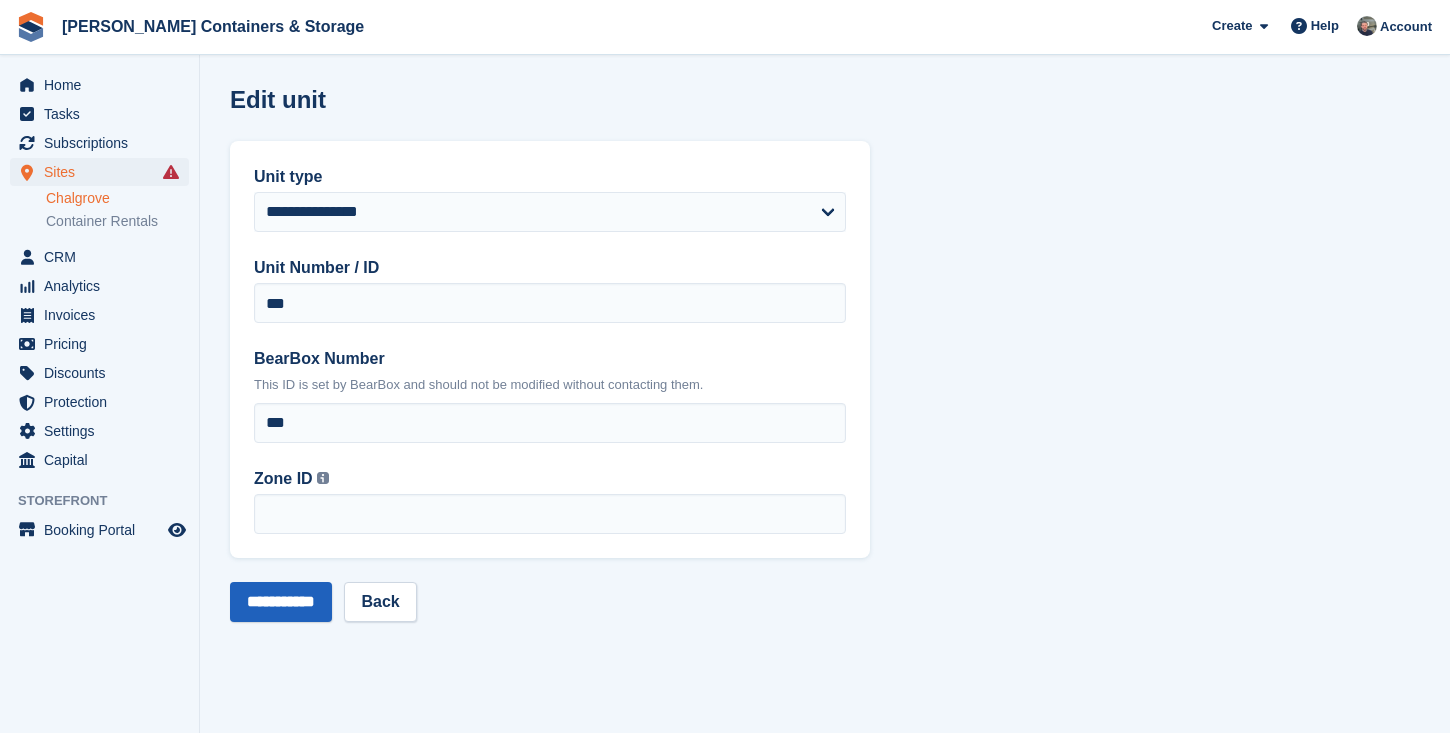 click on "**********" at bounding box center (281, 602) 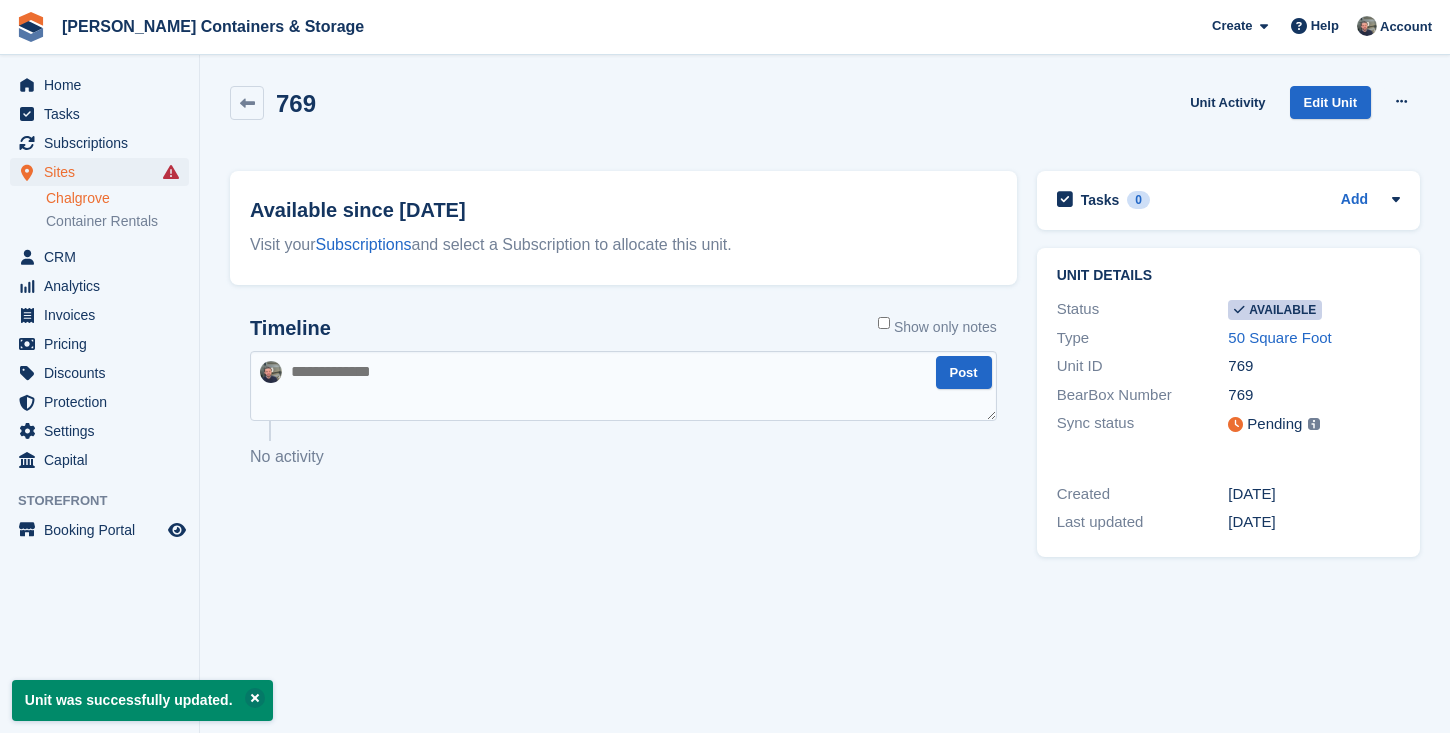 scroll, scrollTop: 0, scrollLeft: 0, axis: both 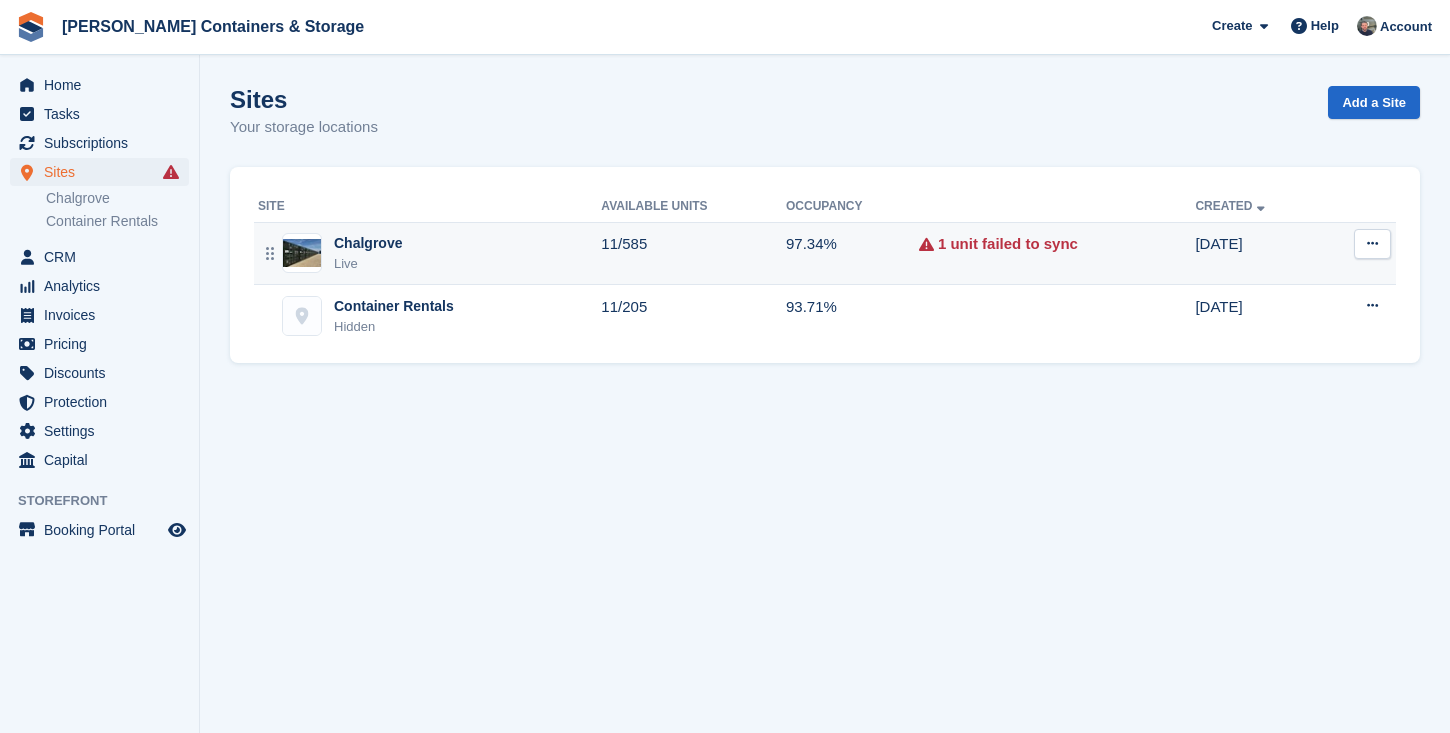 click on "1 unit failed to sync" at bounding box center (1057, 253) 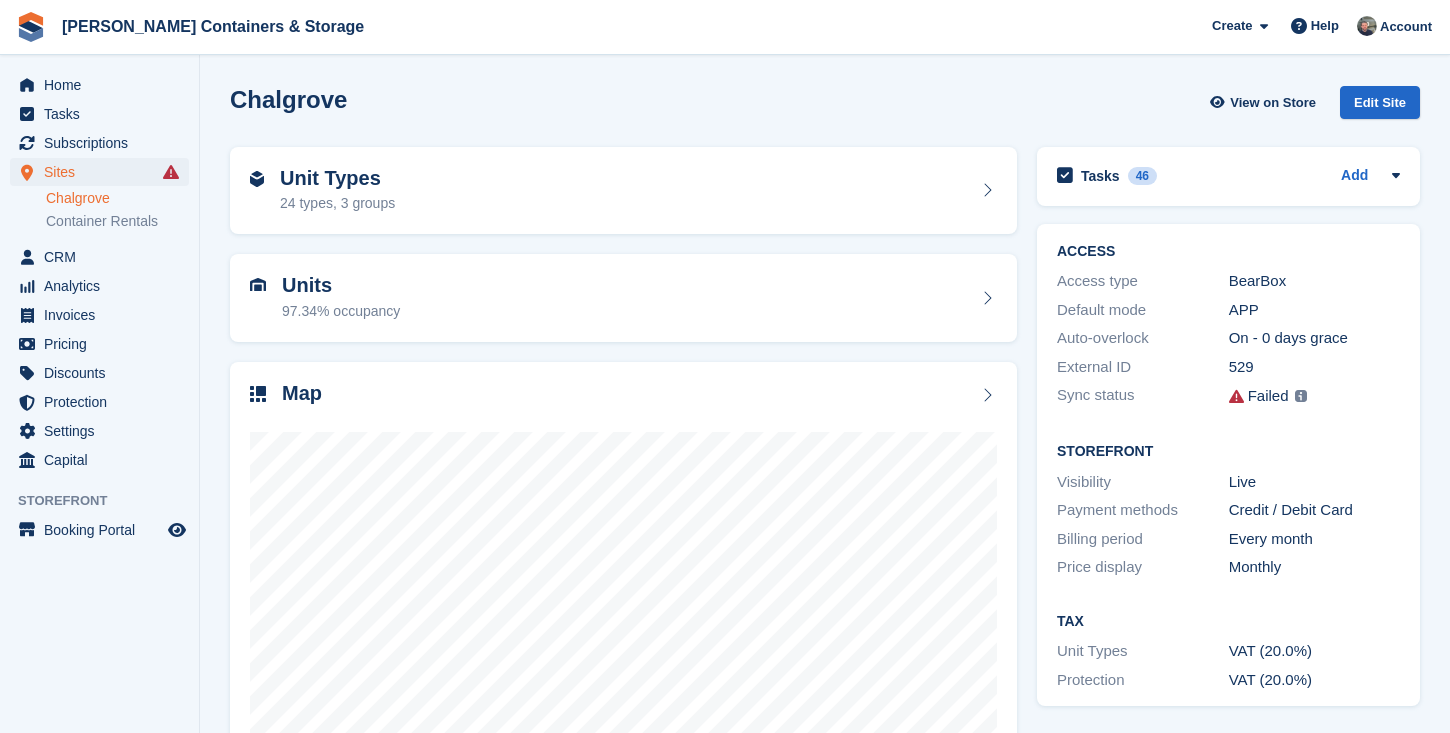 scroll, scrollTop: 0, scrollLeft: 0, axis: both 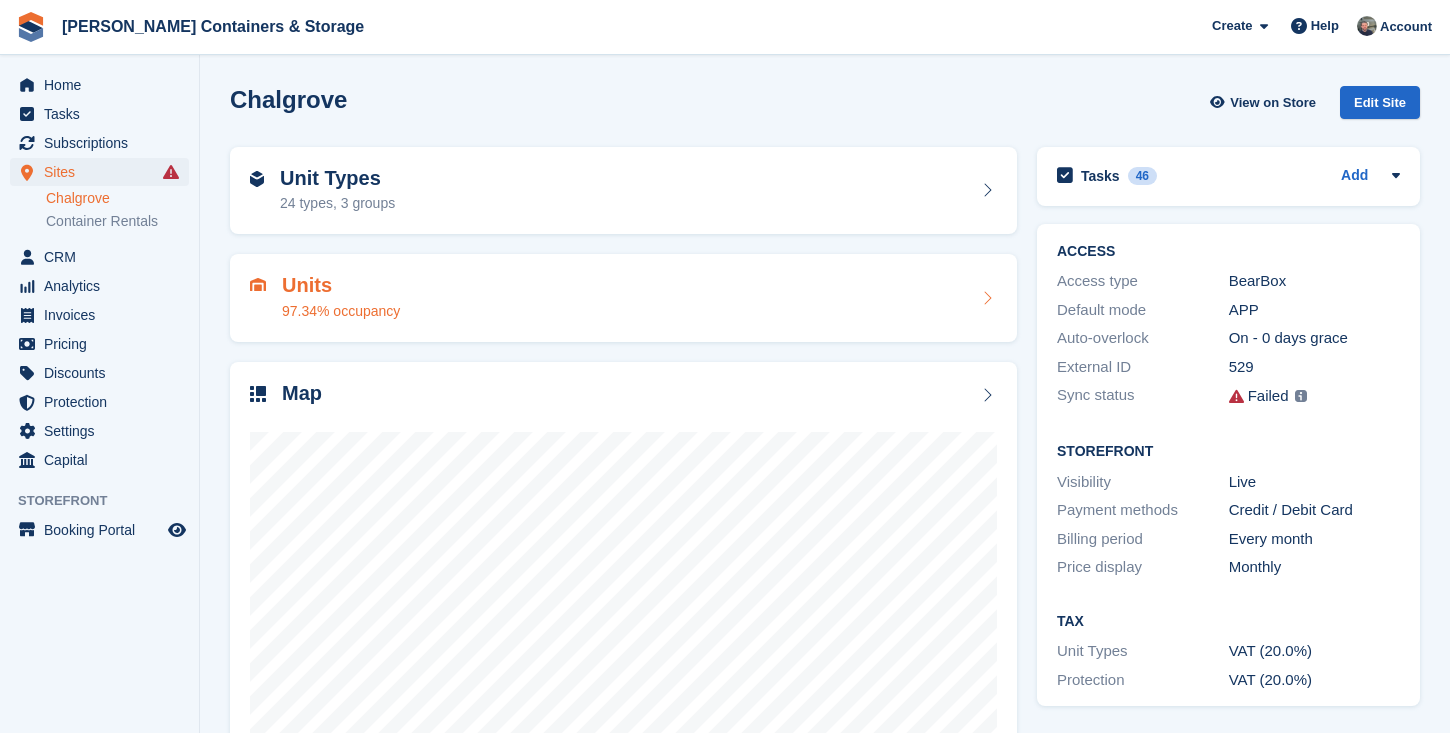click on "97.34% occupancy" at bounding box center [341, 311] 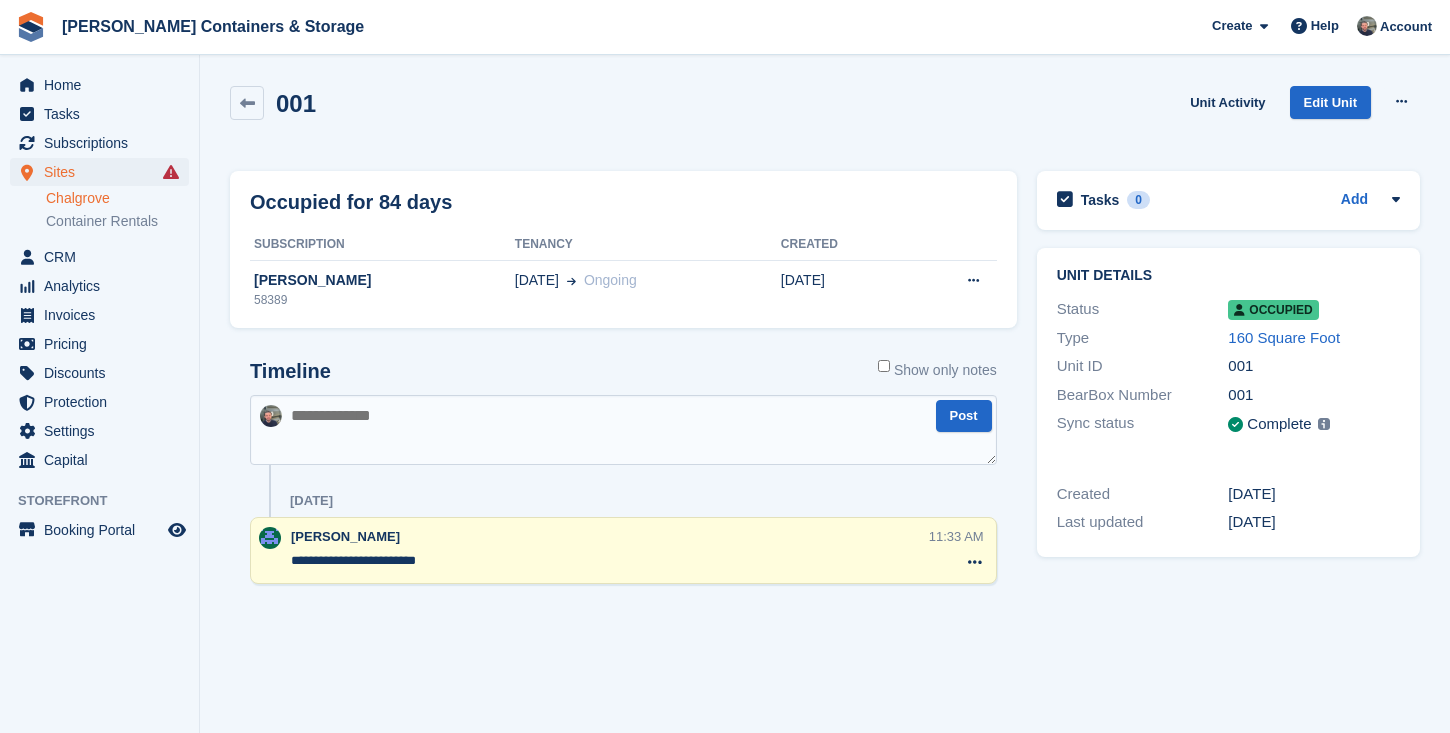 scroll, scrollTop: 0, scrollLeft: 0, axis: both 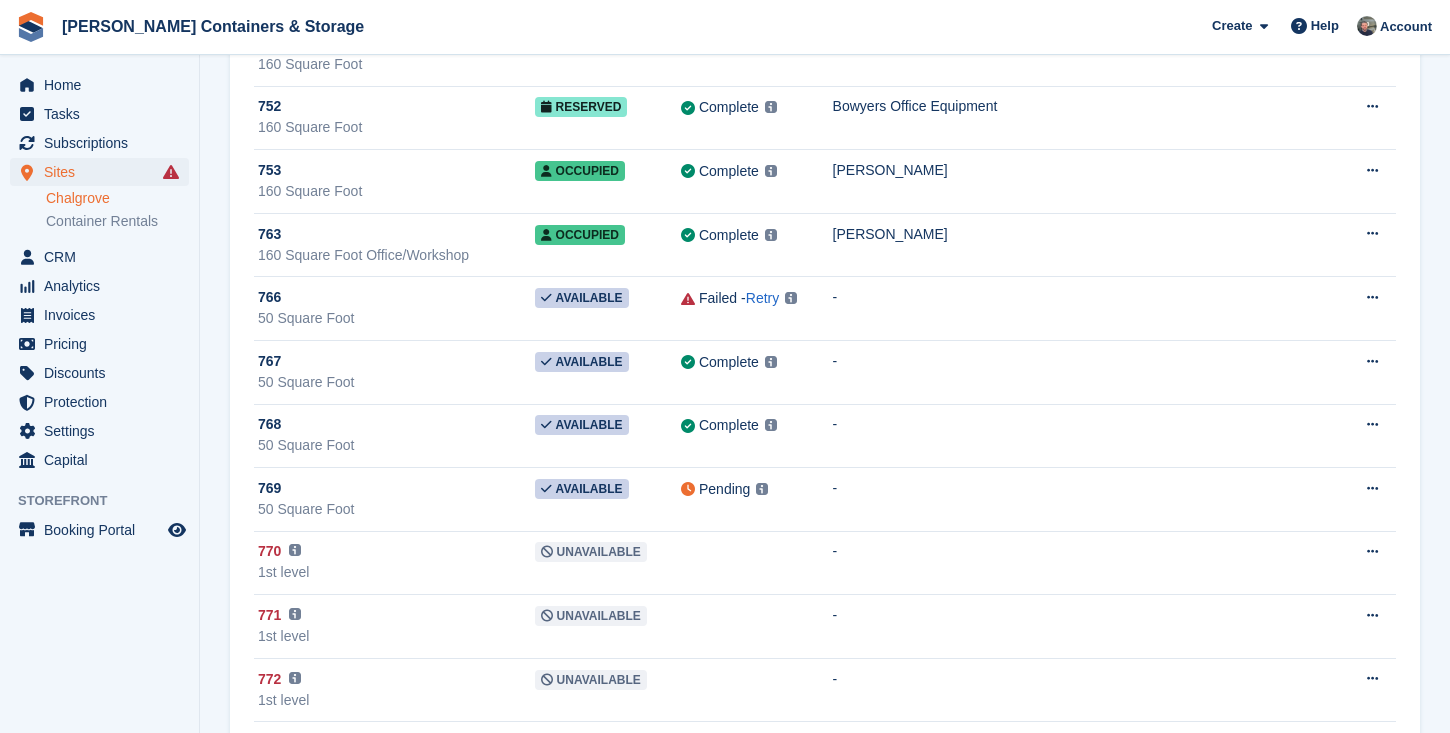 click on "Jennings Containers & Storage
Create
Subscription
Invoice
Contact
Deal
Discount
Page
Help
Chat Support
Submit a support request
Help Center
Get answers to Stora questions
What's New" at bounding box center [725, 27] 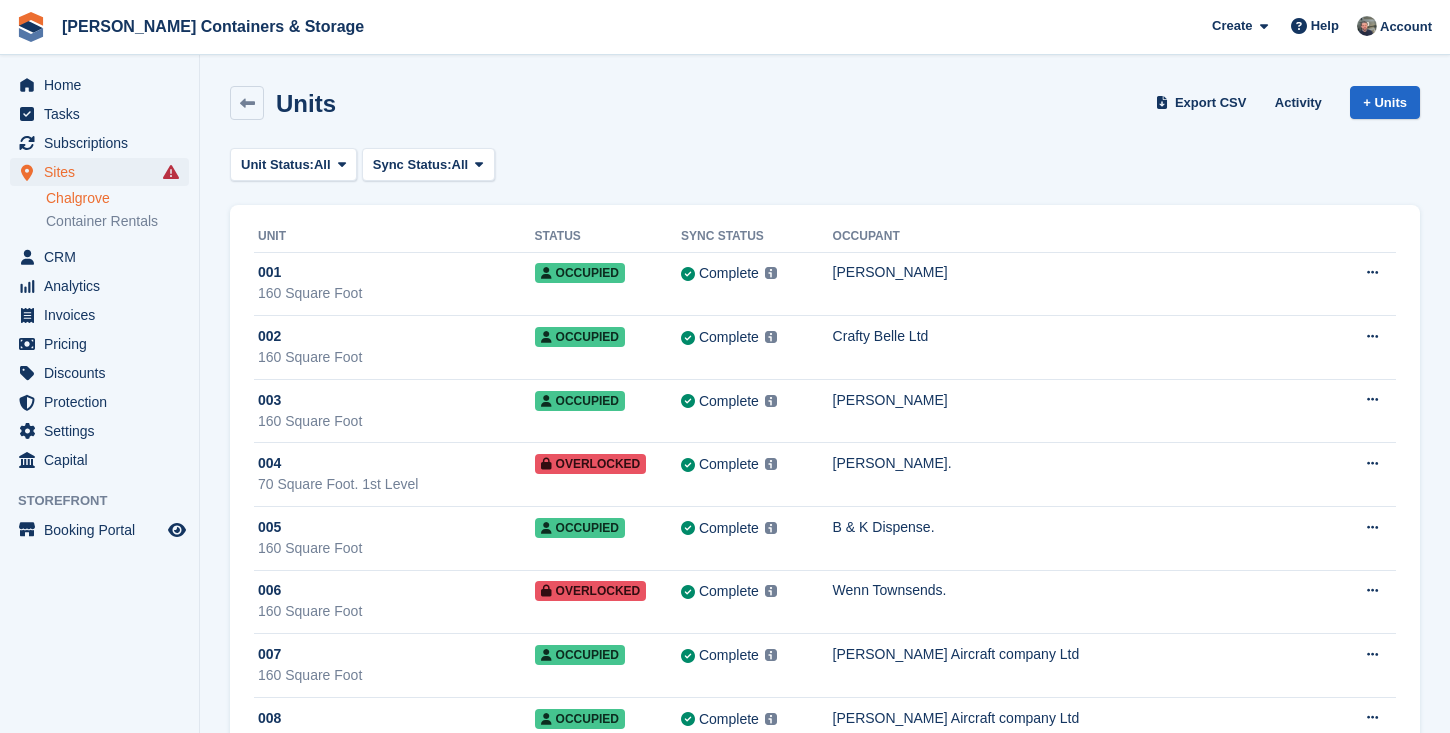 scroll, scrollTop: 3326, scrollLeft: 0, axis: vertical 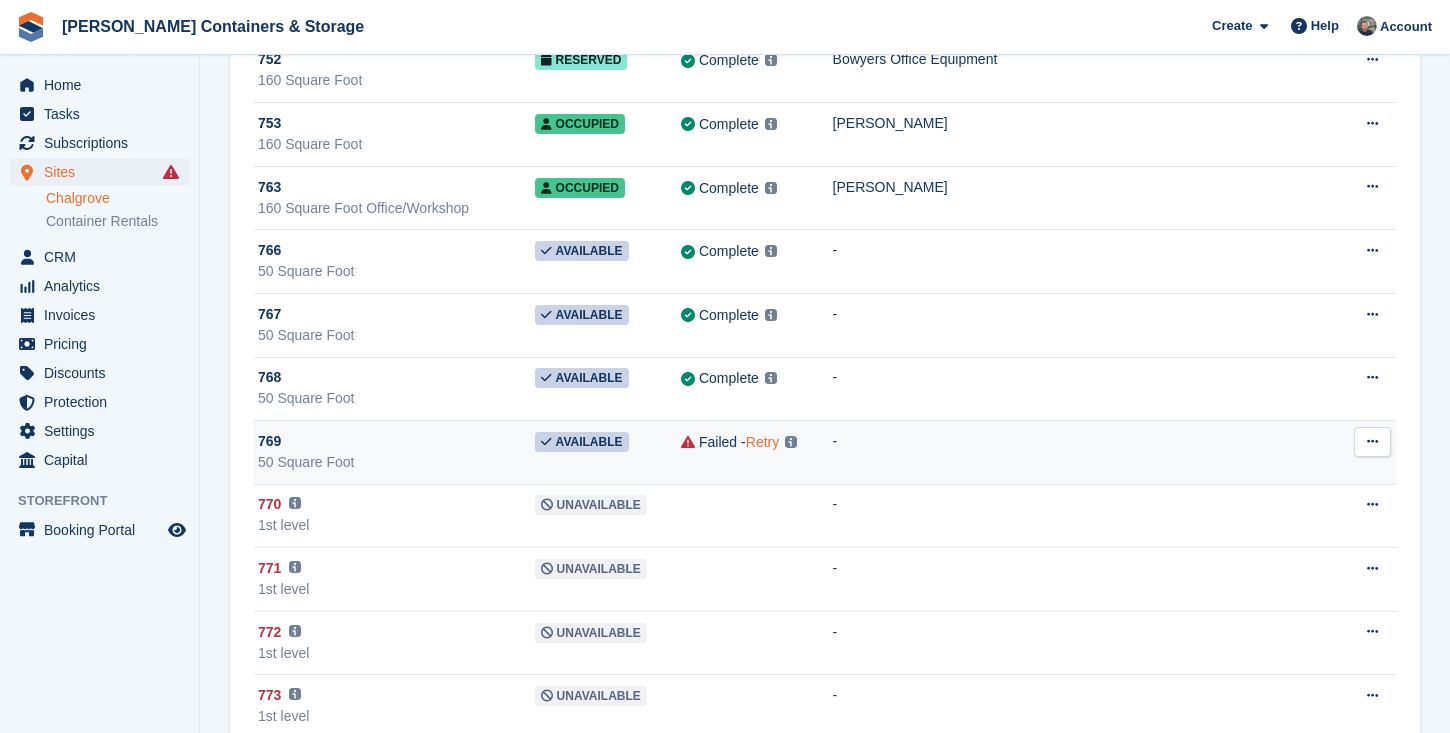 click on "Retry" at bounding box center (762, 442) 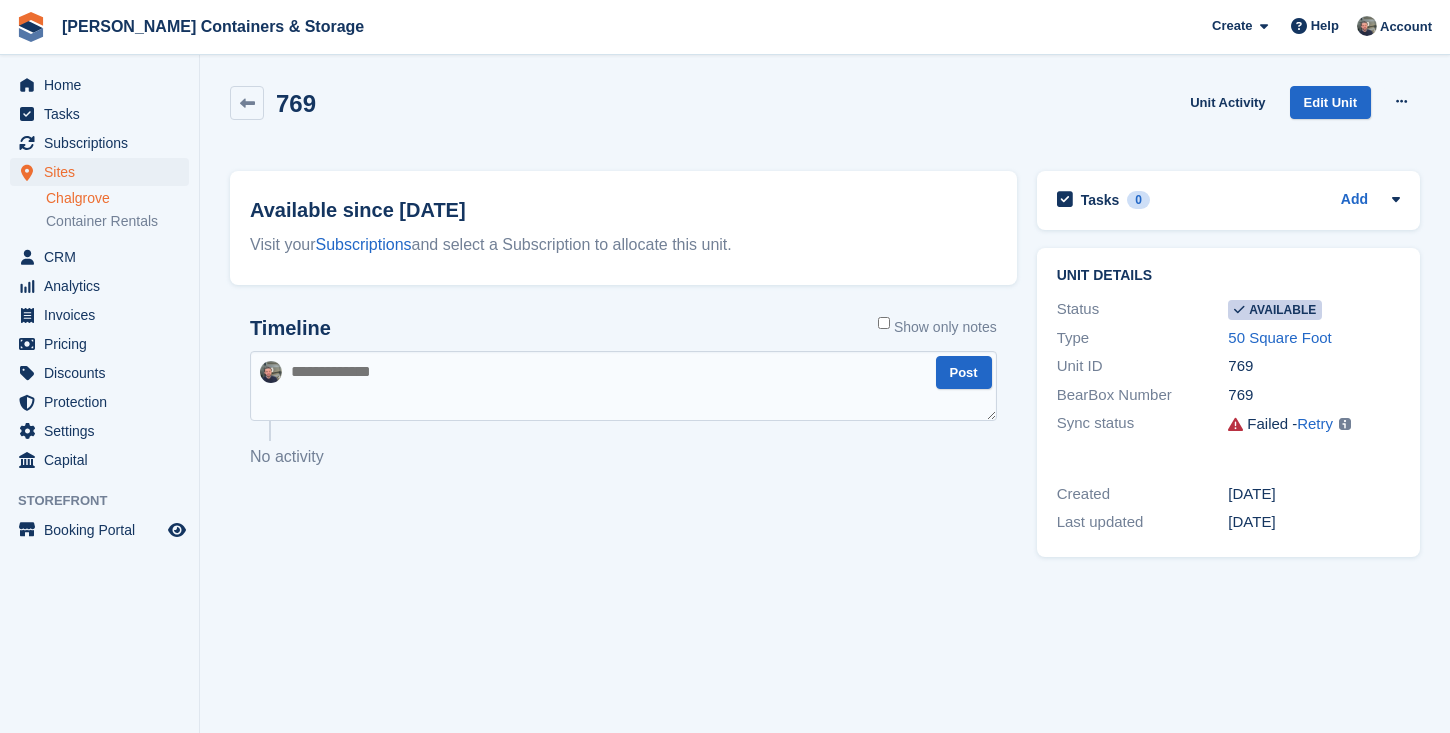 scroll, scrollTop: 0, scrollLeft: 0, axis: both 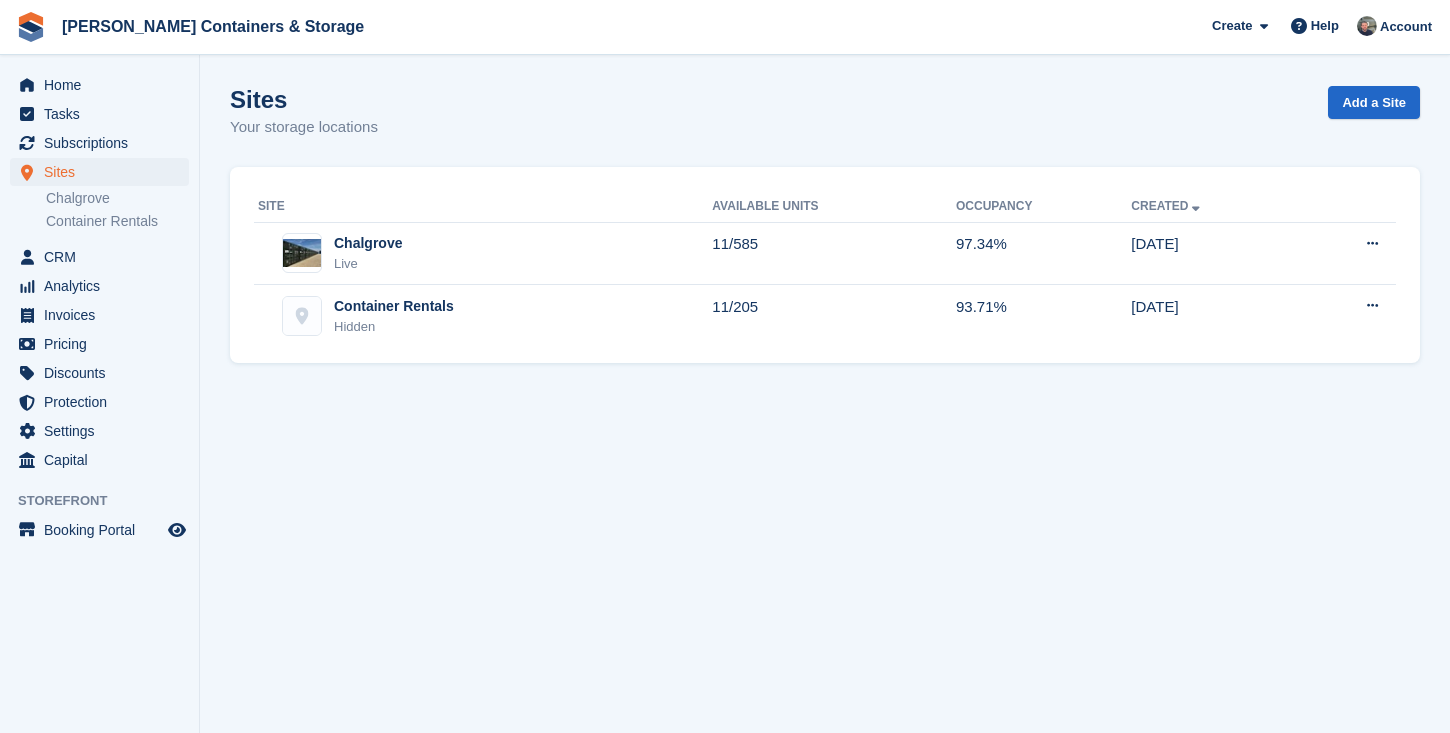 click on "Home
Tasks
Subscriptions
Subscriptions
Subscriptions
Contracts
Price increases
NEW
Contracts
Price increases
NEW
Sites
Sites
Sites
Chalgrove
Container Rentals" at bounding box center (99, 371) 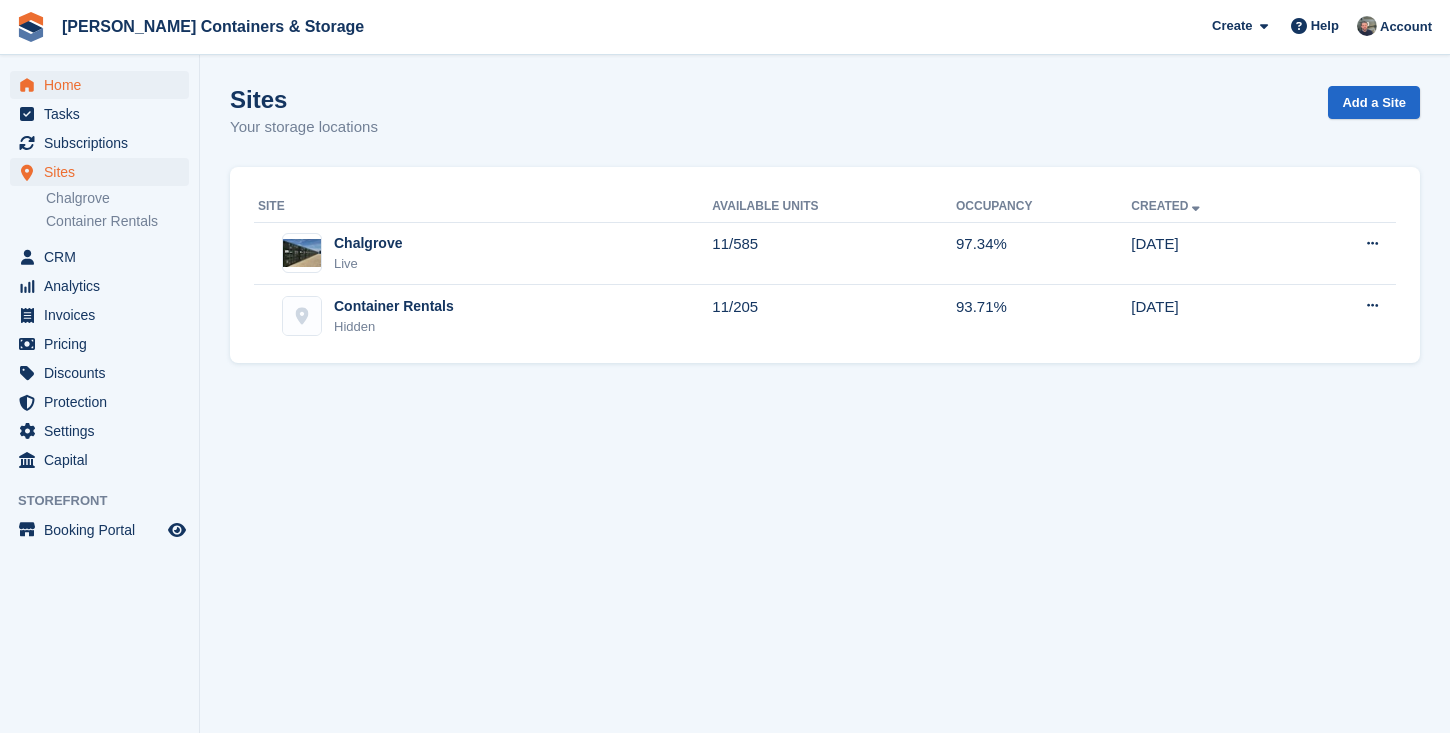 click on "Home" at bounding box center (104, 85) 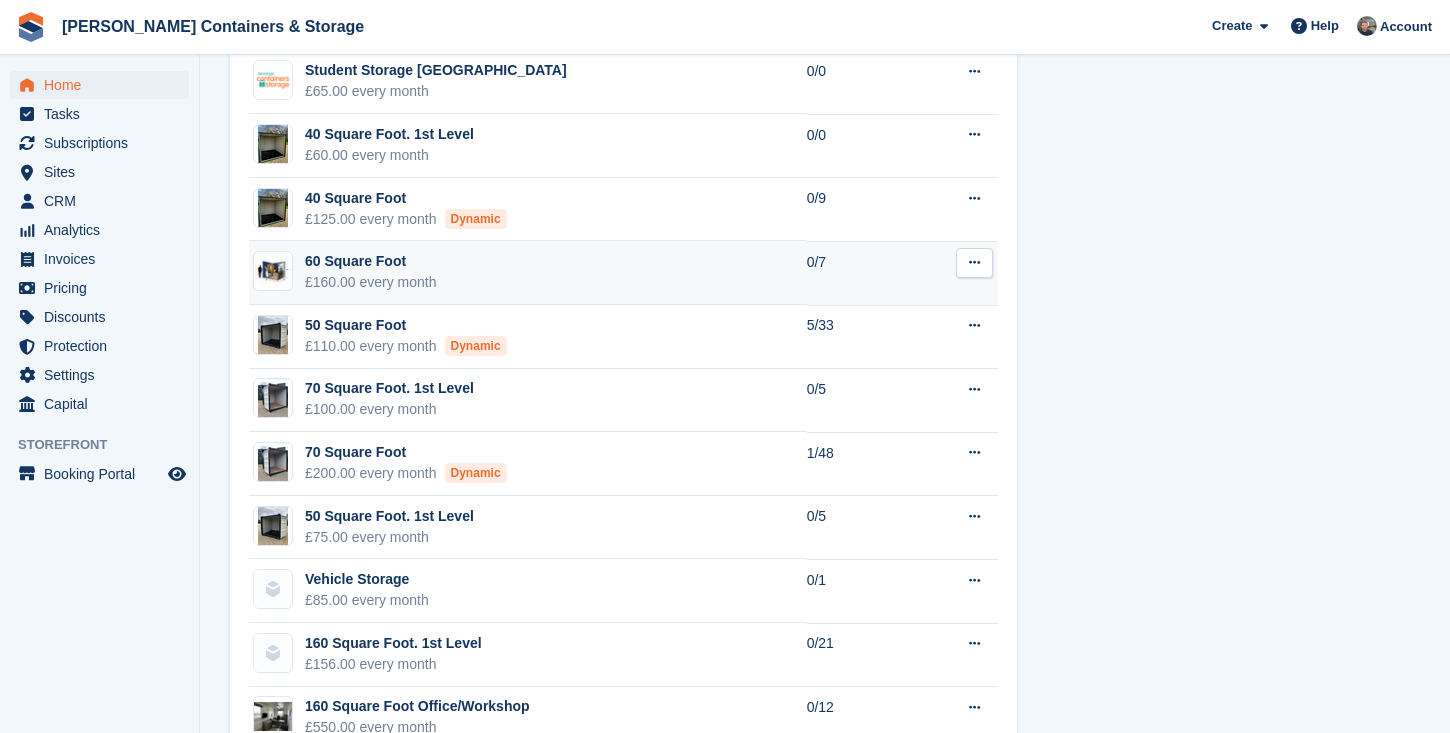 scroll, scrollTop: 1626, scrollLeft: 0, axis: vertical 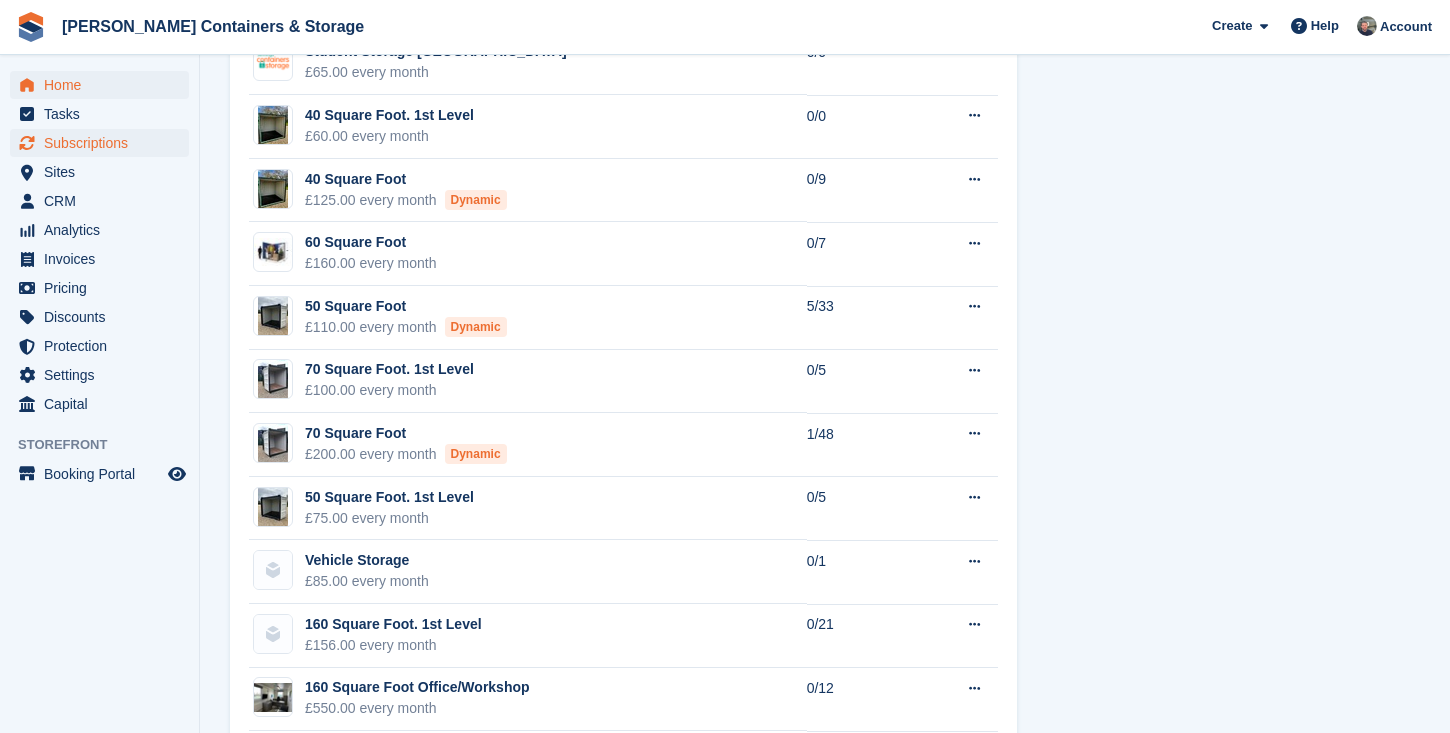 click 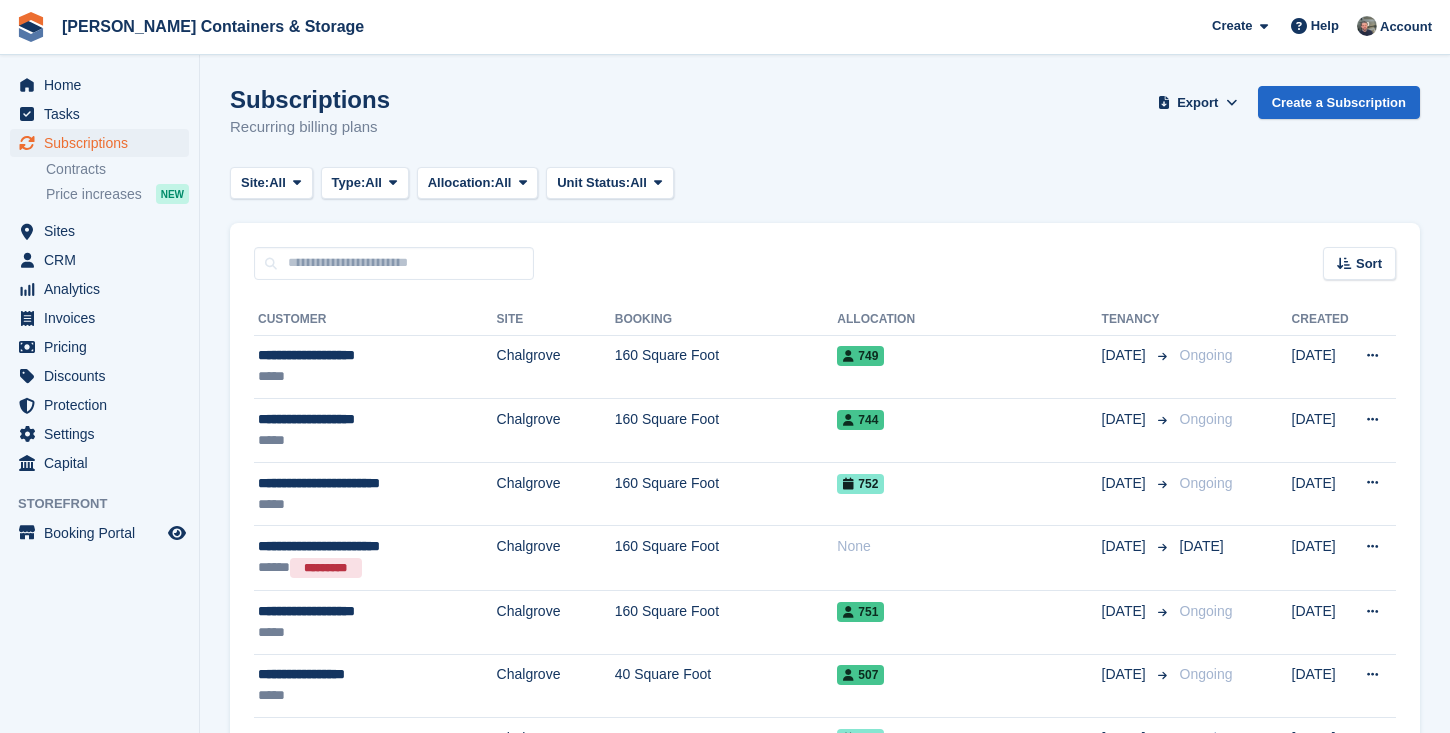 scroll, scrollTop: 0, scrollLeft: 0, axis: both 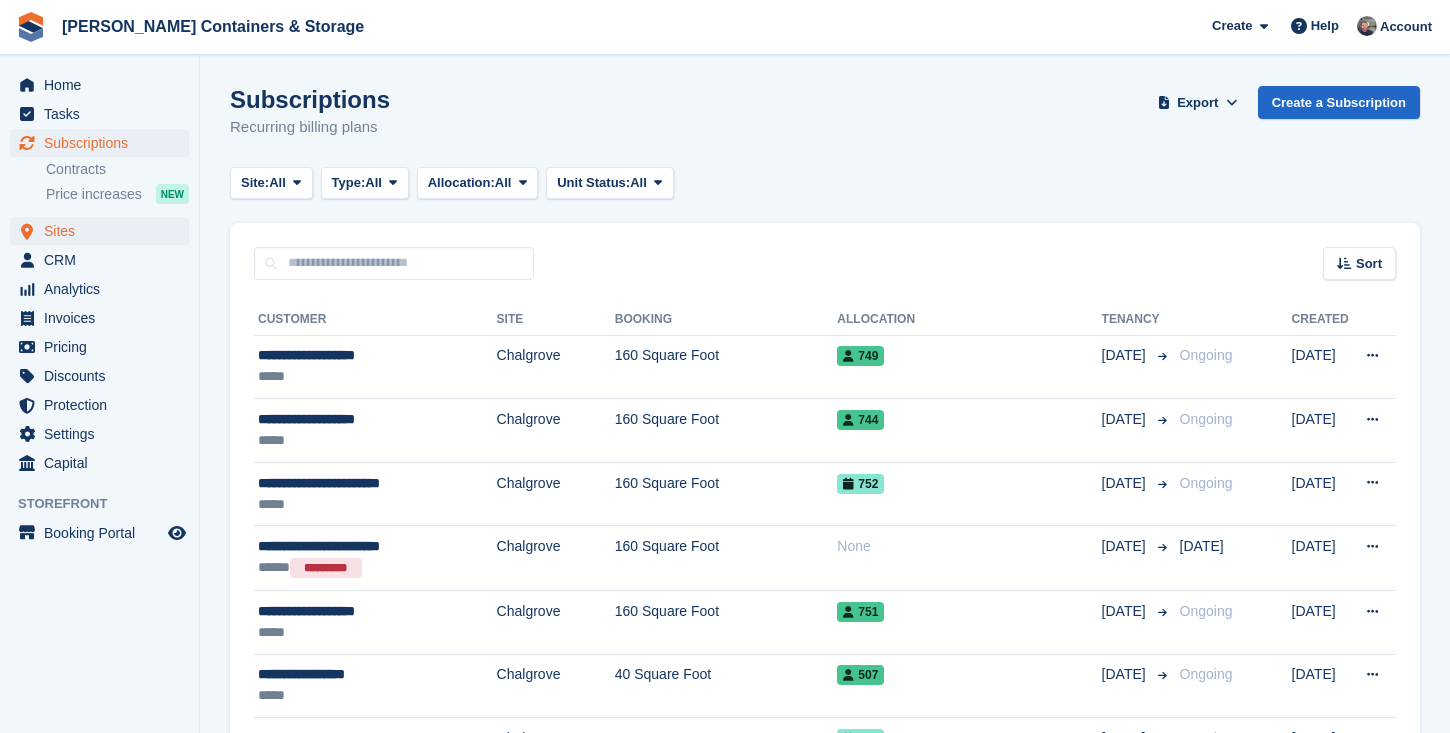 click on "Sites" at bounding box center [104, 231] 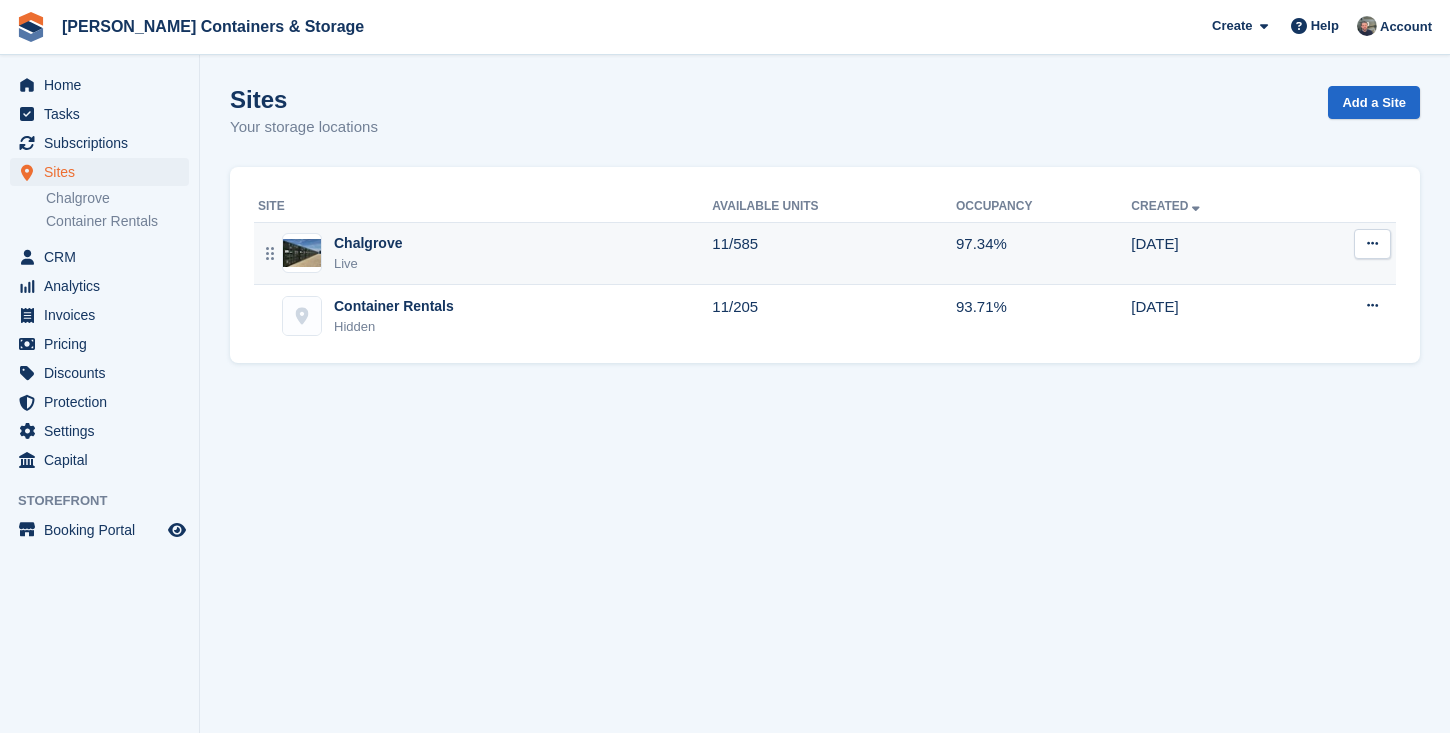 click on "Live" at bounding box center [368, 264] 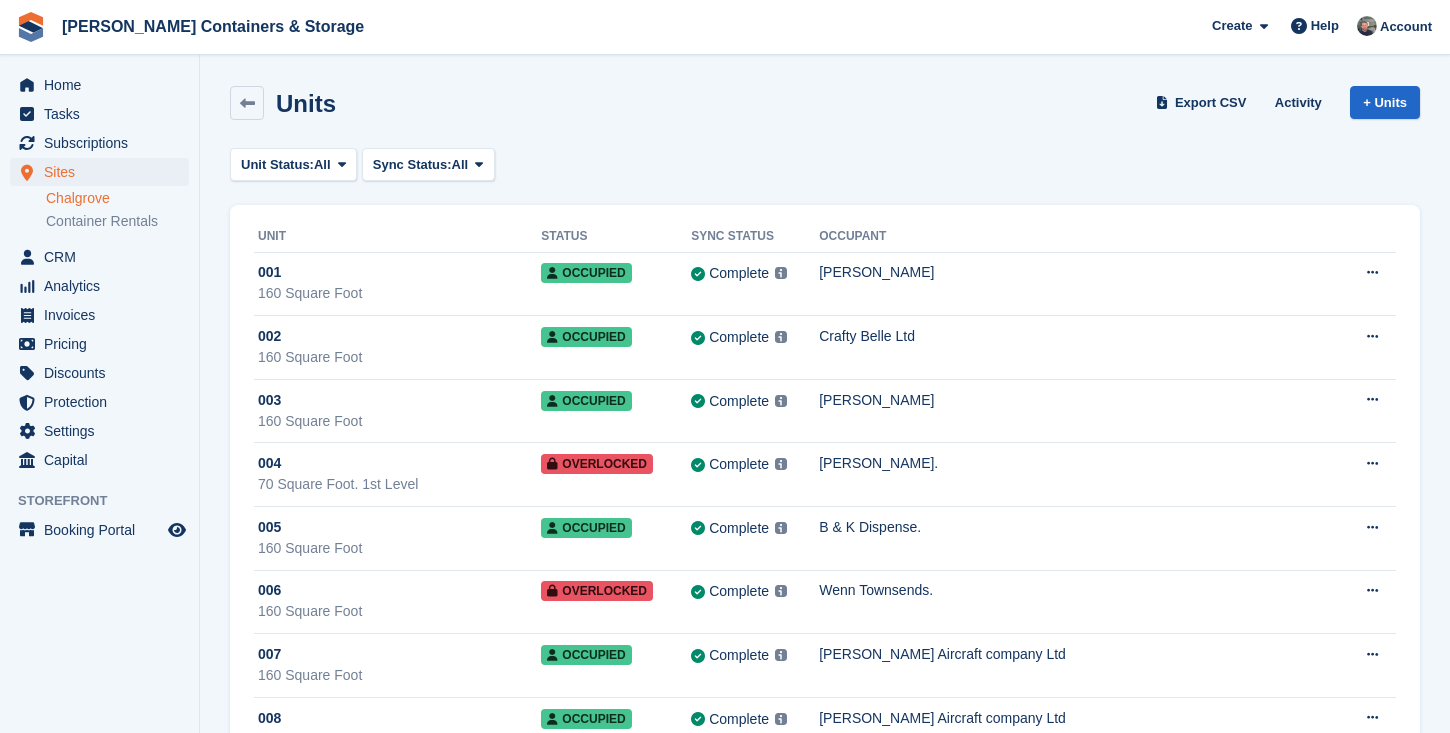 scroll, scrollTop: 0, scrollLeft: 0, axis: both 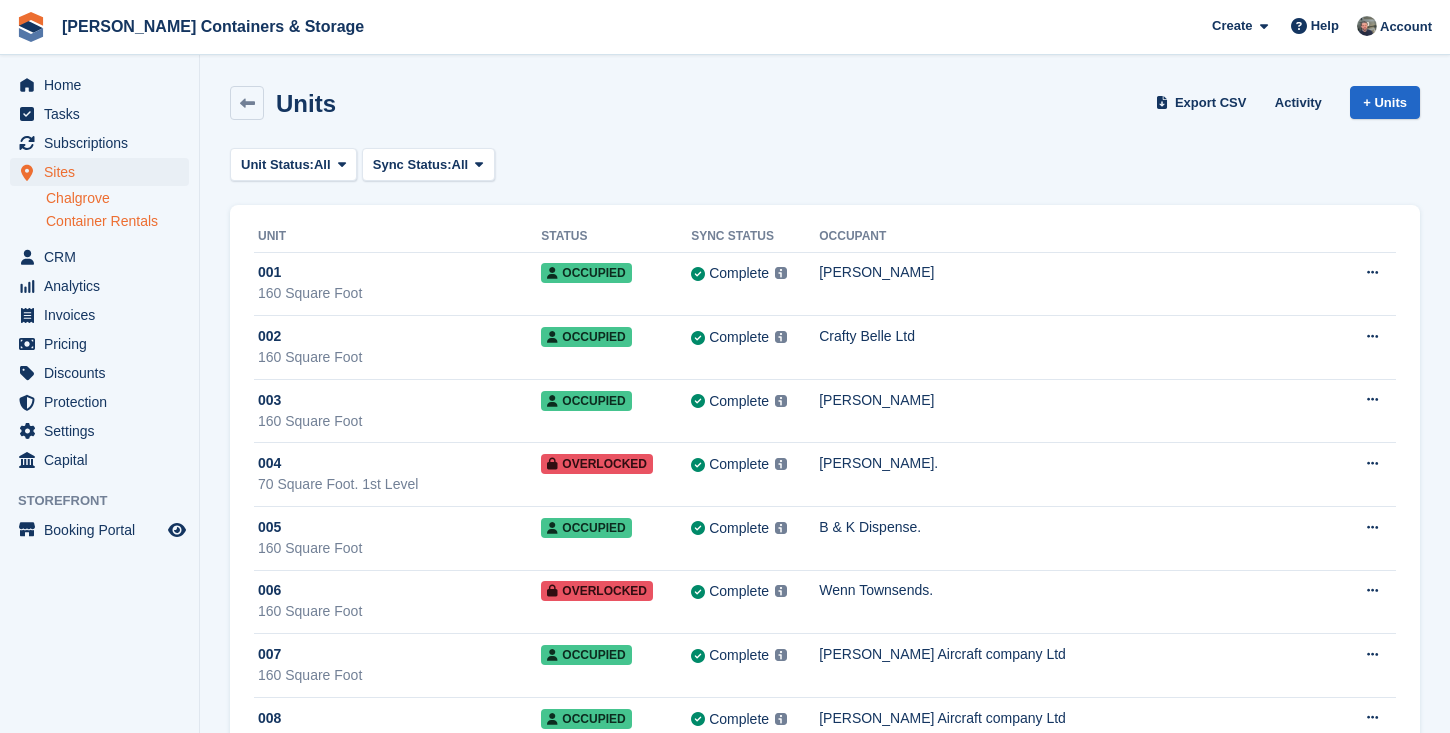 click on "Container Rentals" at bounding box center [117, 221] 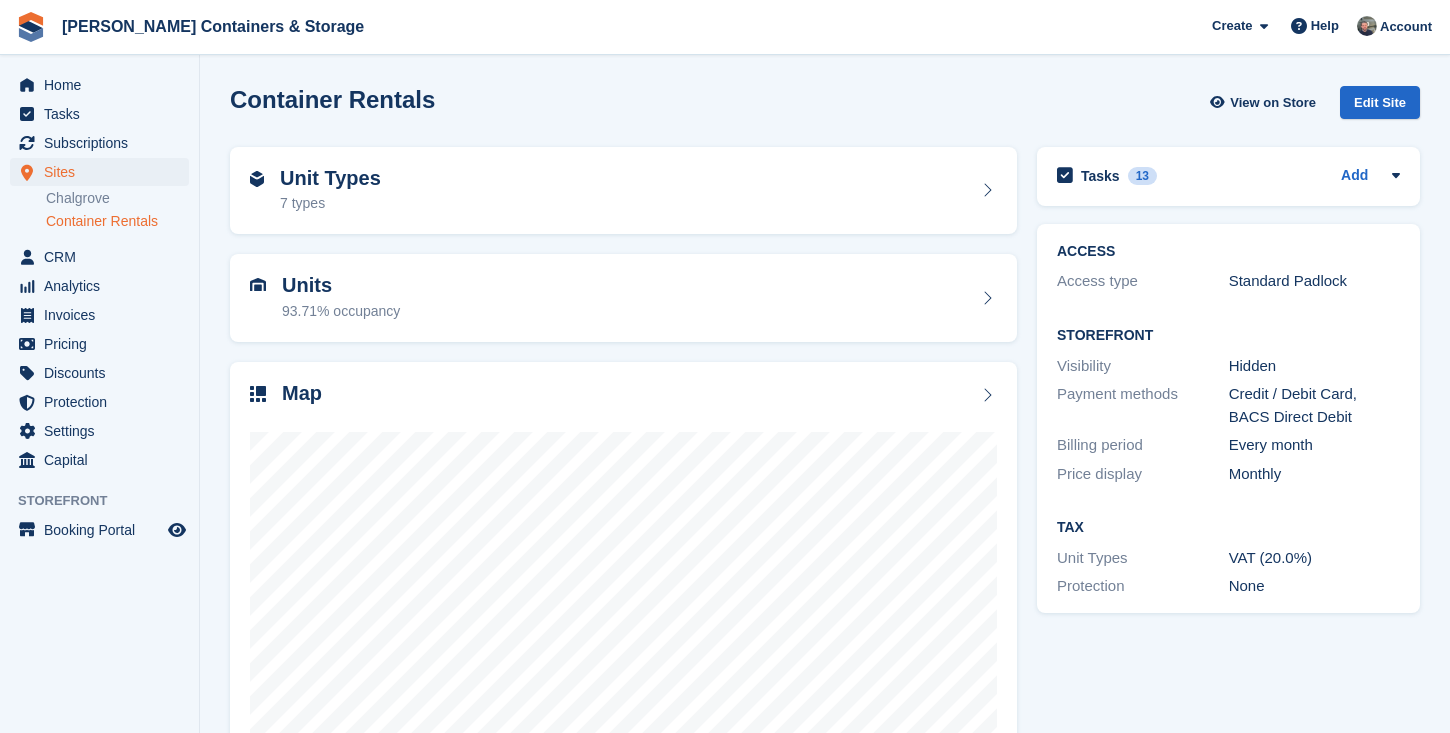scroll, scrollTop: 0, scrollLeft: 0, axis: both 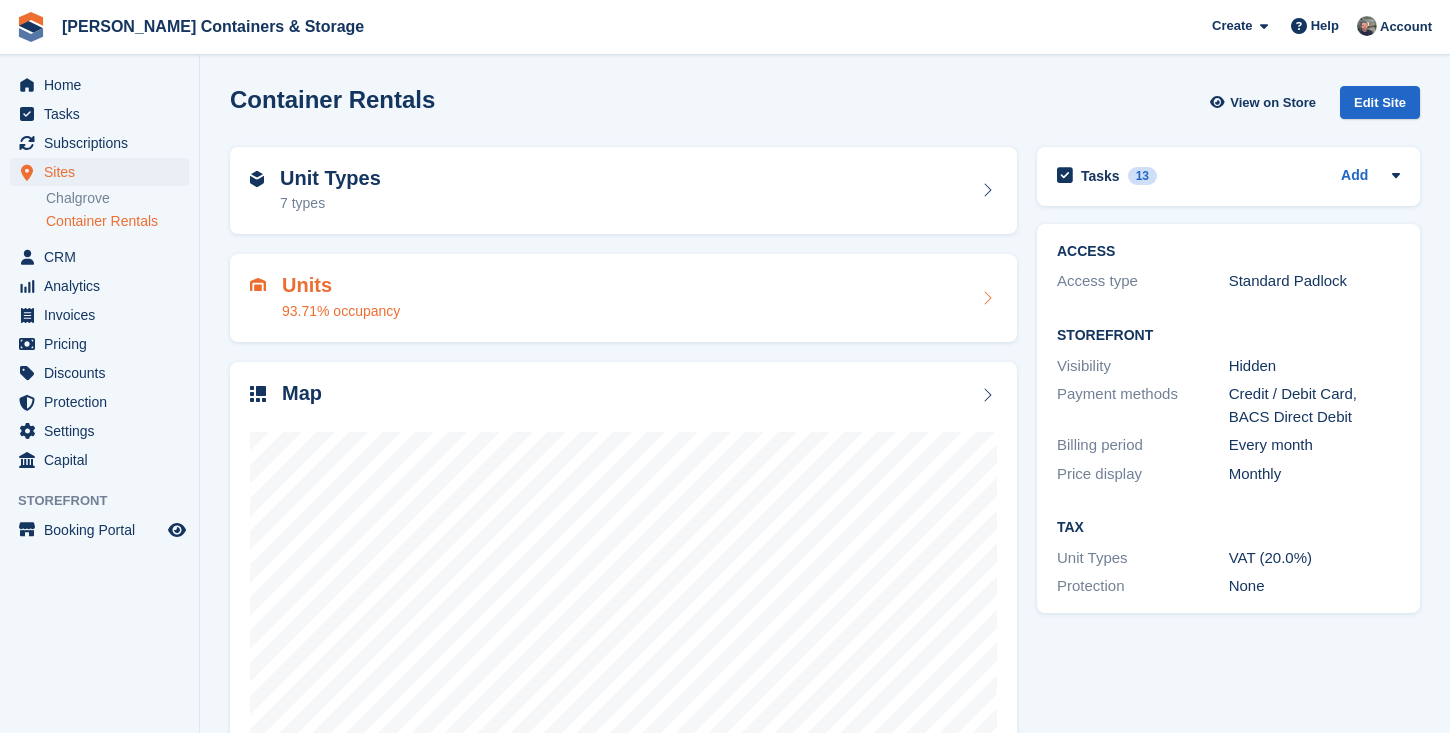 click on "Units" at bounding box center [341, 285] 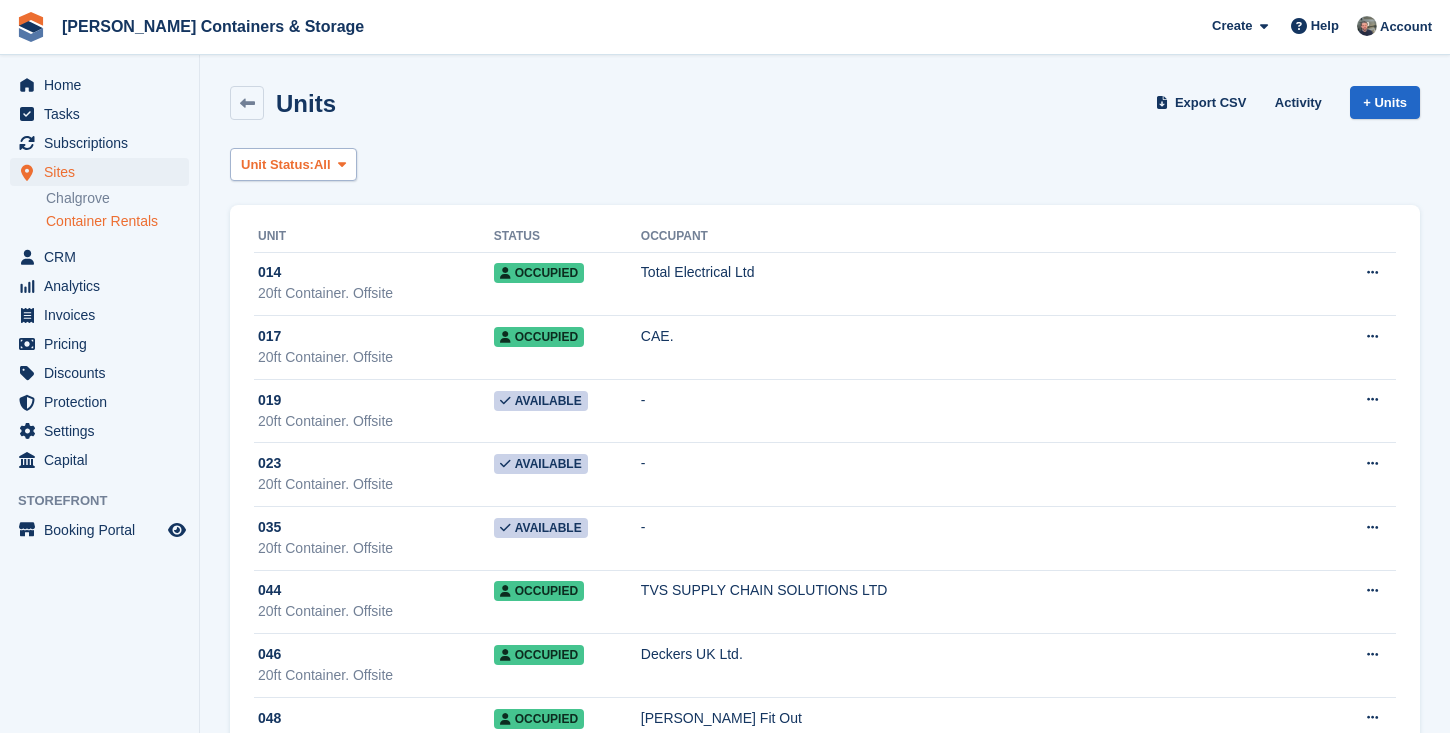 scroll, scrollTop: 0, scrollLeft: 0, axis: both 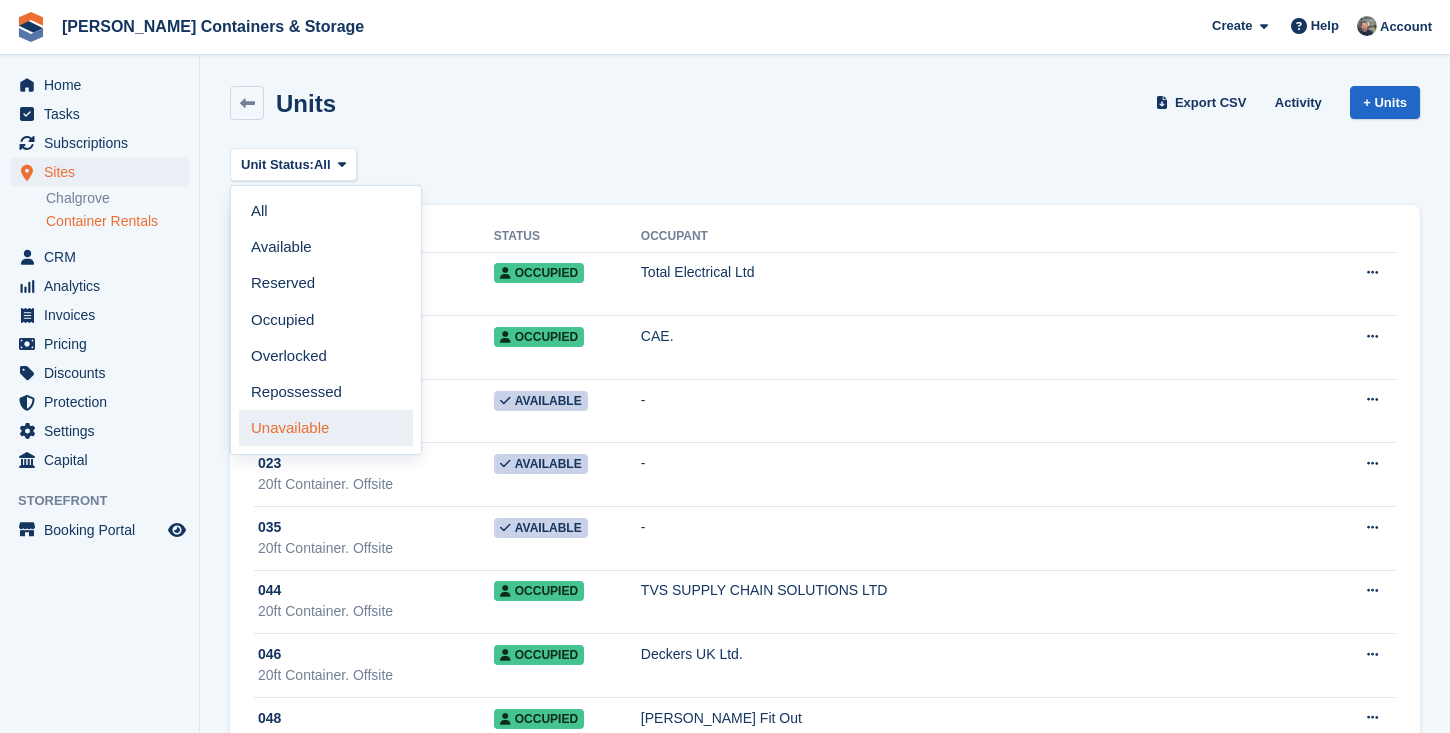 click on "Unavailable" at bounding box center (326, 428) 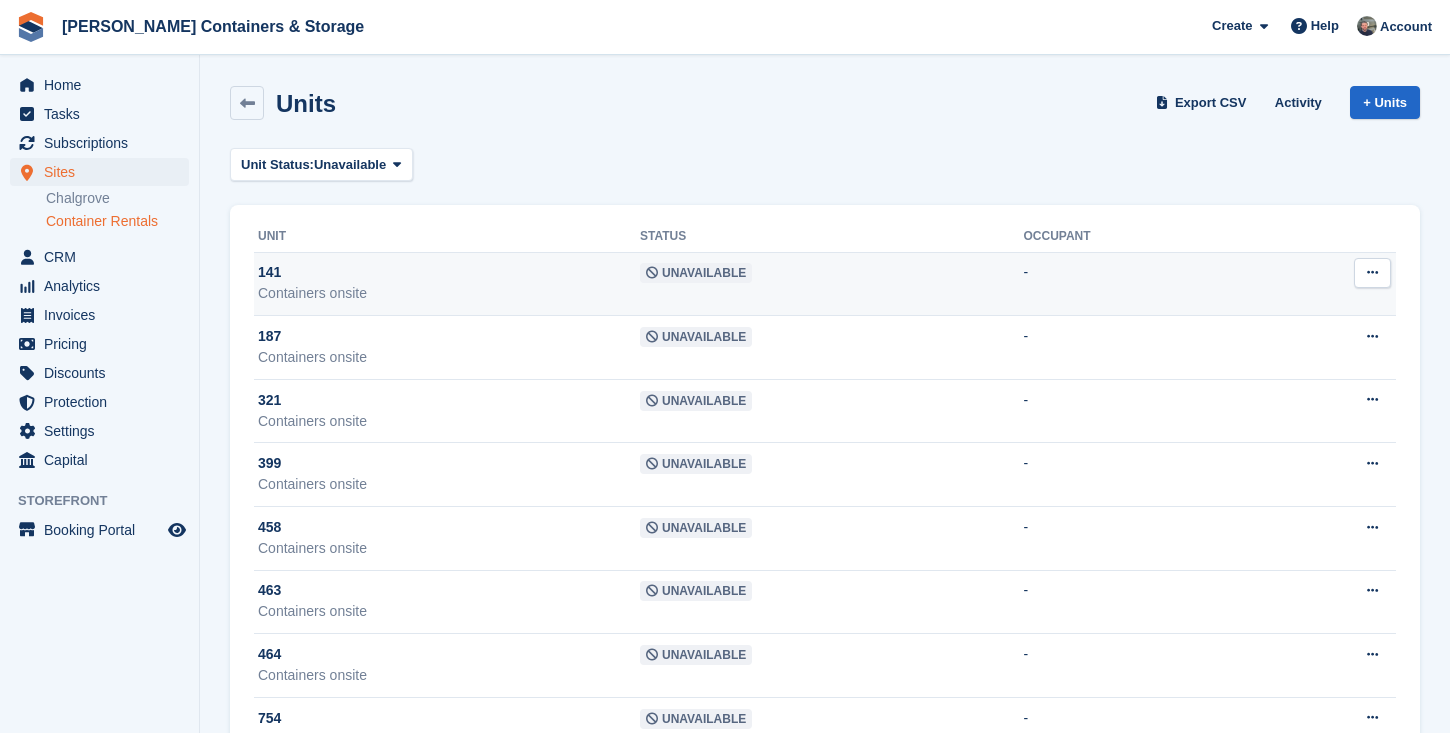 click on "141" at bounding box center [449, 272] 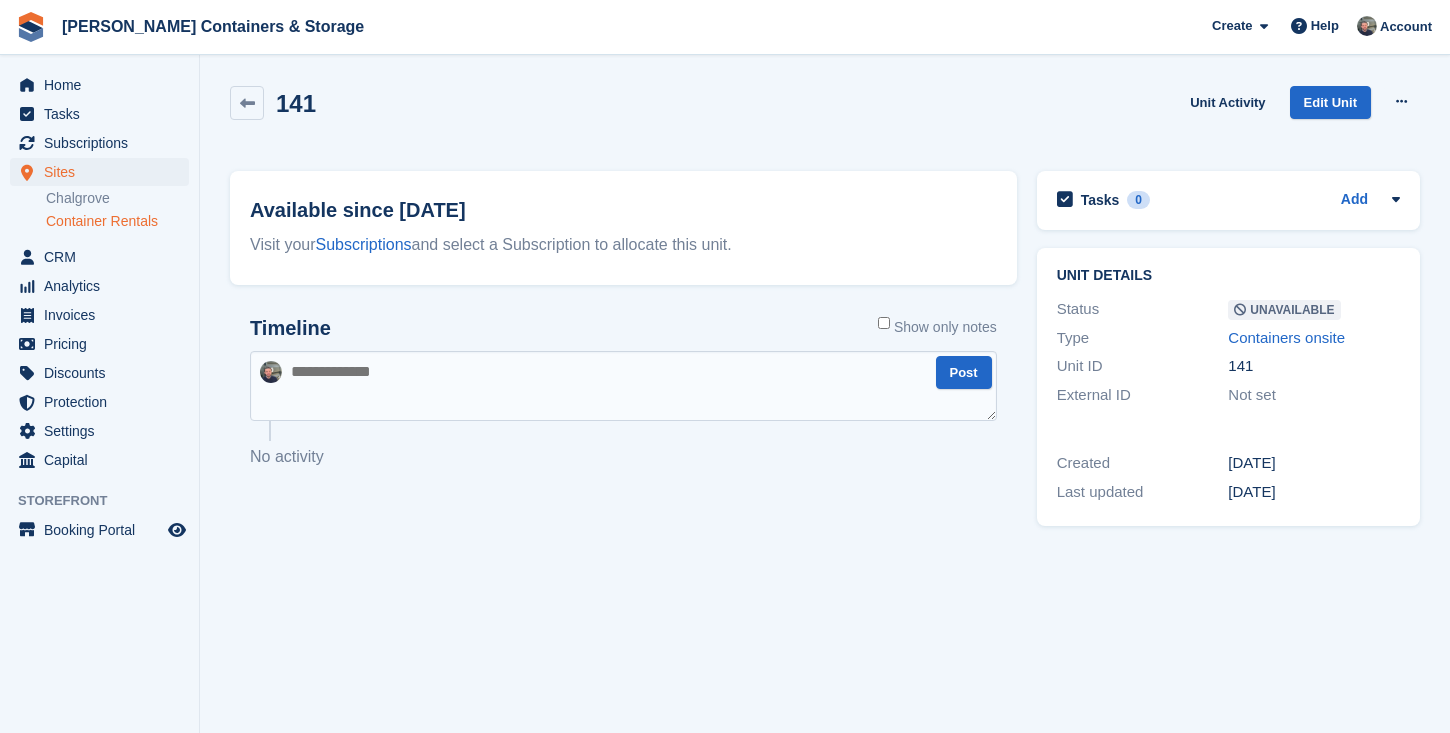 scroll, scrollTop: 0, scrollLeft: 0, axis: both 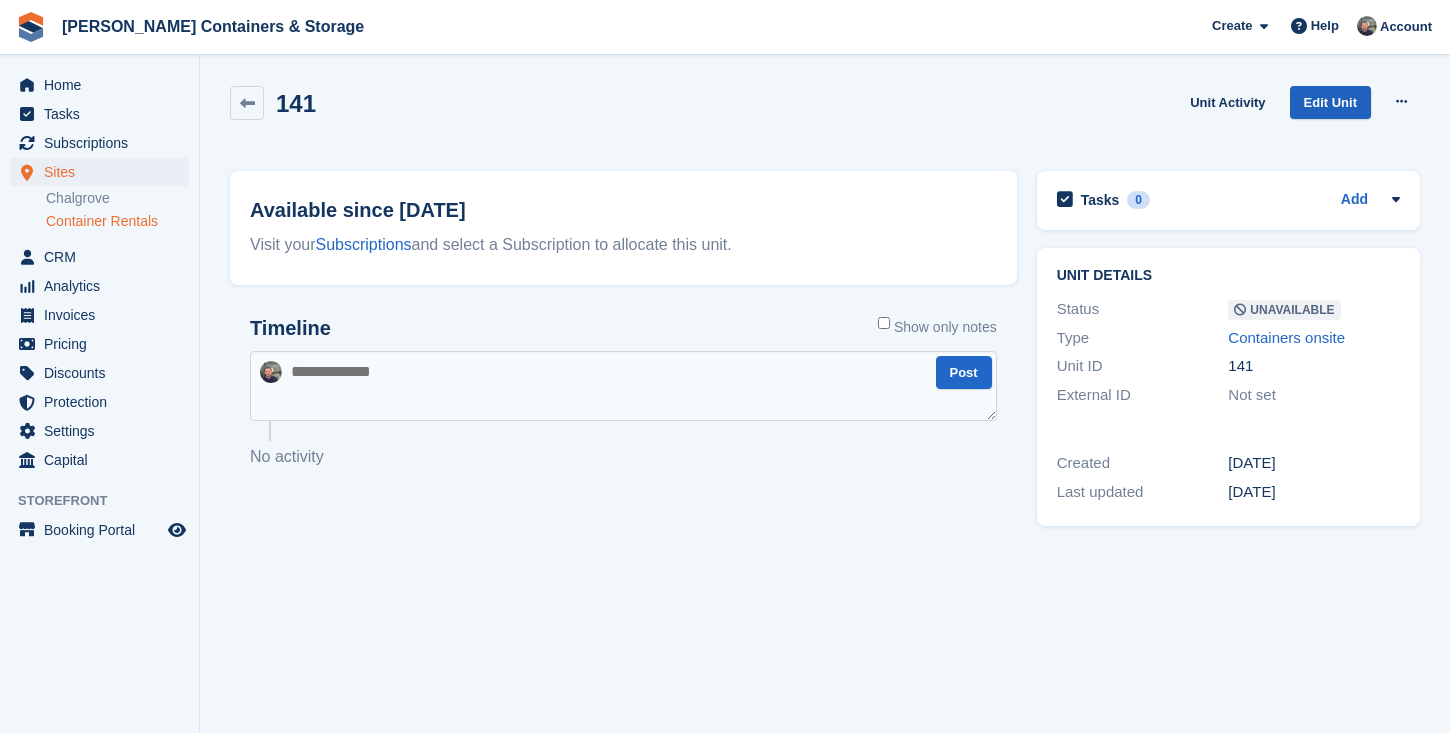 click on "Edit Unit" at bounding box center [1330, 102] 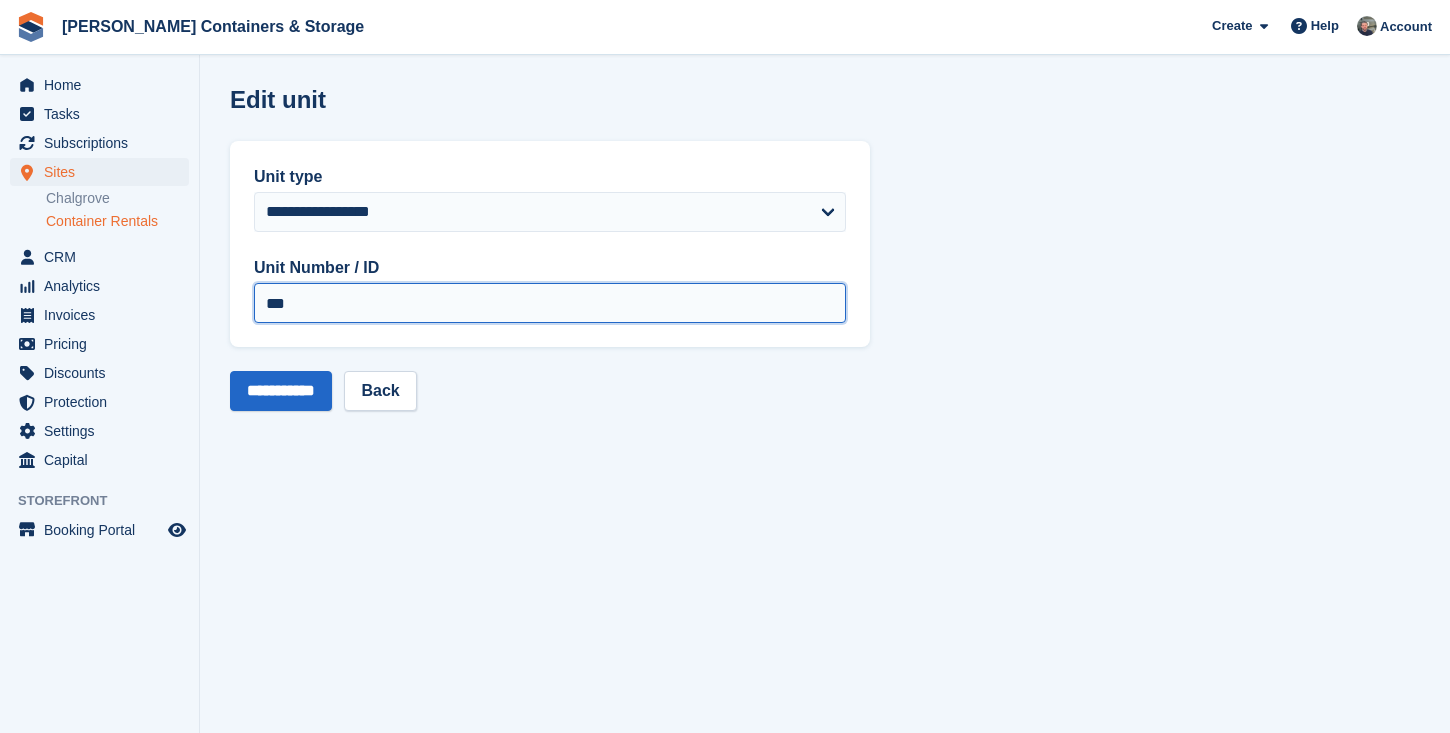 click on "***" at bounding box center [550, 303] 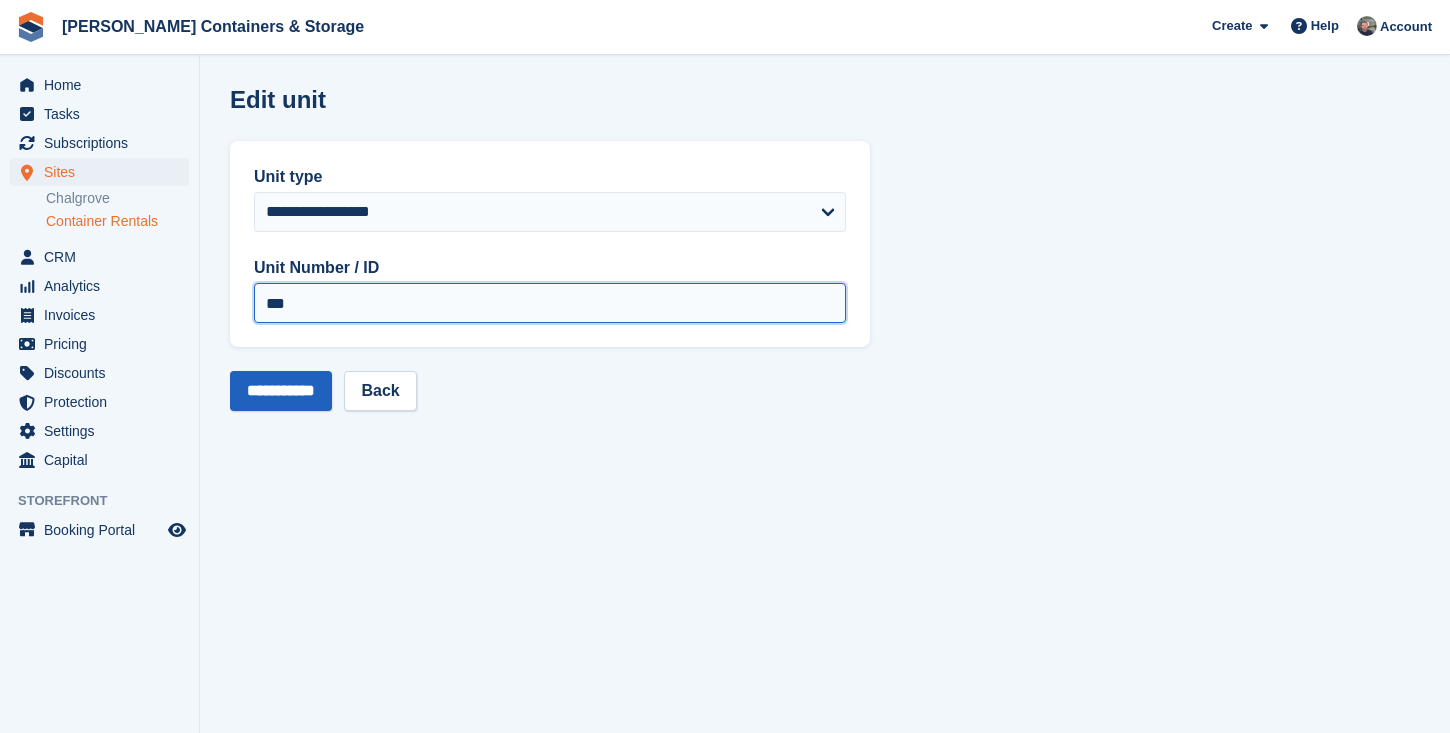 type on "***" 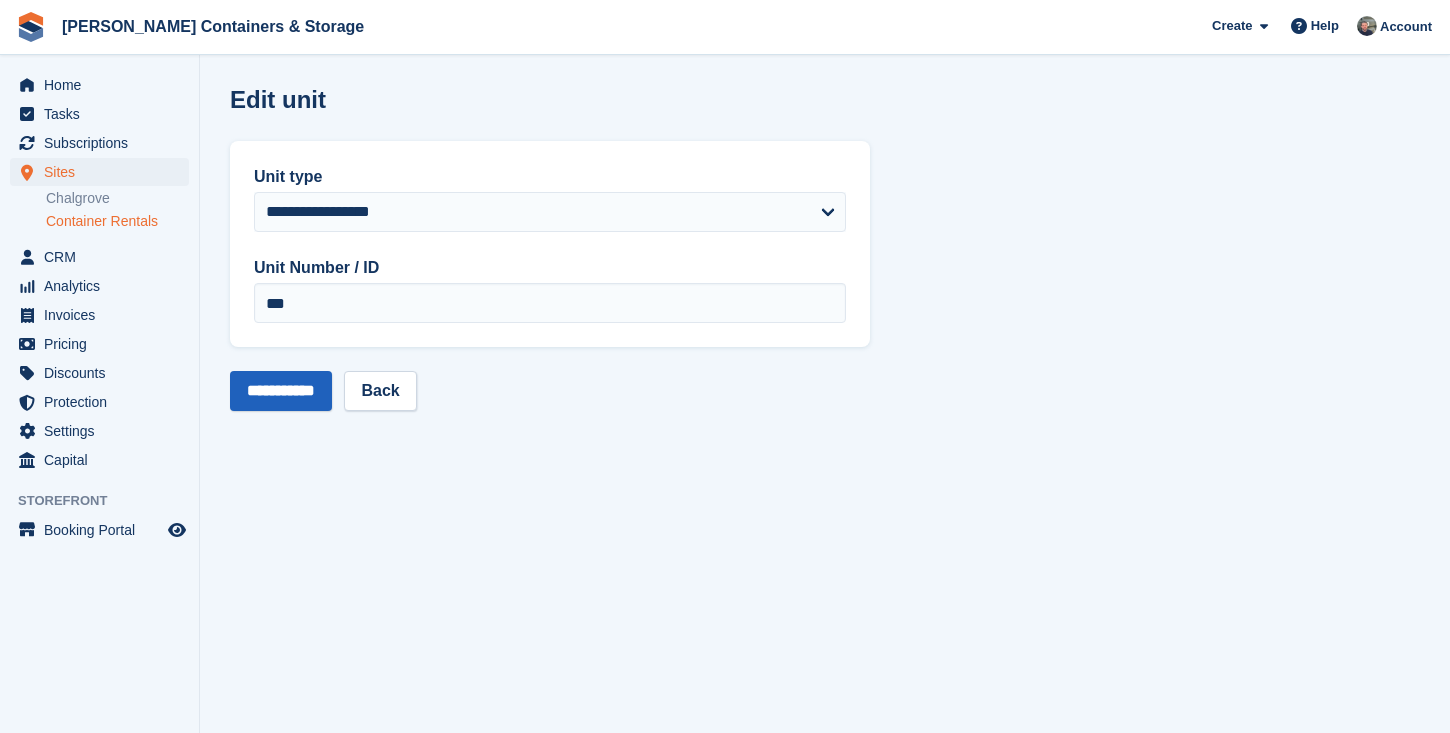click on "**********" at bounding box center [281, 391] 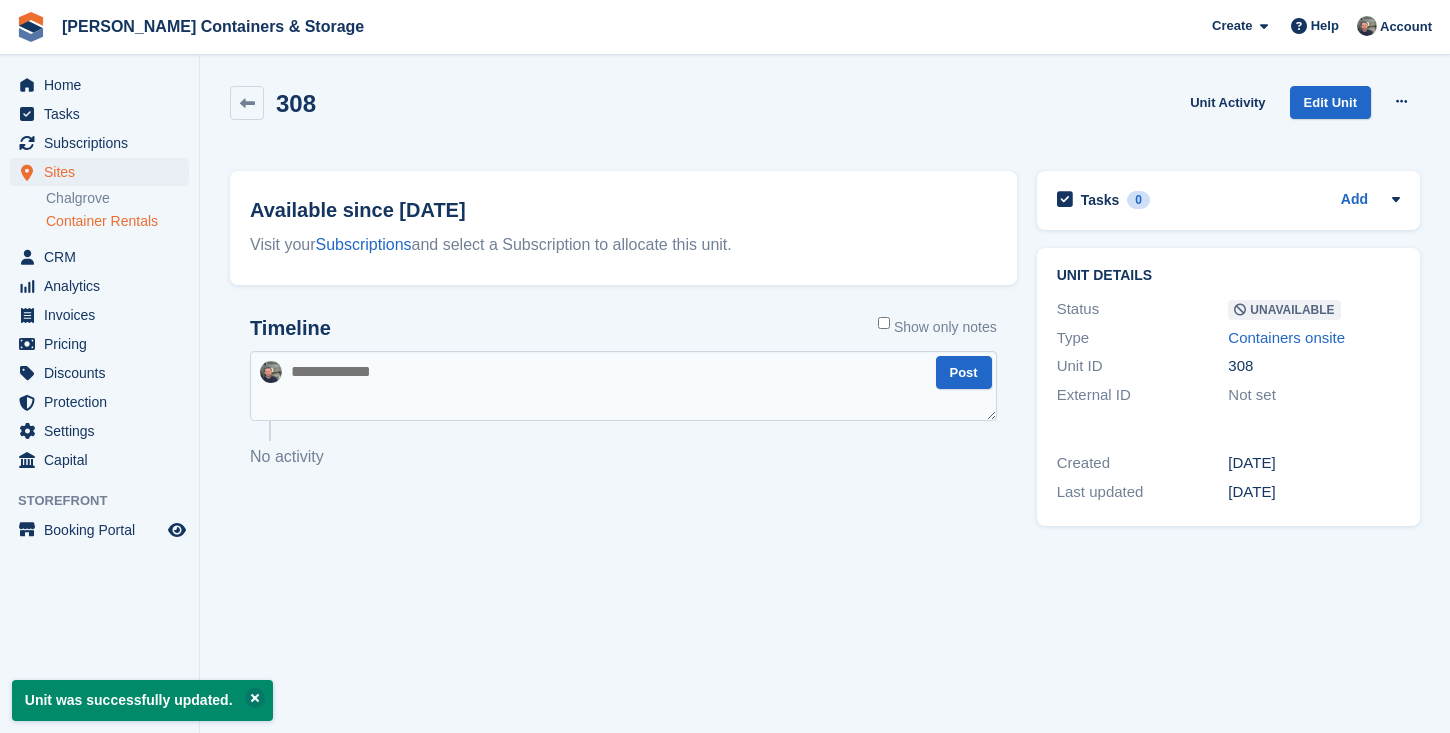 scroll, scrollTop: 0, scrollLeft: 0, axis: both 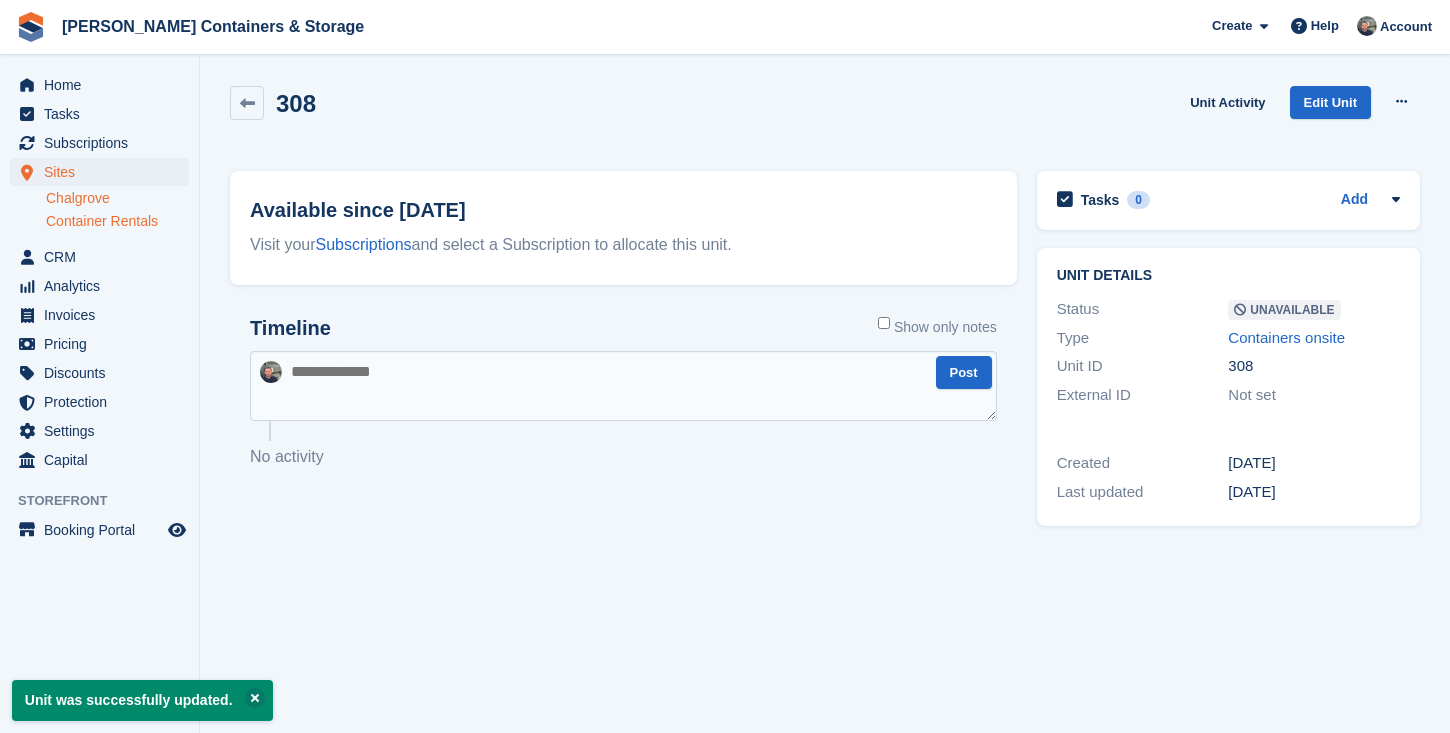 click on "Chalgrove" at bounding box center [117, 198] 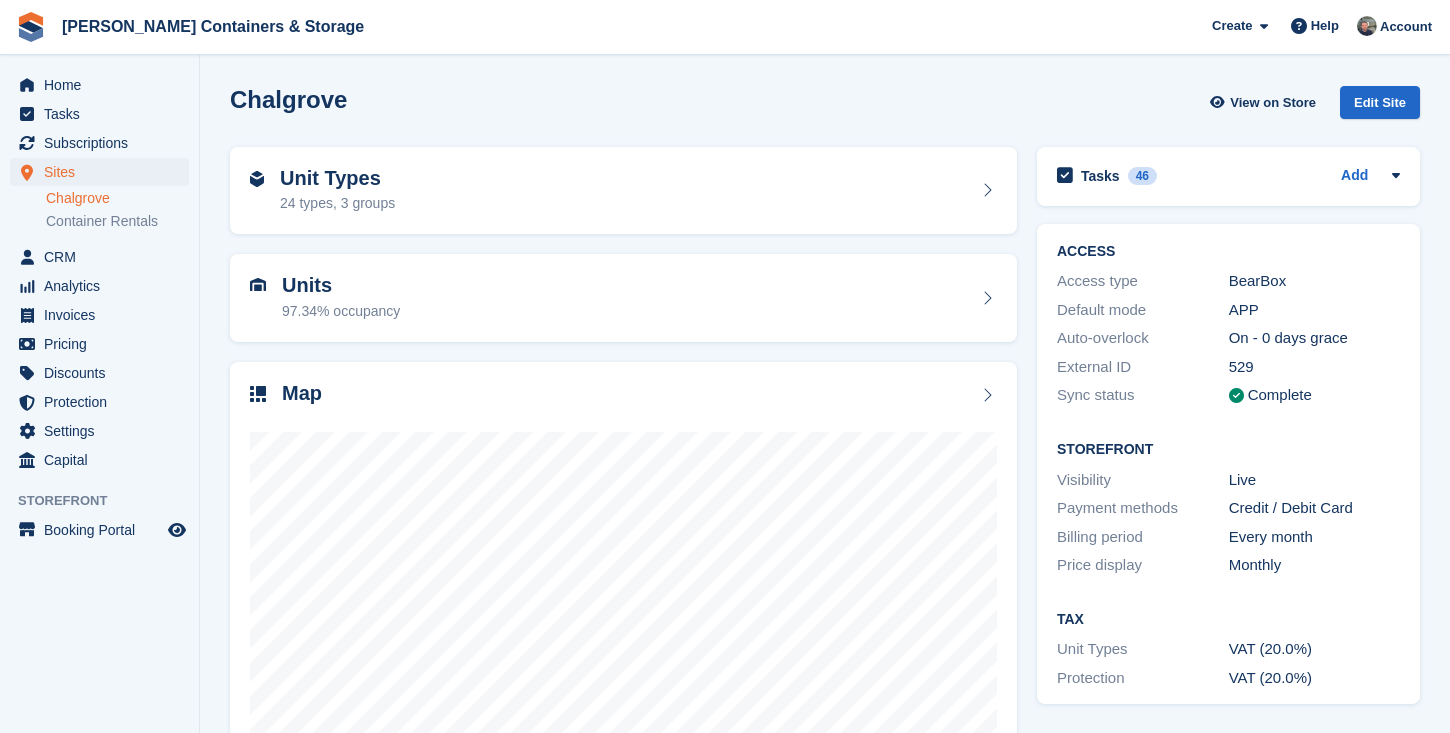 scroll, scrollTop: 0, scrollLeft: 0, axis: both 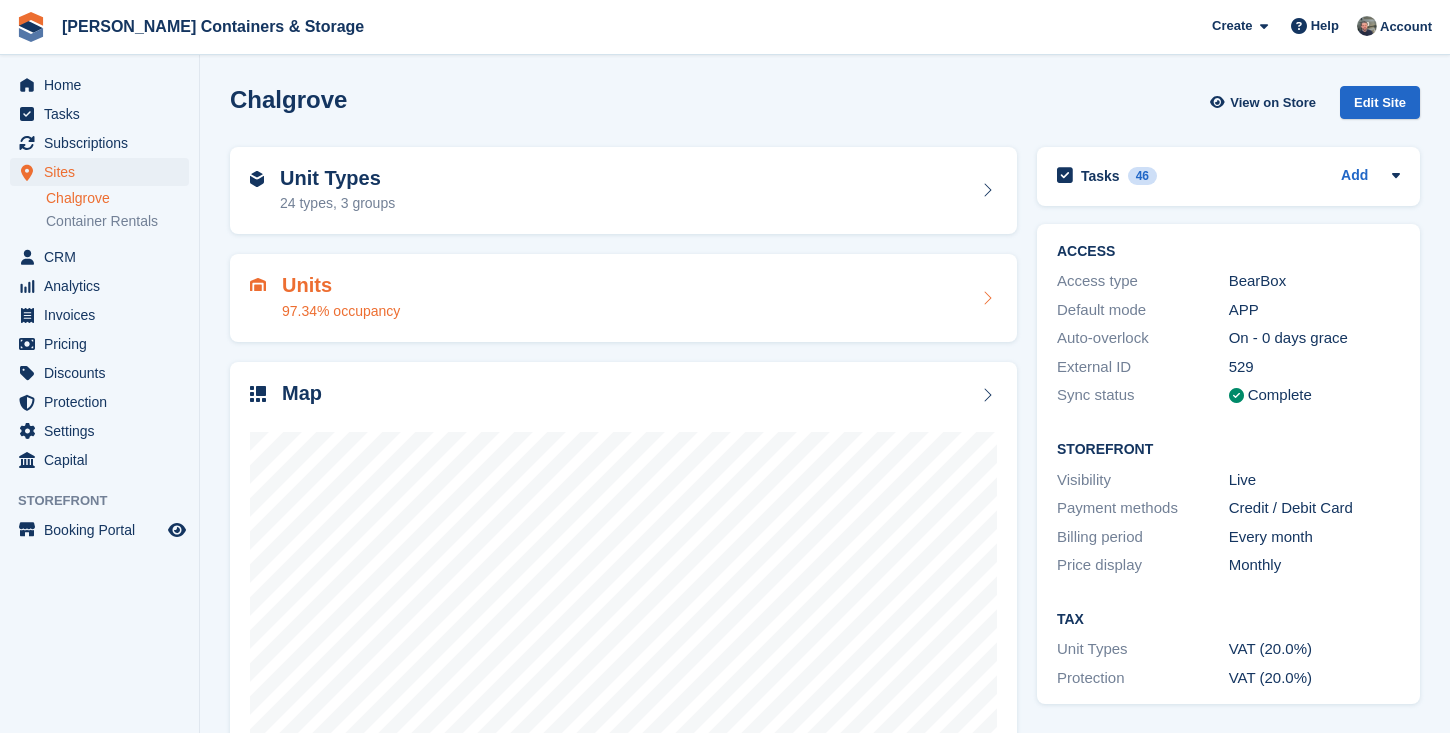 click on "Units
97.34% occupancy" at bounding box center [623, 298] 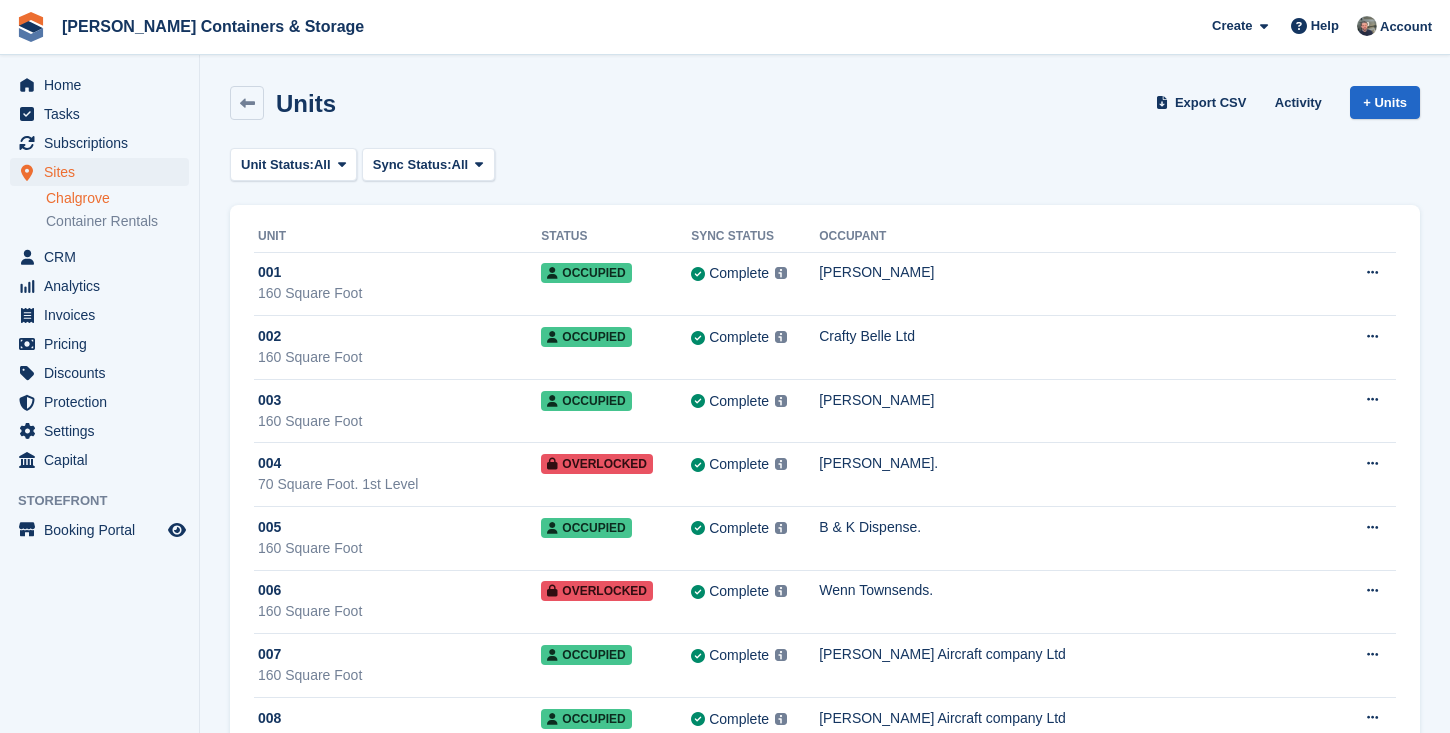 scroll, scrollTop: 0, scrollLeft: 0, axis: both 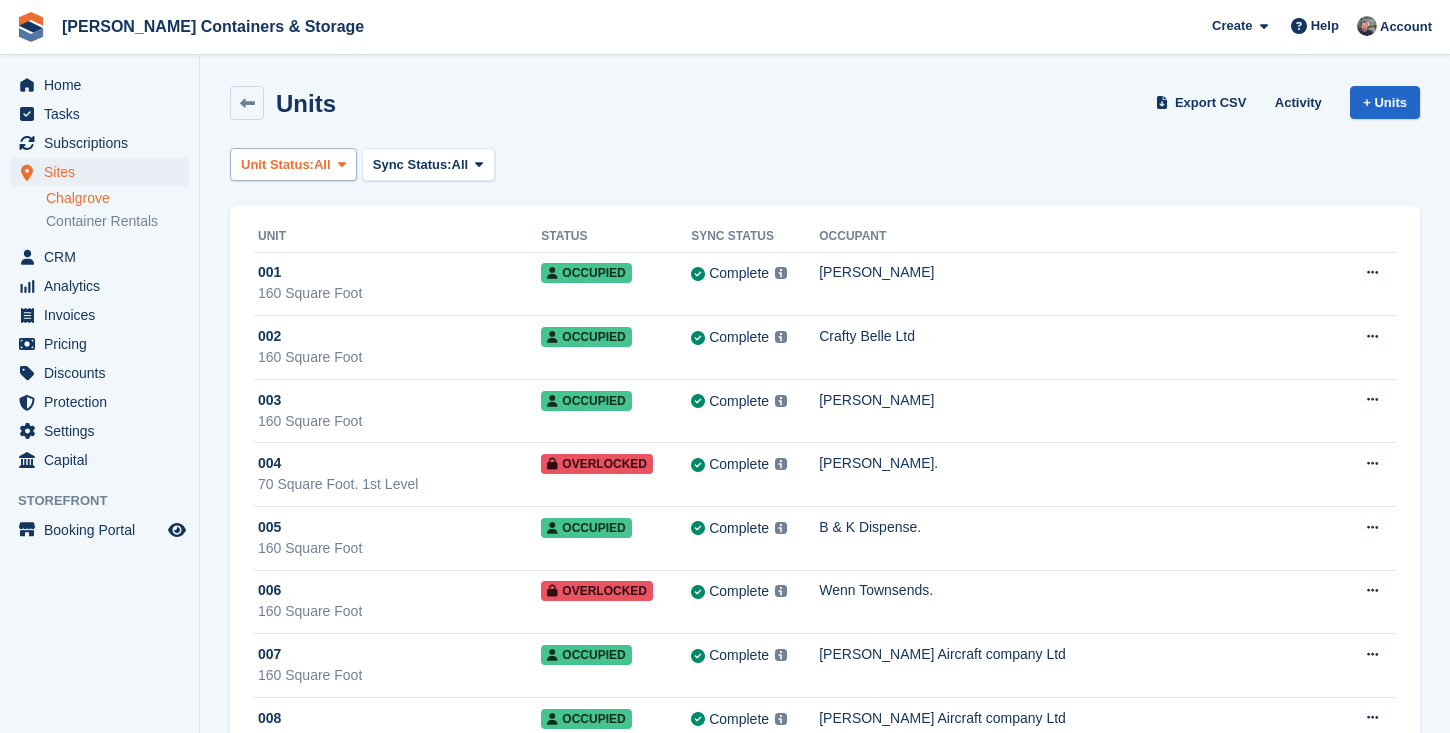 click on "Unit Status:" at bounding box center [277, 165] 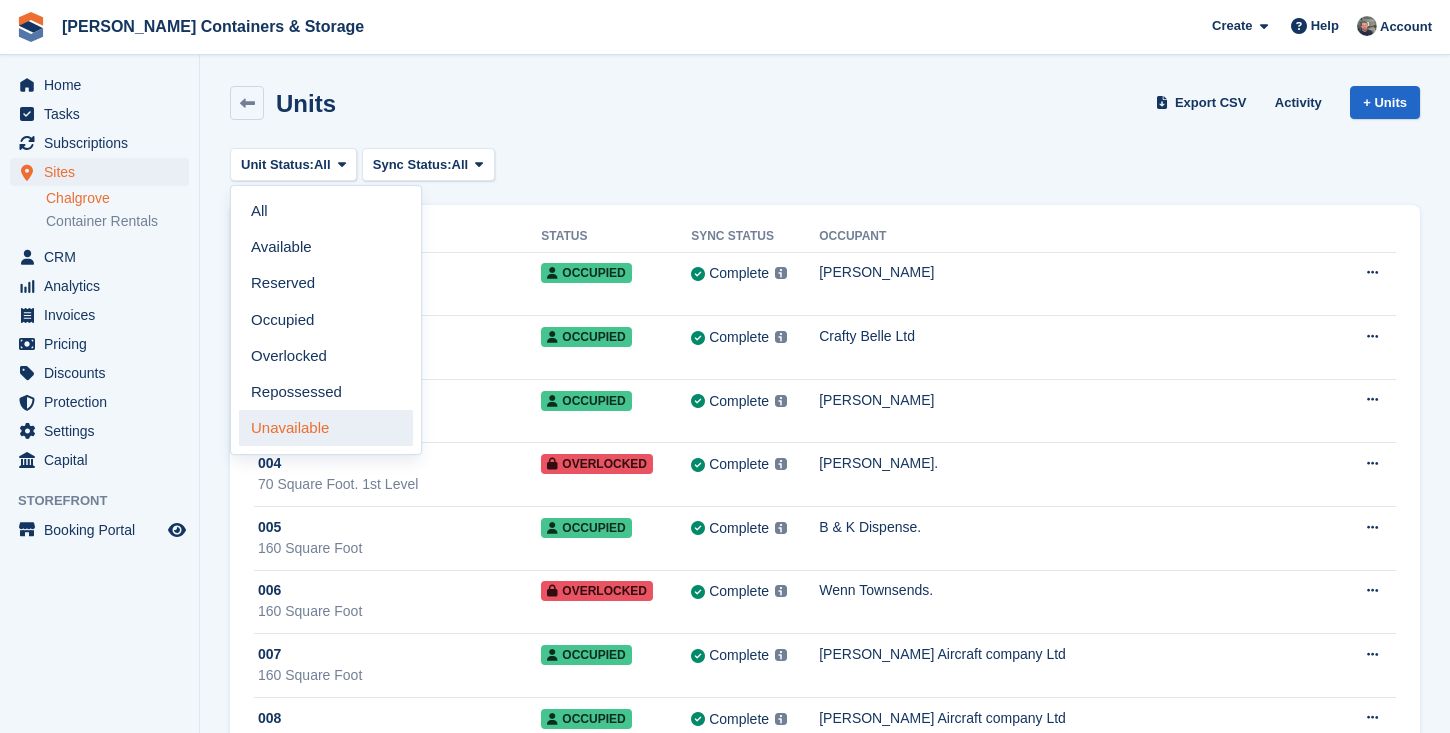 click on "Unavailable" at bounding box center (326, 428) 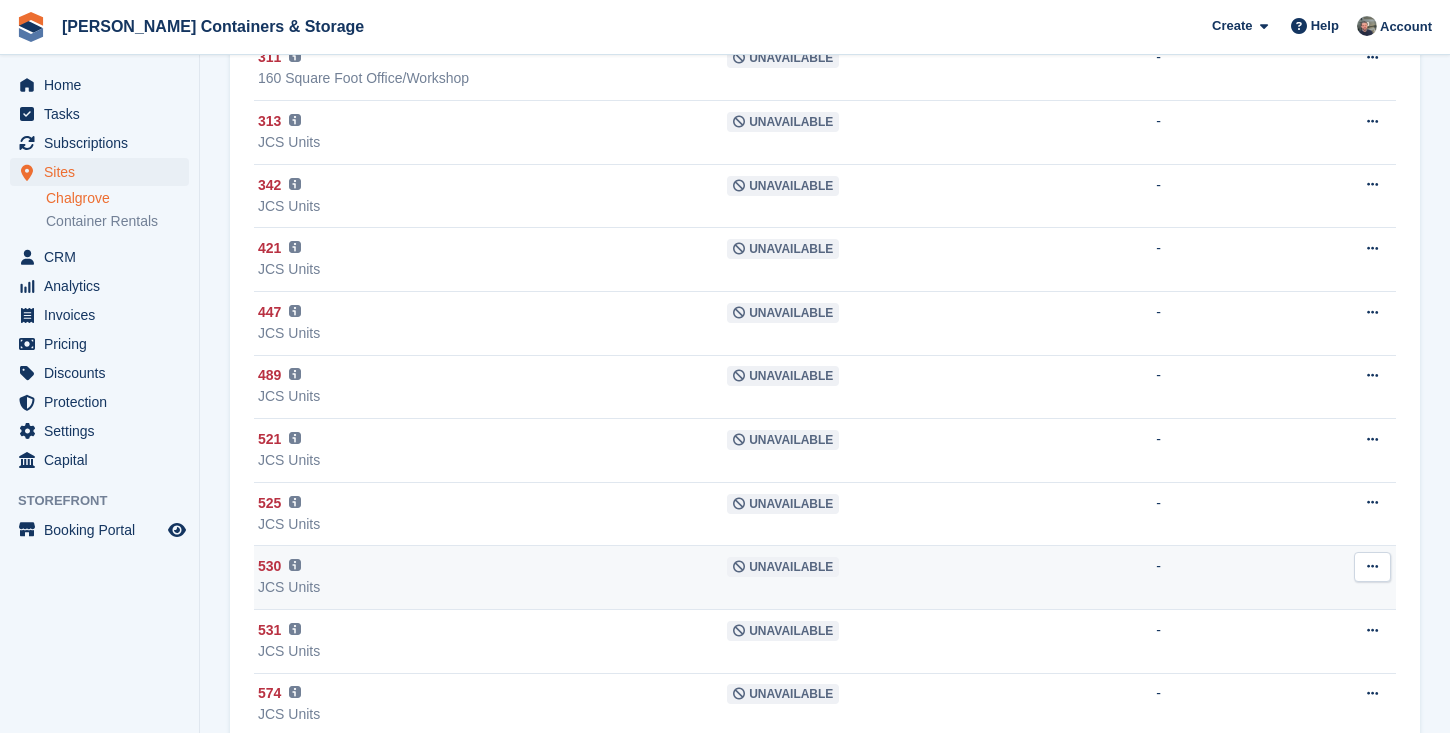 scroll, scrollTop: 399, scrollLeft: 0, axis: vertical 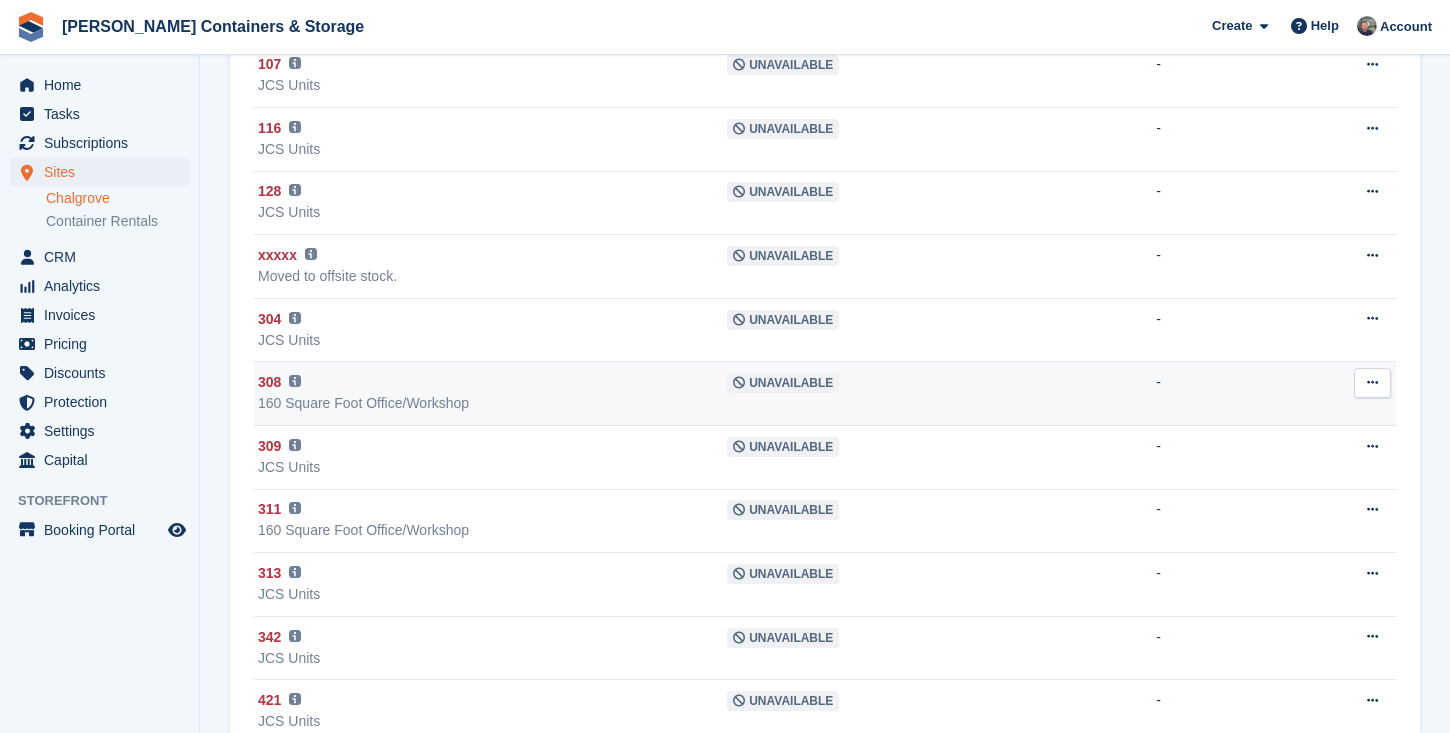 click on "308
This unit will not be synced until a BearBox Number has been added." at bounding box center (492, 382) 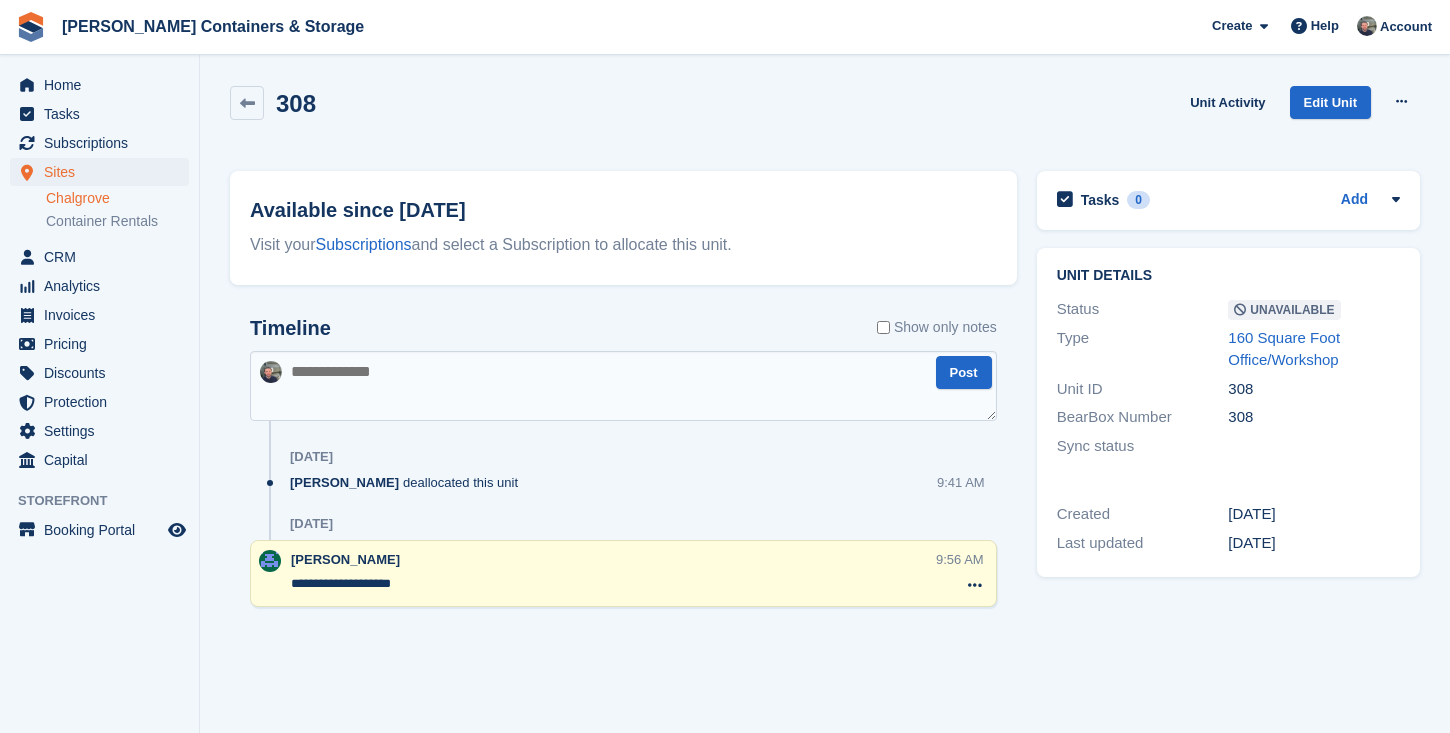 scroll, scrollTop: 0, scrollLeft: 0, axis: both 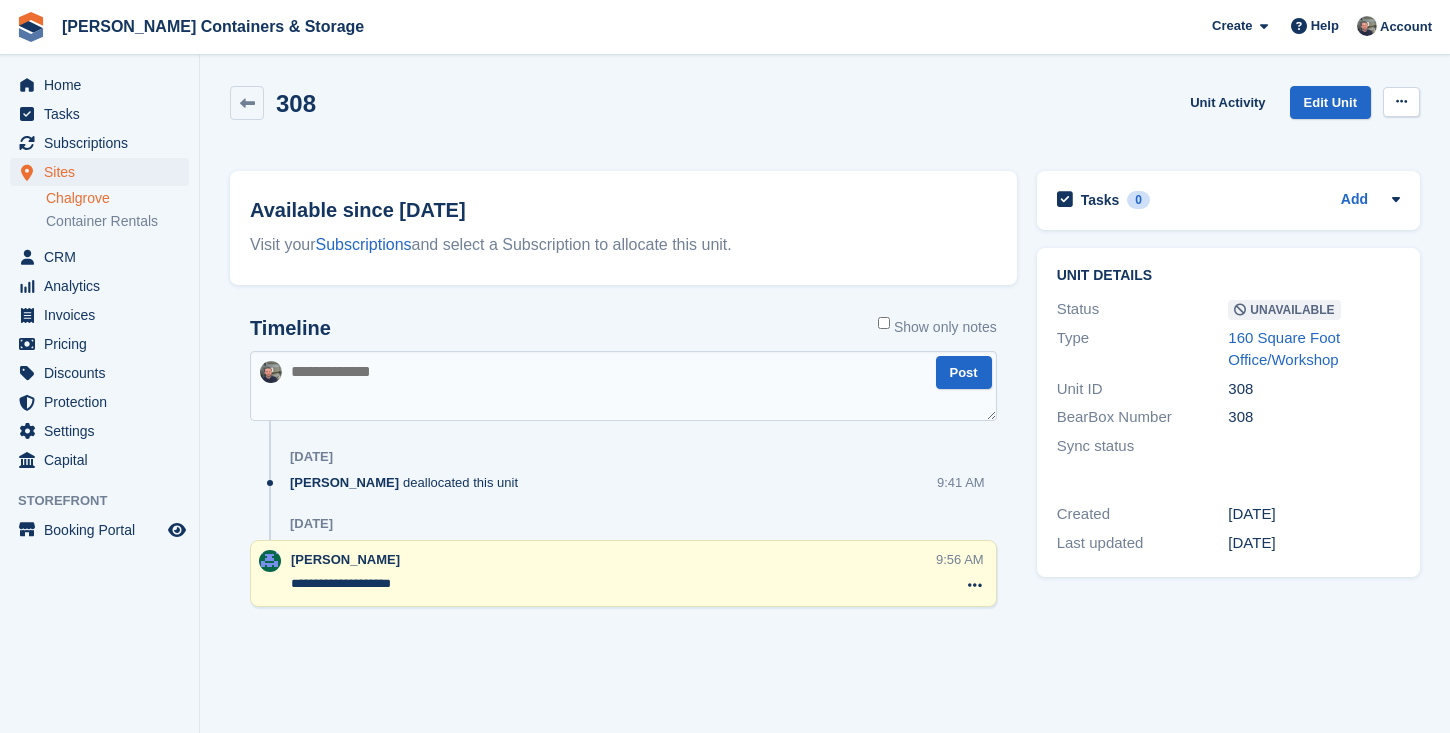 click at bounding box center [1401, 101] 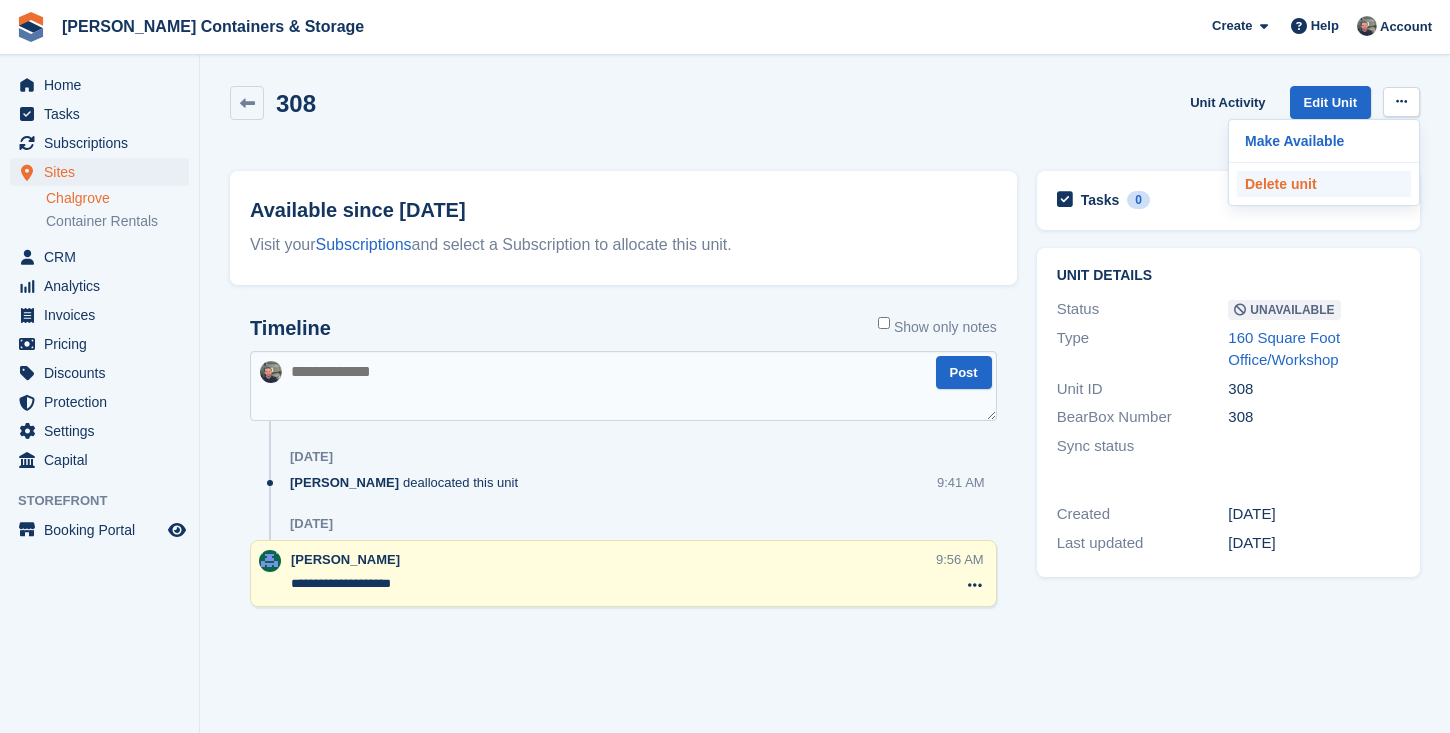 click on "Delete unit" at bounding box center (1324, 184) 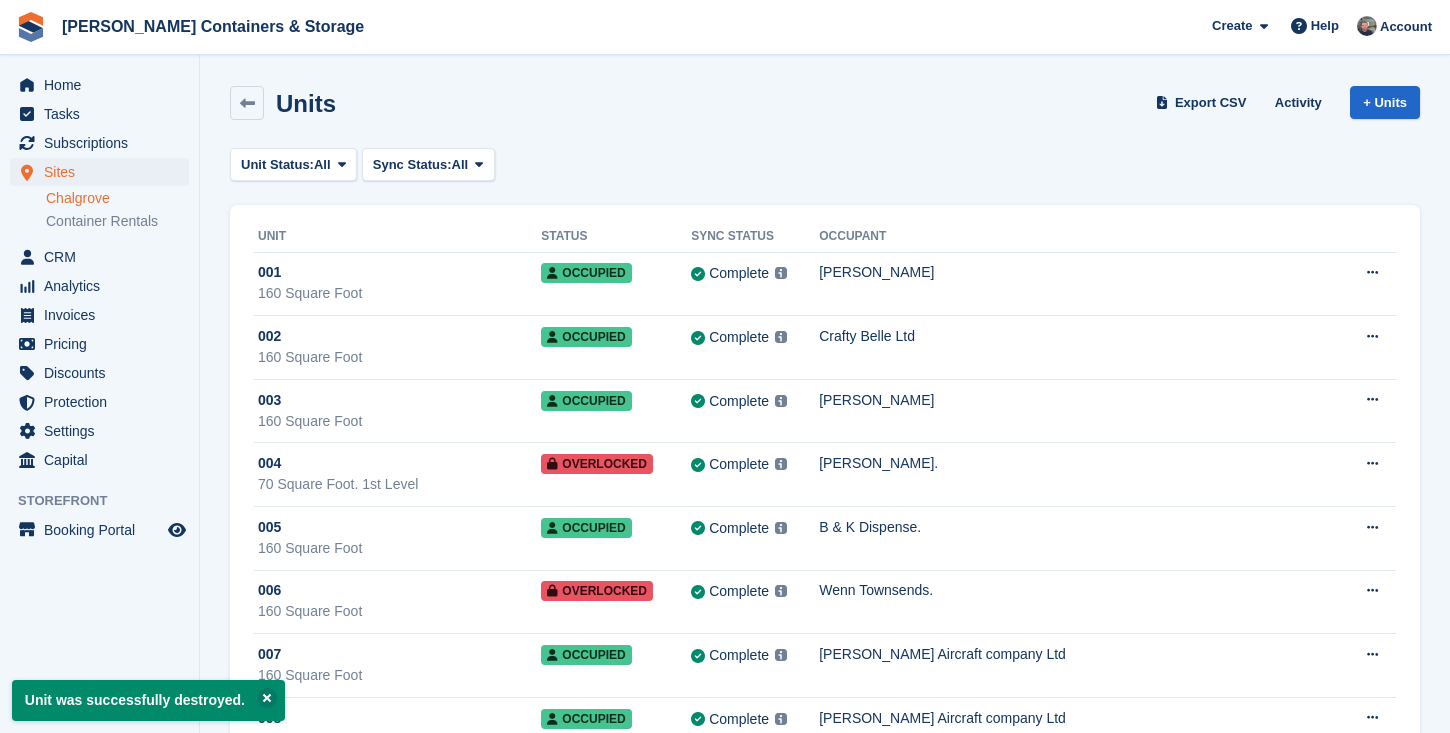 click on "Container Rentals" at bounding box center (117, 221) 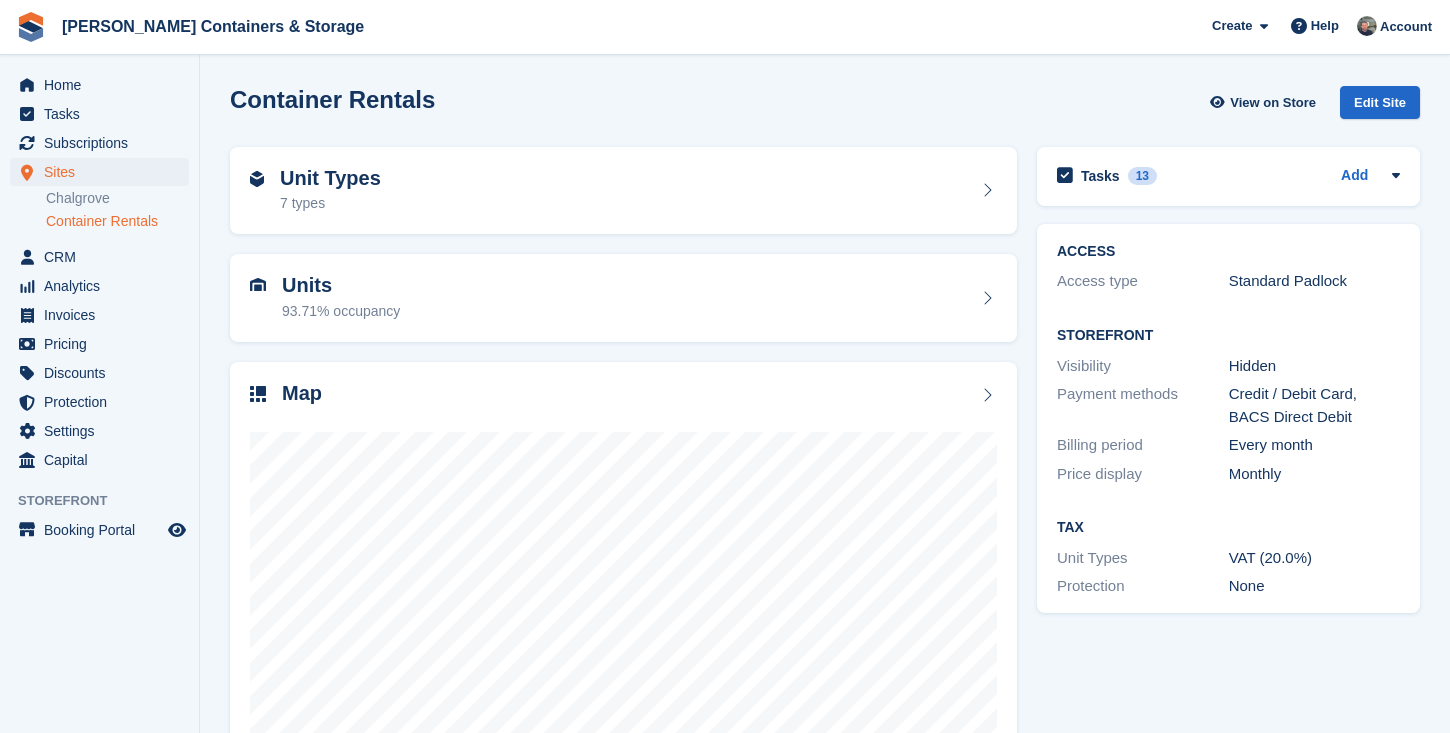 scroll, scrollTop: 0, scrollLeft: 0, axis: both 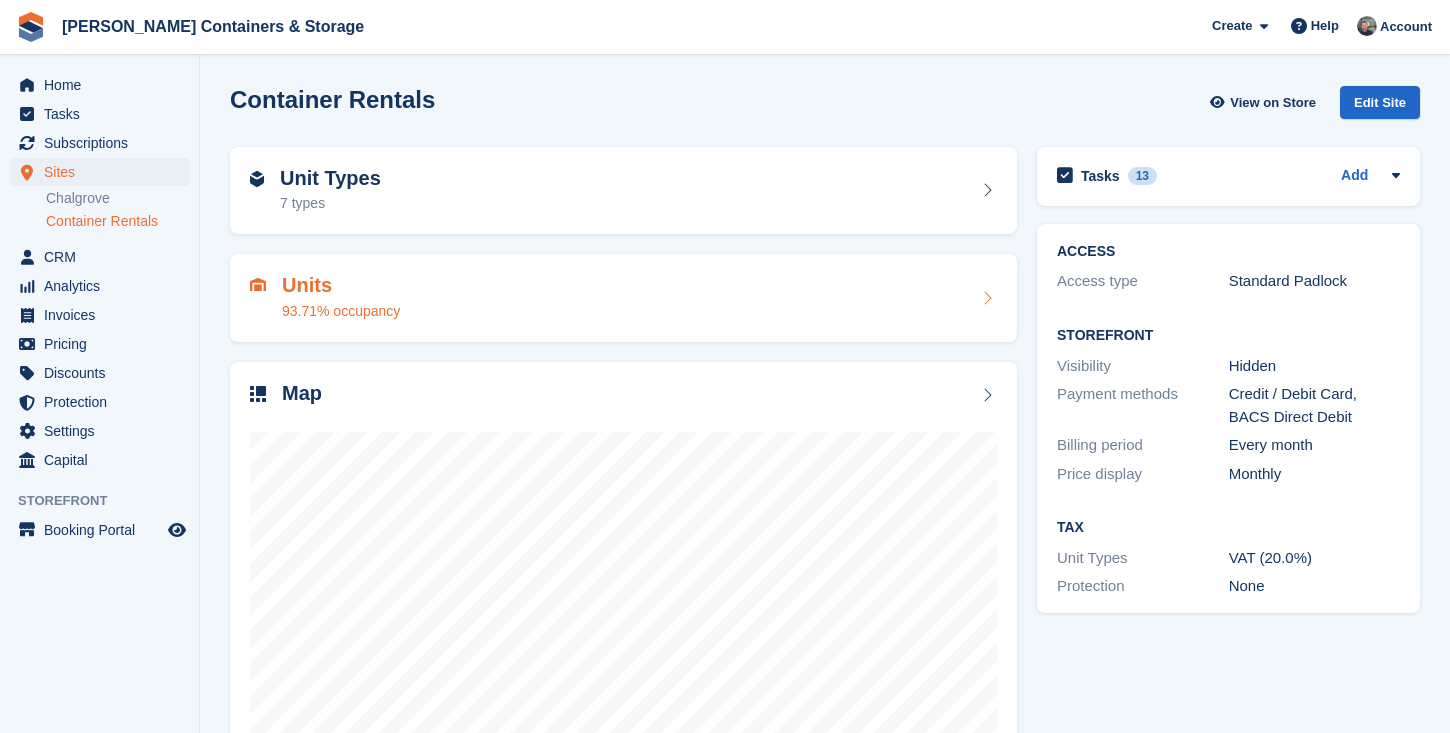 click on "Units
93.71% occupancy" at bounding box center [341, 298] 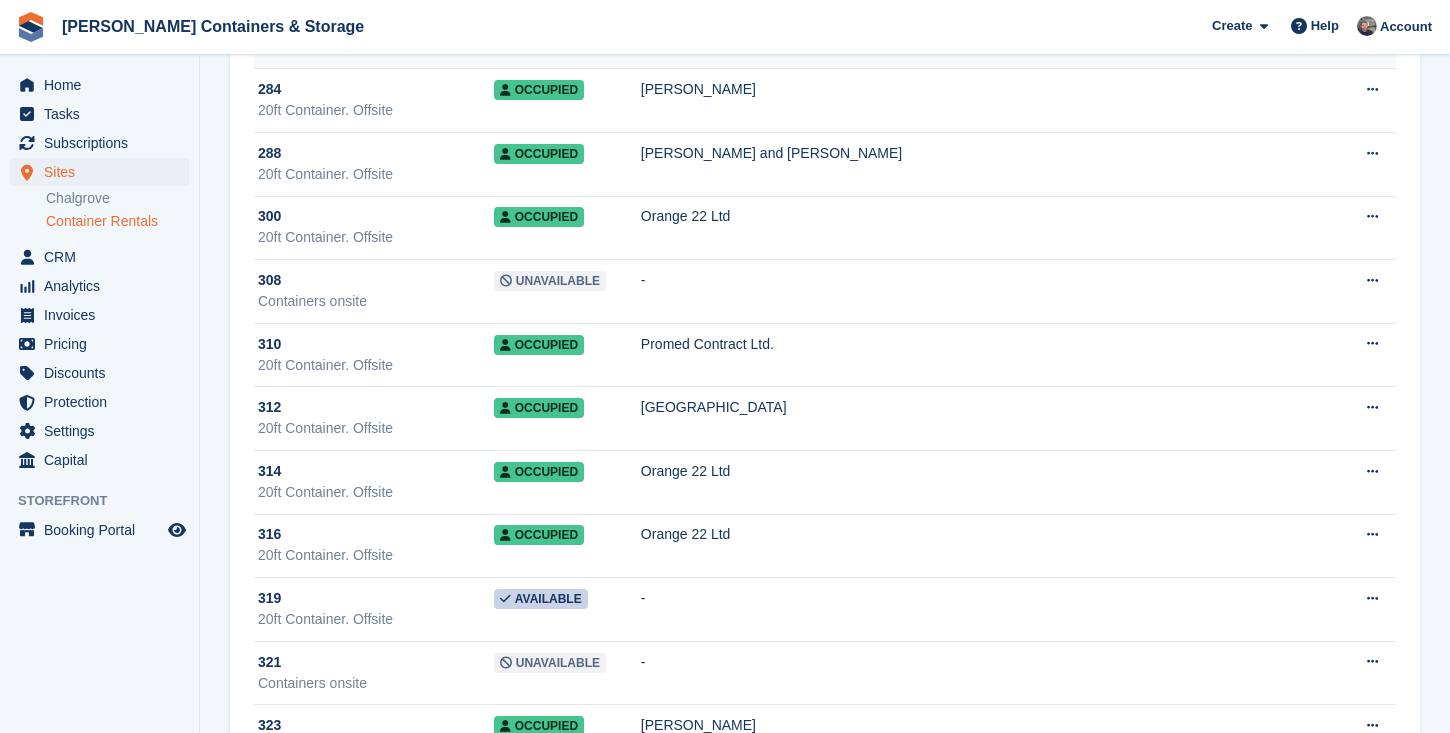 scroll, scrollTop: 4905, scrollLeft: 0, axis: vertical 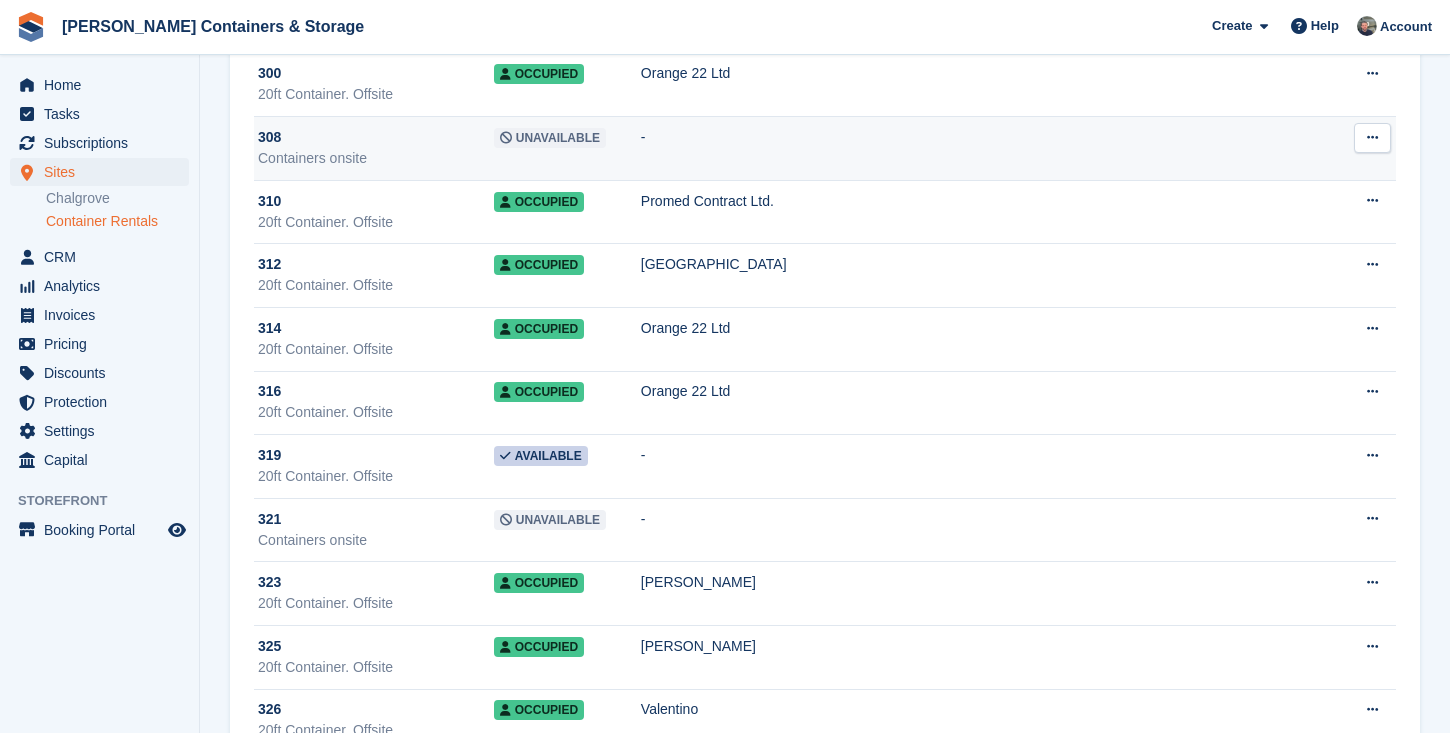 click on "Containers onsite" at bounding box center [376, 158] 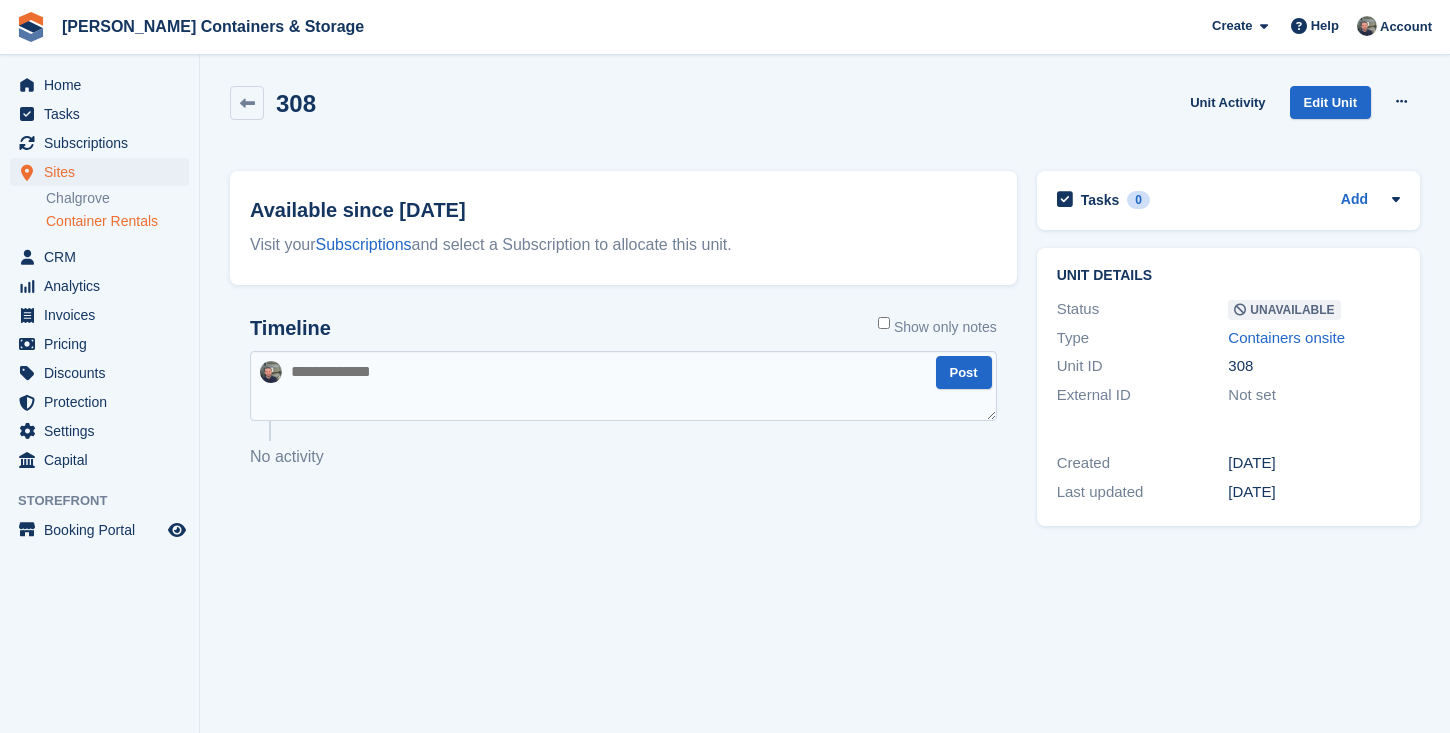 scroll, scrollTop: 0, scrollLeft: 0, axis: both 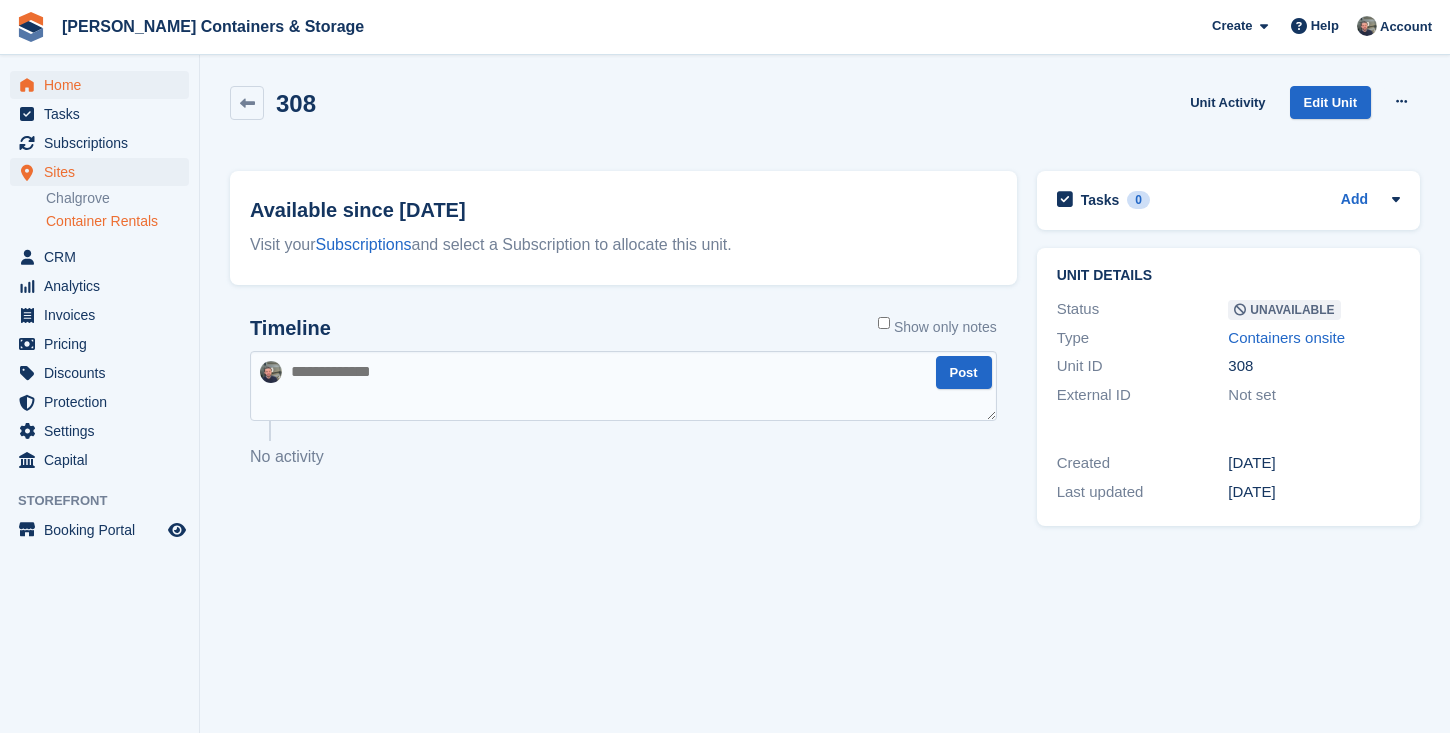 click on "Home" at bounding box center [104, 85] 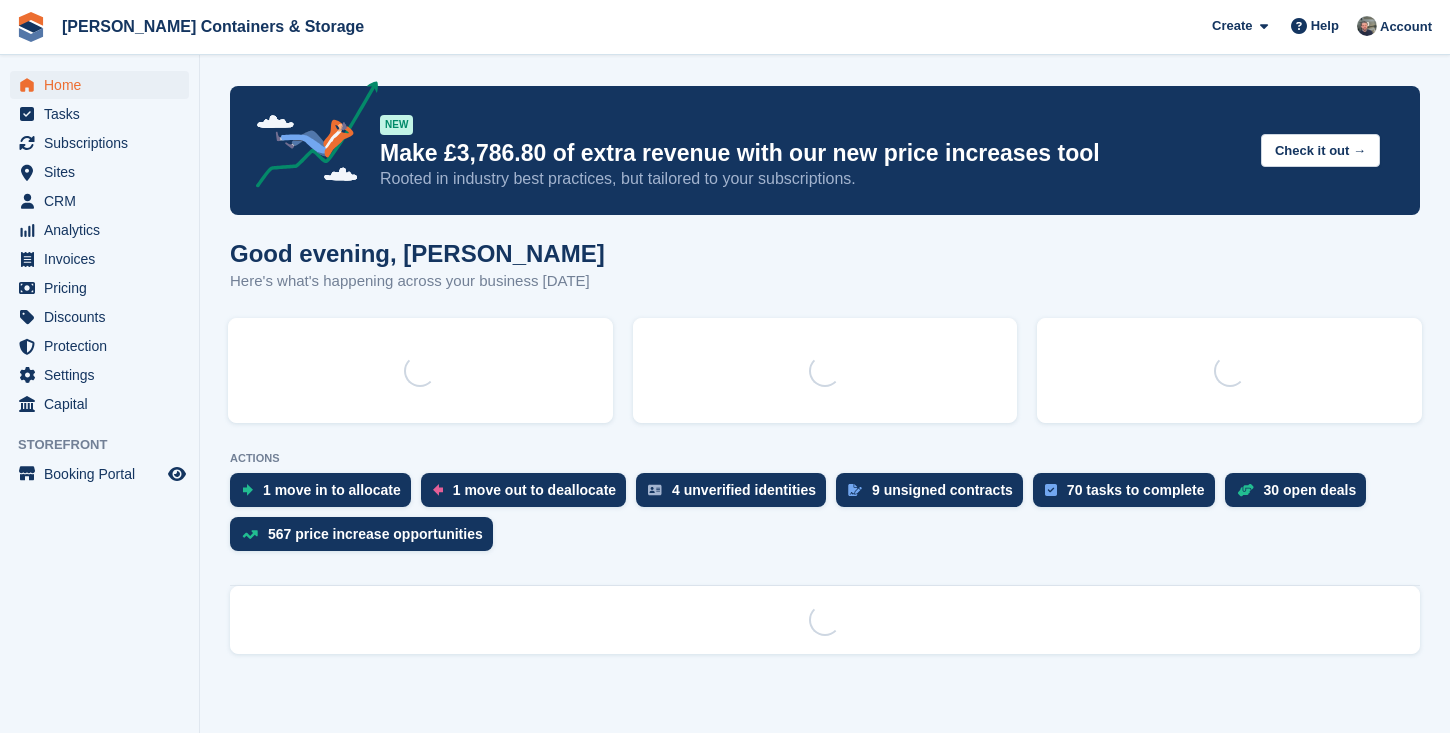 scroll, scrollTop: 0, scrollLeft: 0, axis: both 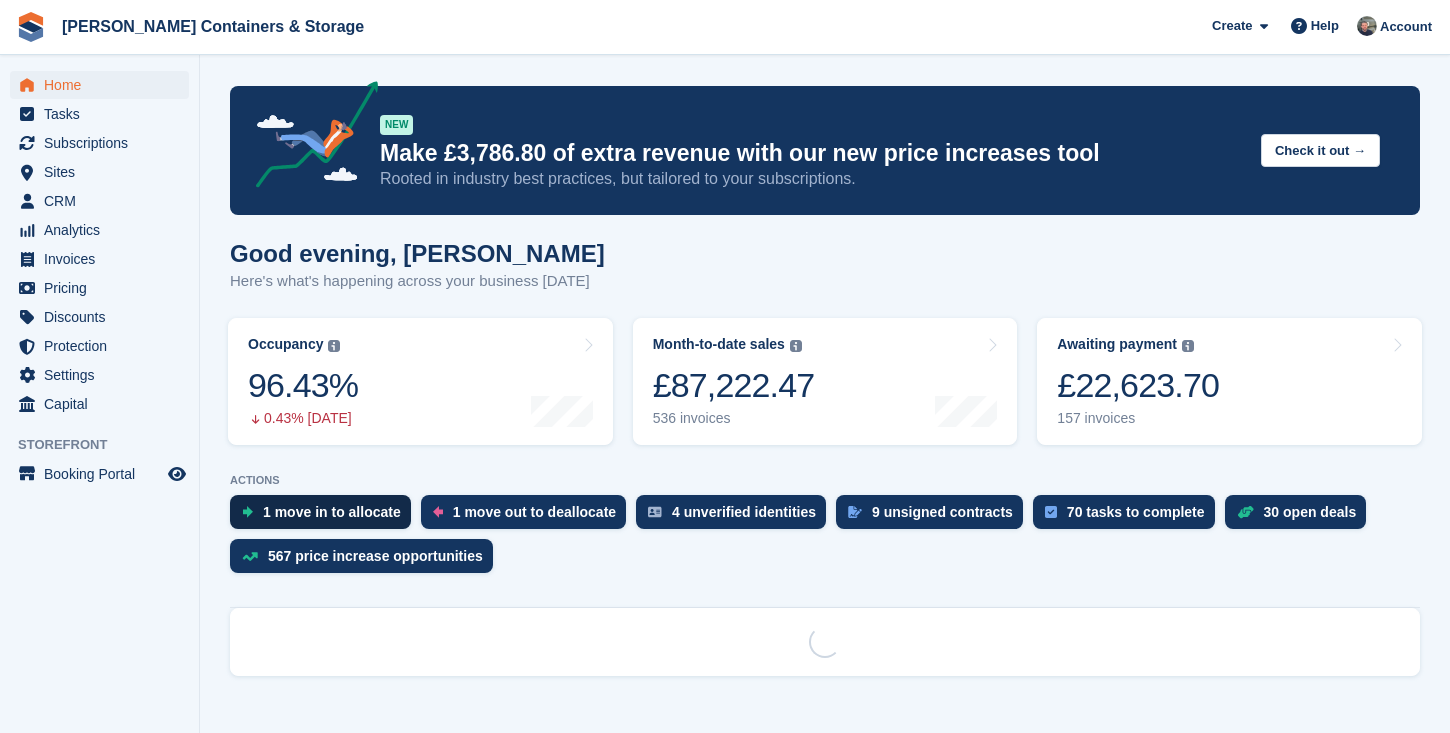 click on "1
move in to allocate" at bounding box center [320, 512] 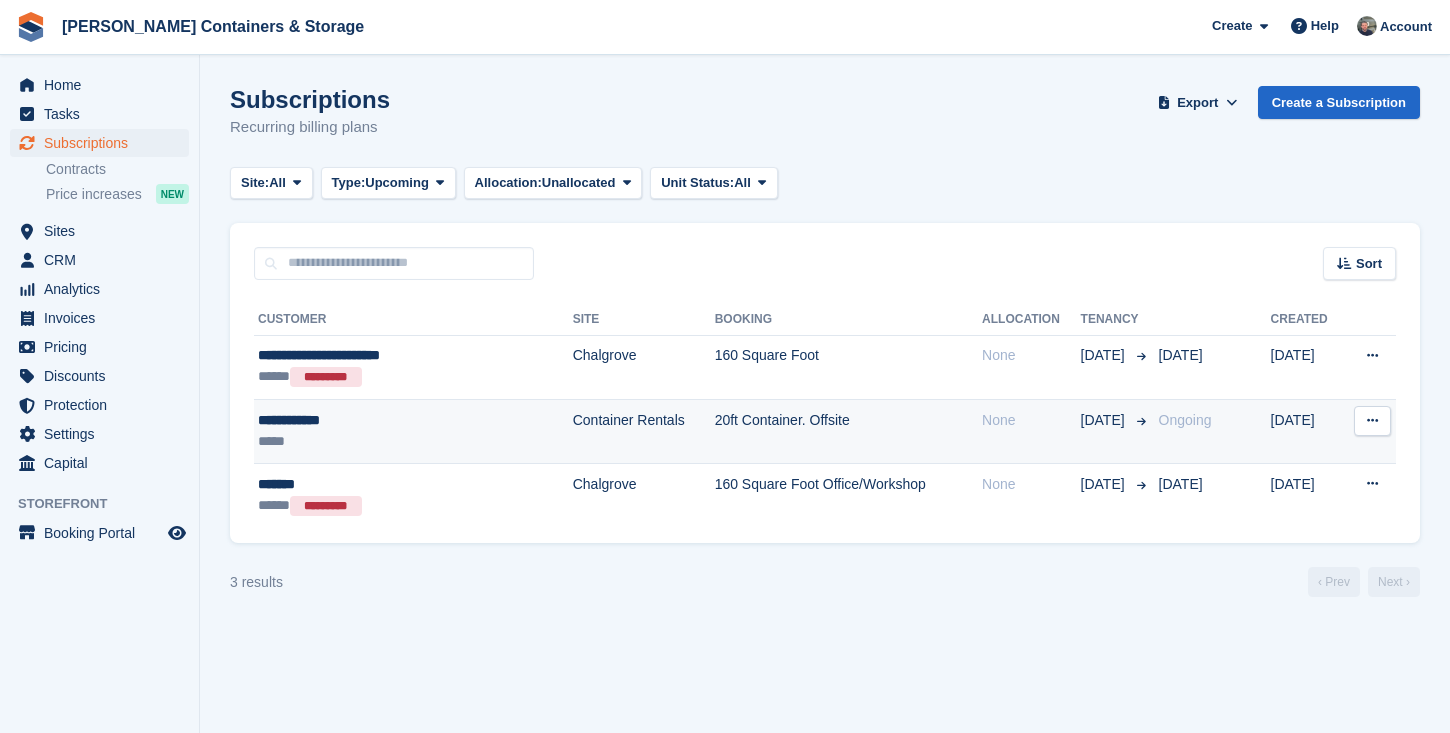 scroll, scrollTop: 0, scrollLeft: 0, axis: both 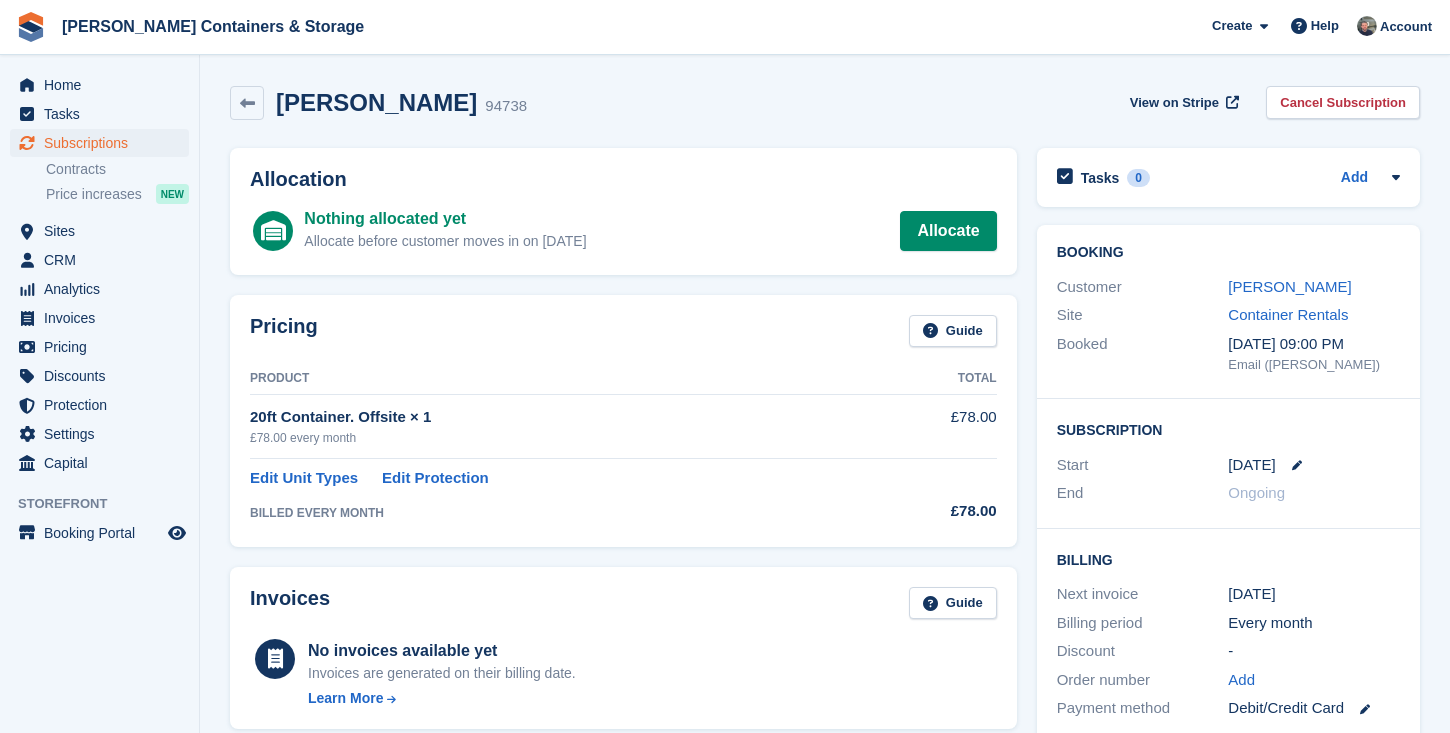 click on "Allocation
Nothing allocated yet
Allocate before customer moves in on  [DATE]
Allocate" at bounding box center [623, 211] 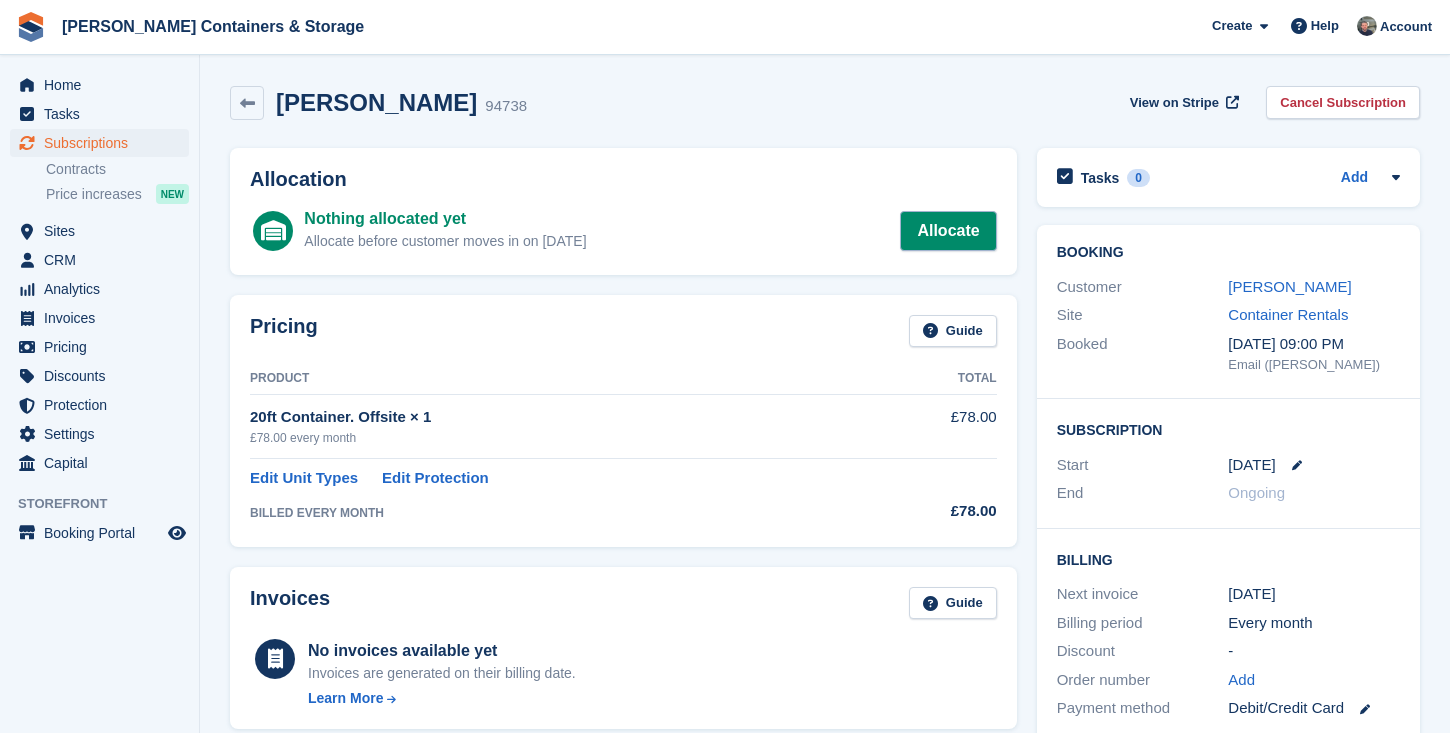 click on "Allocate" at bounding box center (948, 231) 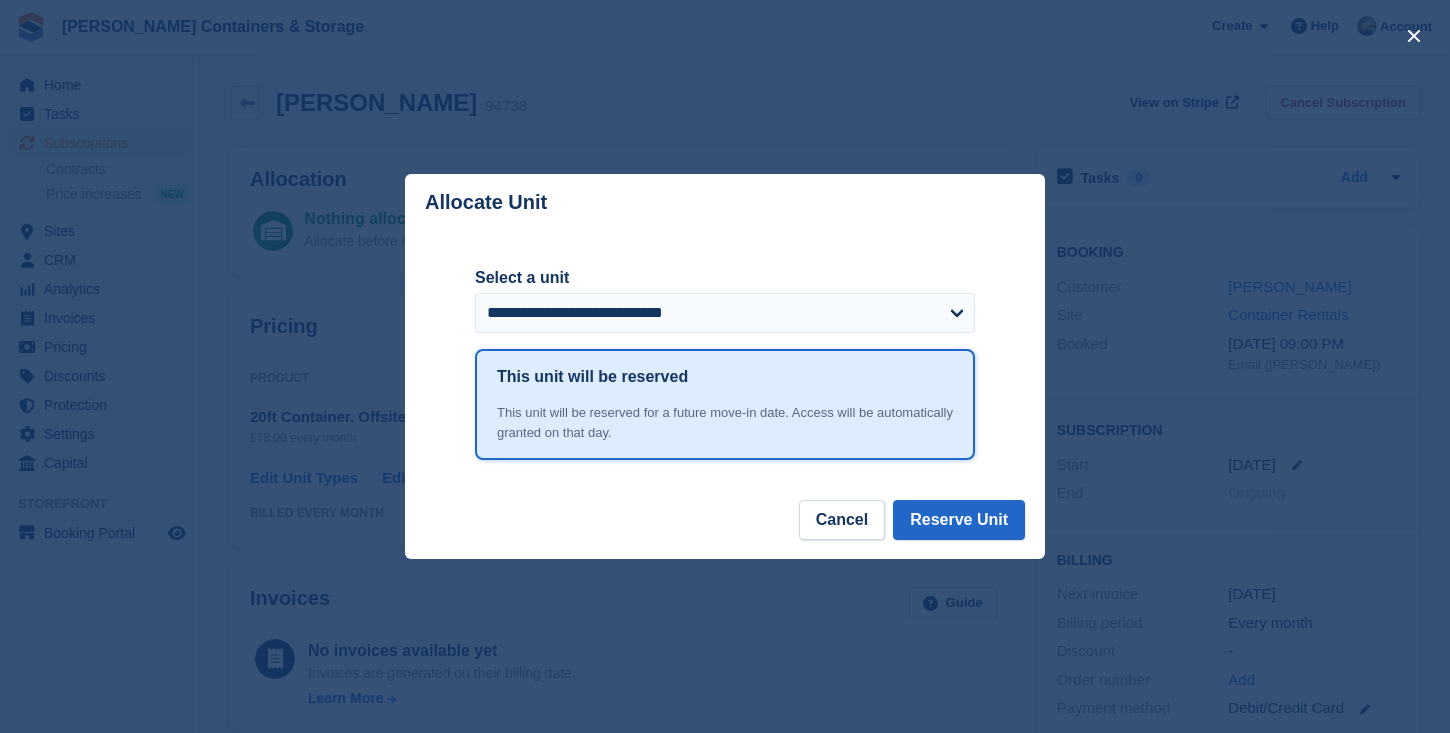 click on "**********" at bounding box center (725, 307) 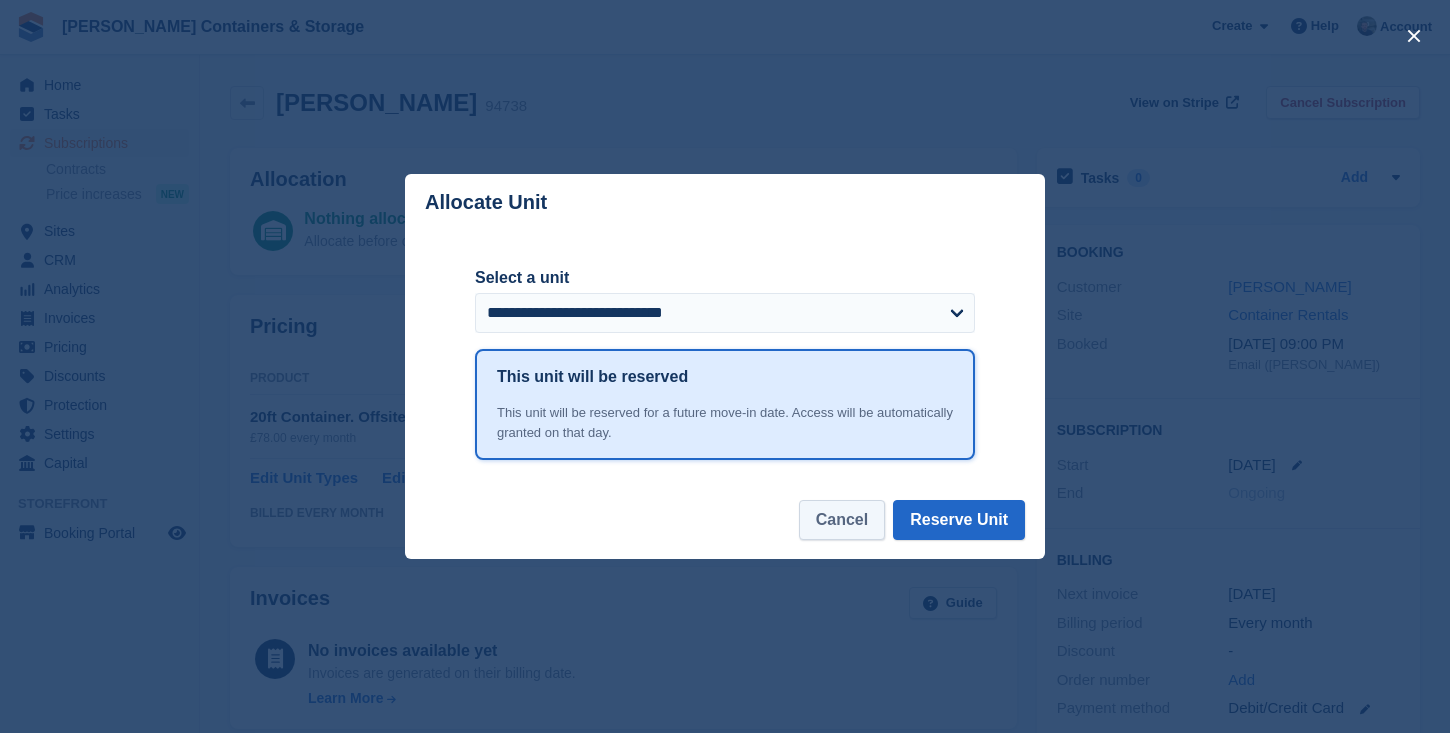 click on "Cancel" at bounding box center [842, 520] 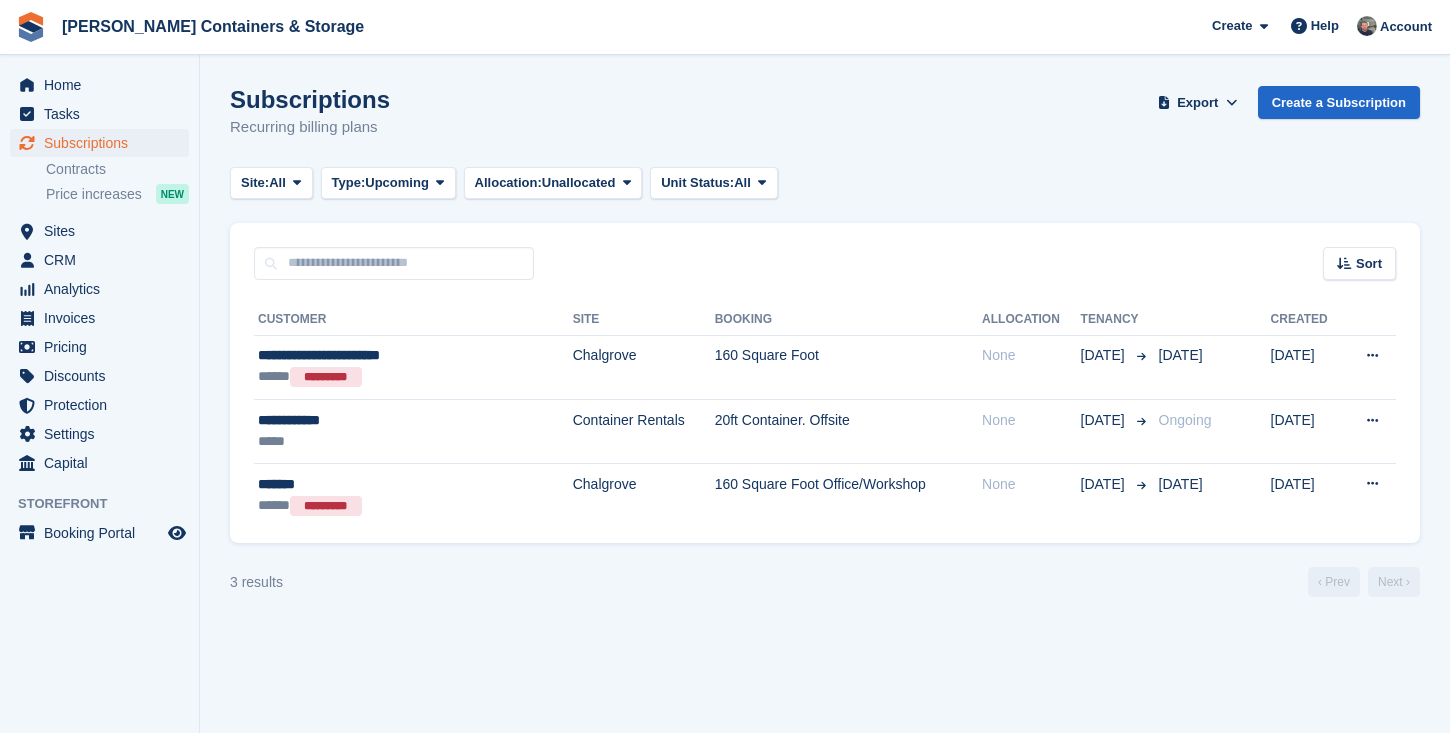 scroll, scrollTop: 0, scrollLeft: 0, axis: both 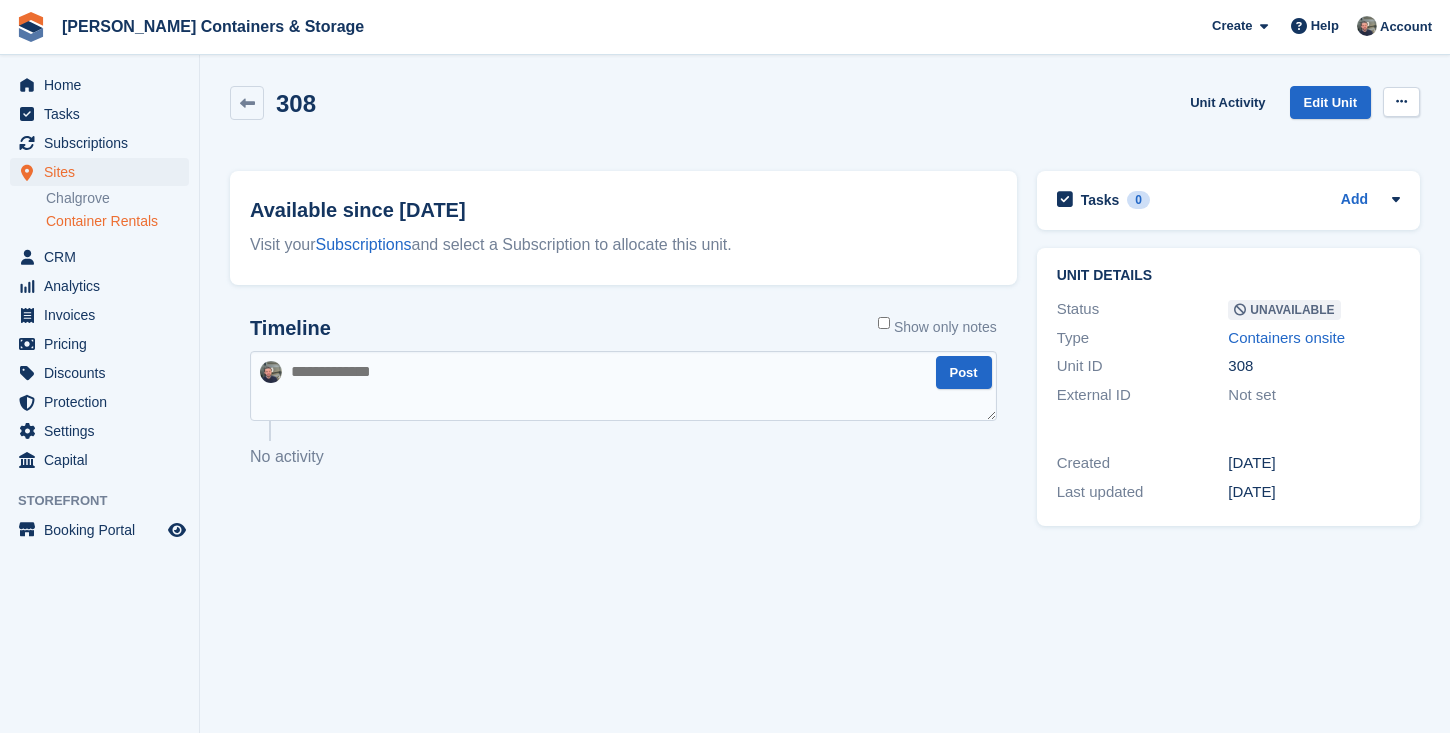 click at bounding box center [1401, 101] 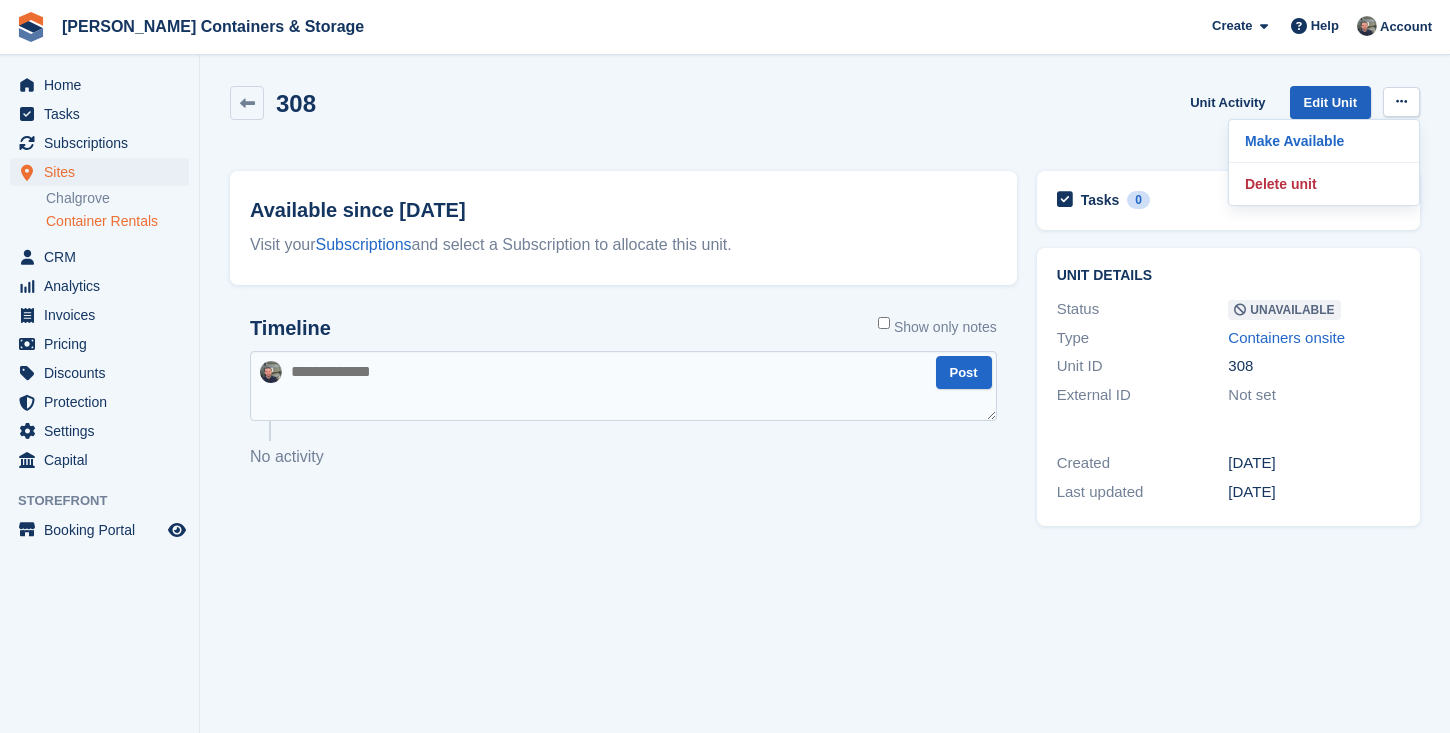 click on "Edit Unit" at bounding box center [1330, 102] 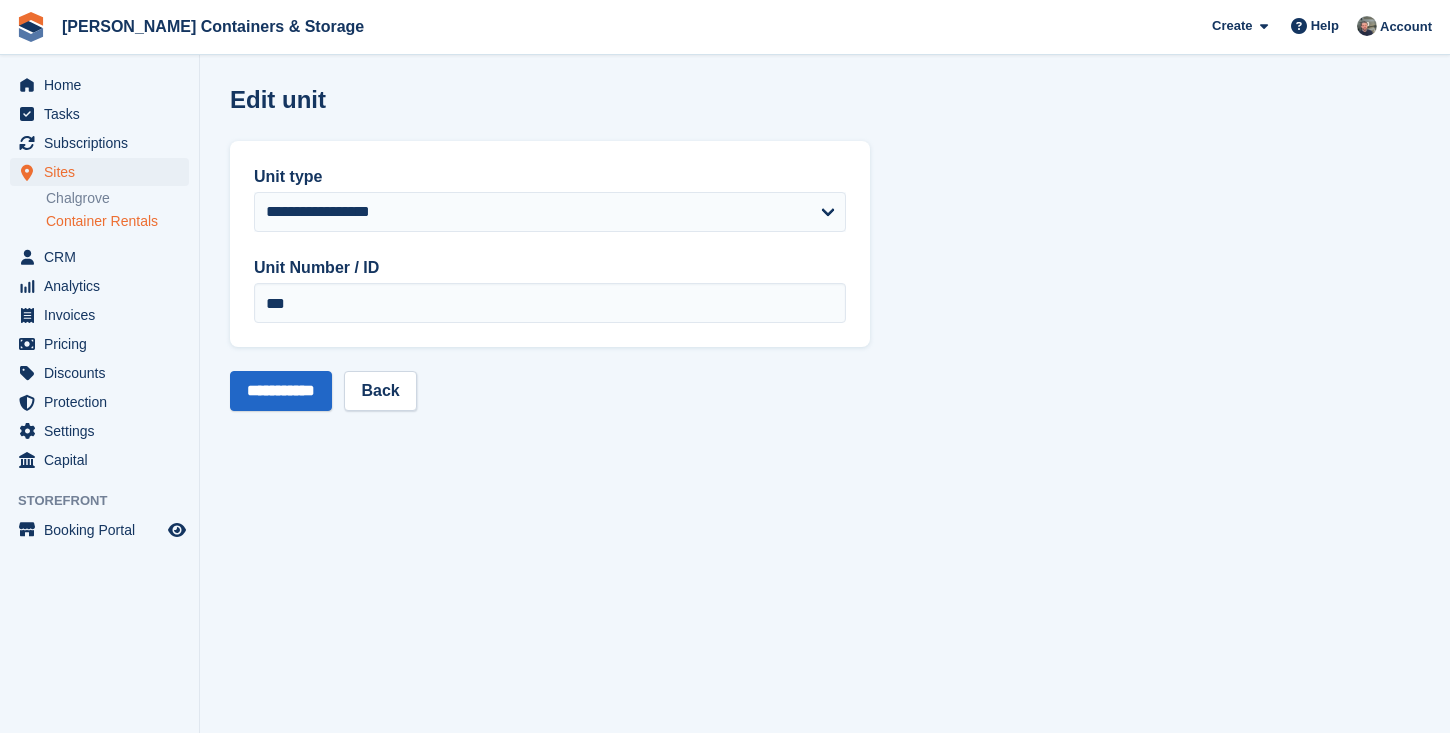 click on "**********" at bounding box center (550, 198) 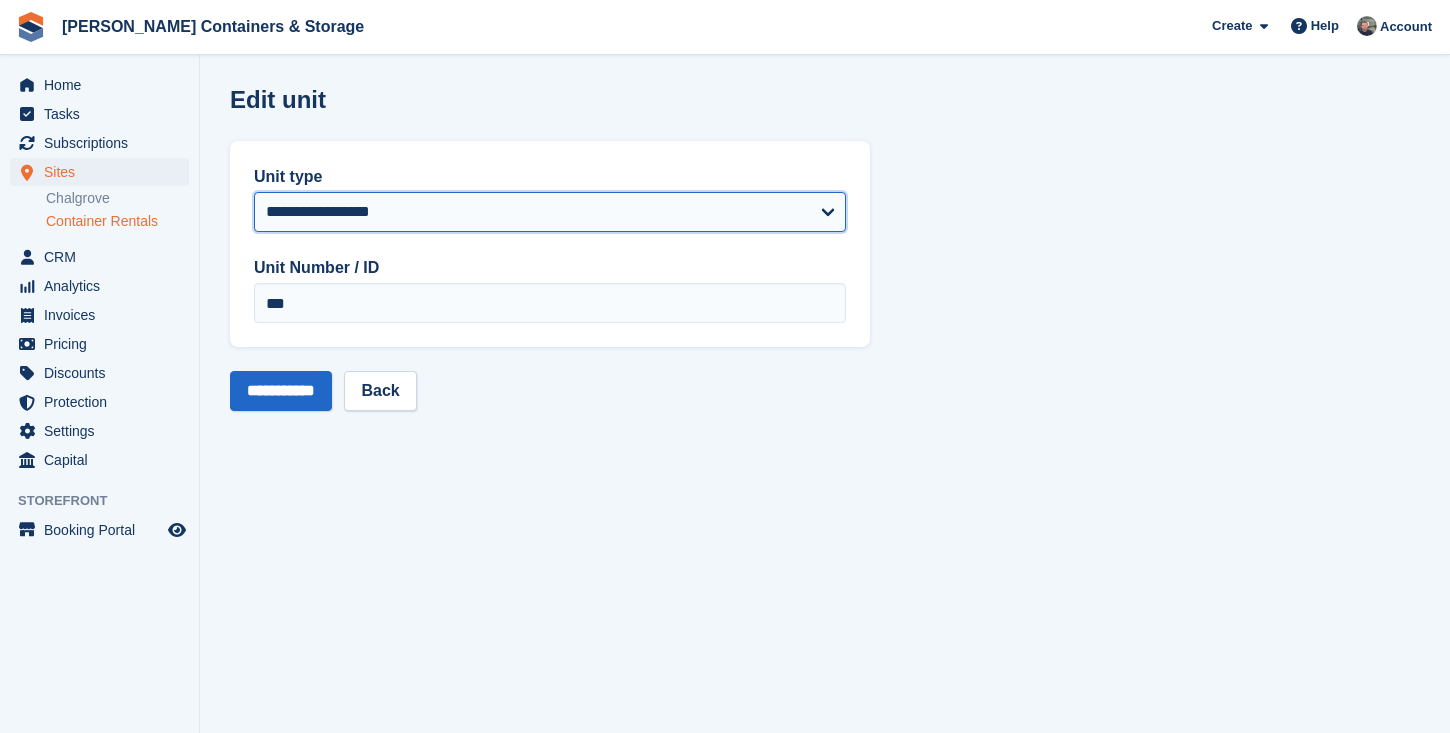 select on "****" 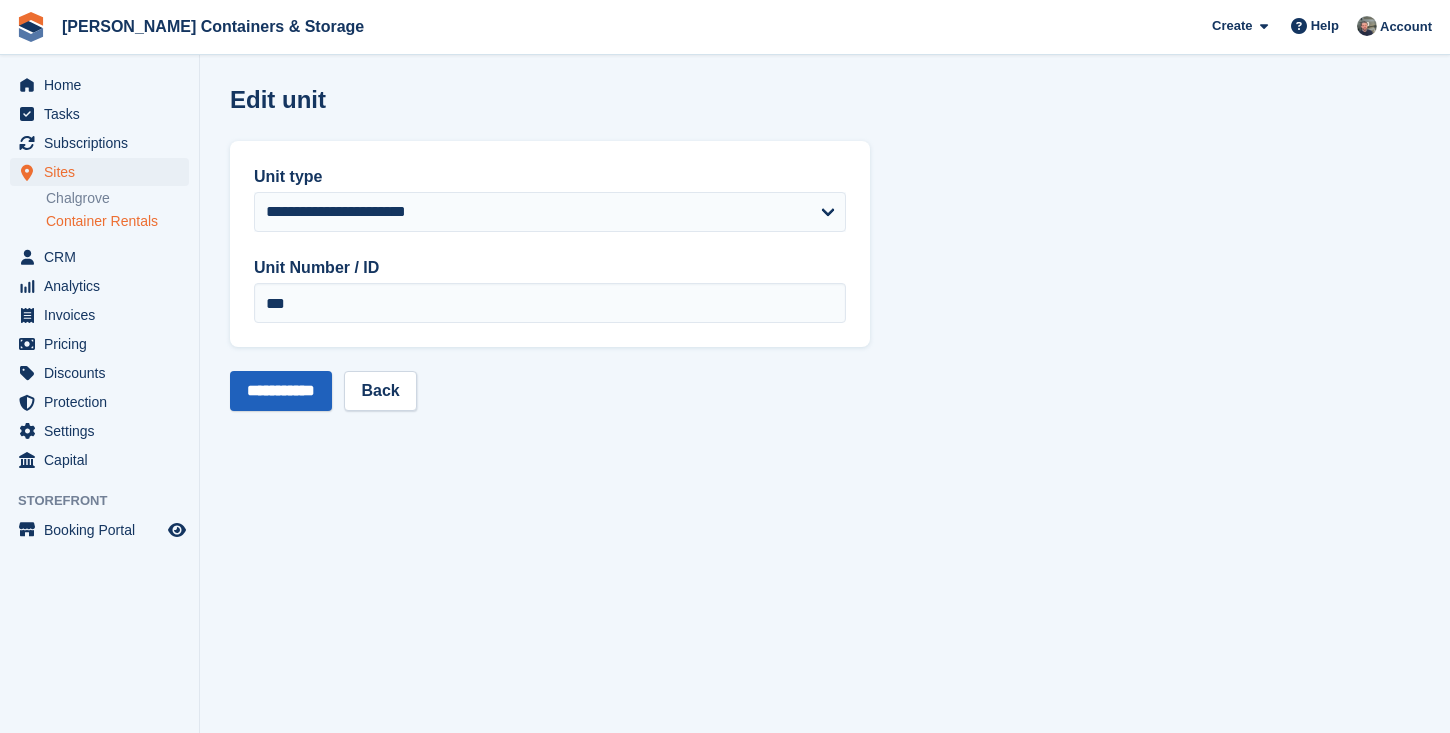 click on "**********" at bounding box center [281, 391] 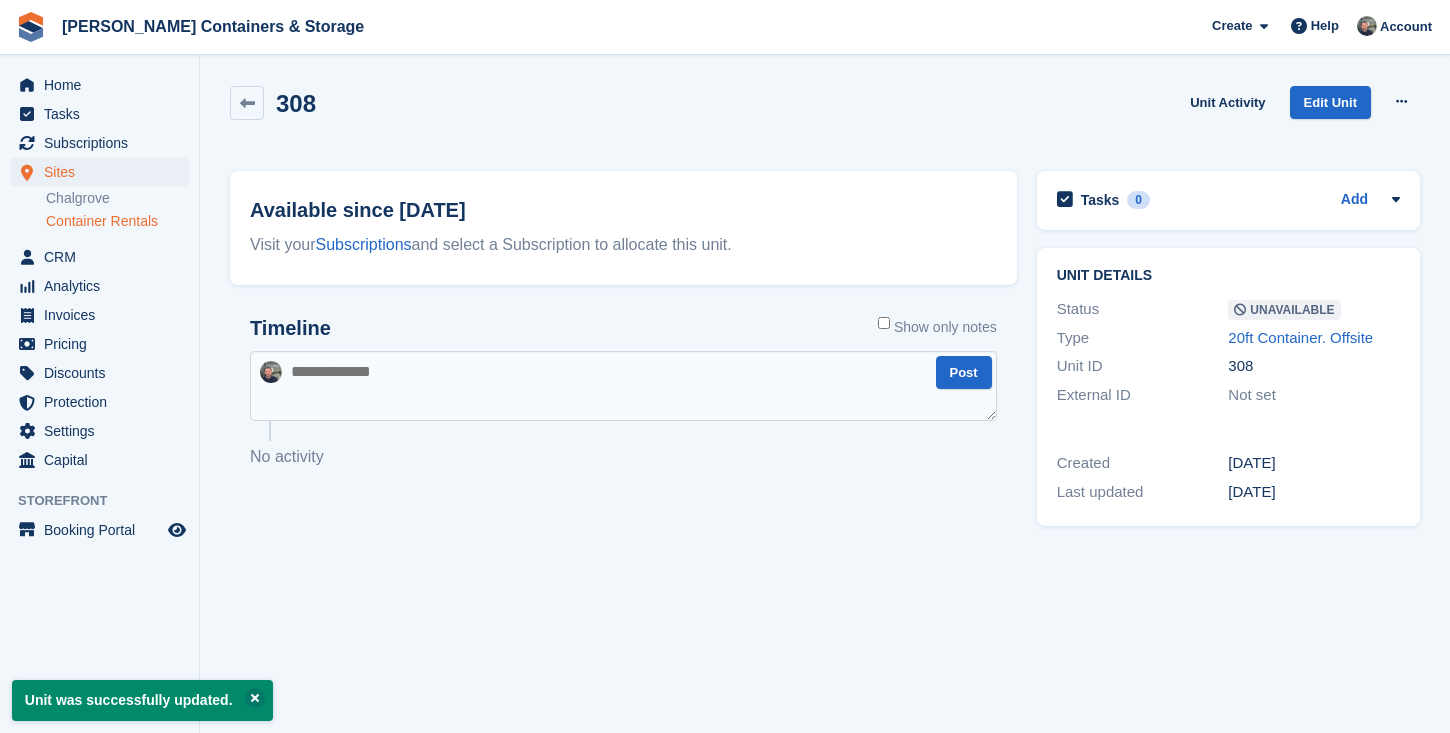 scroll, scrollTop: 0, scrollLeft: 0, axis: both 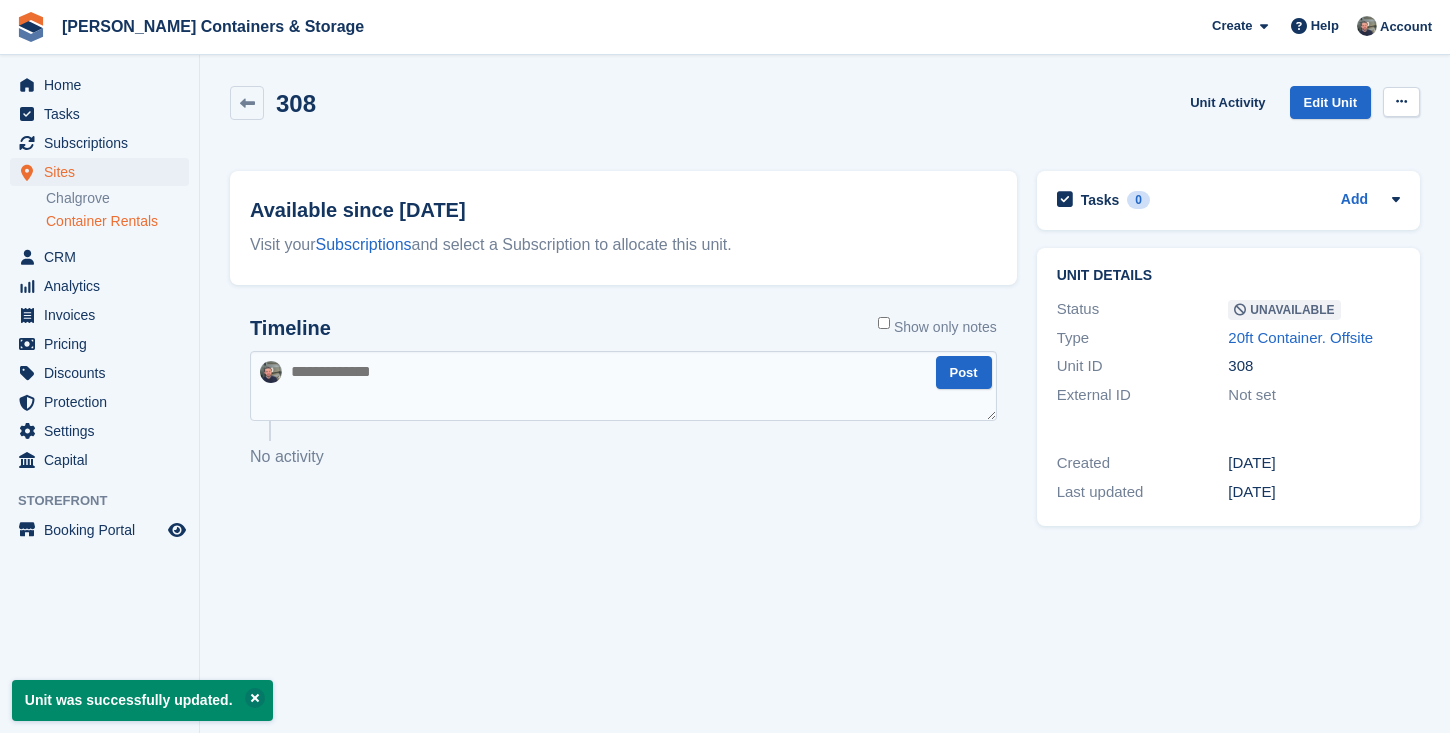 click at bounding box center (1401, 102) 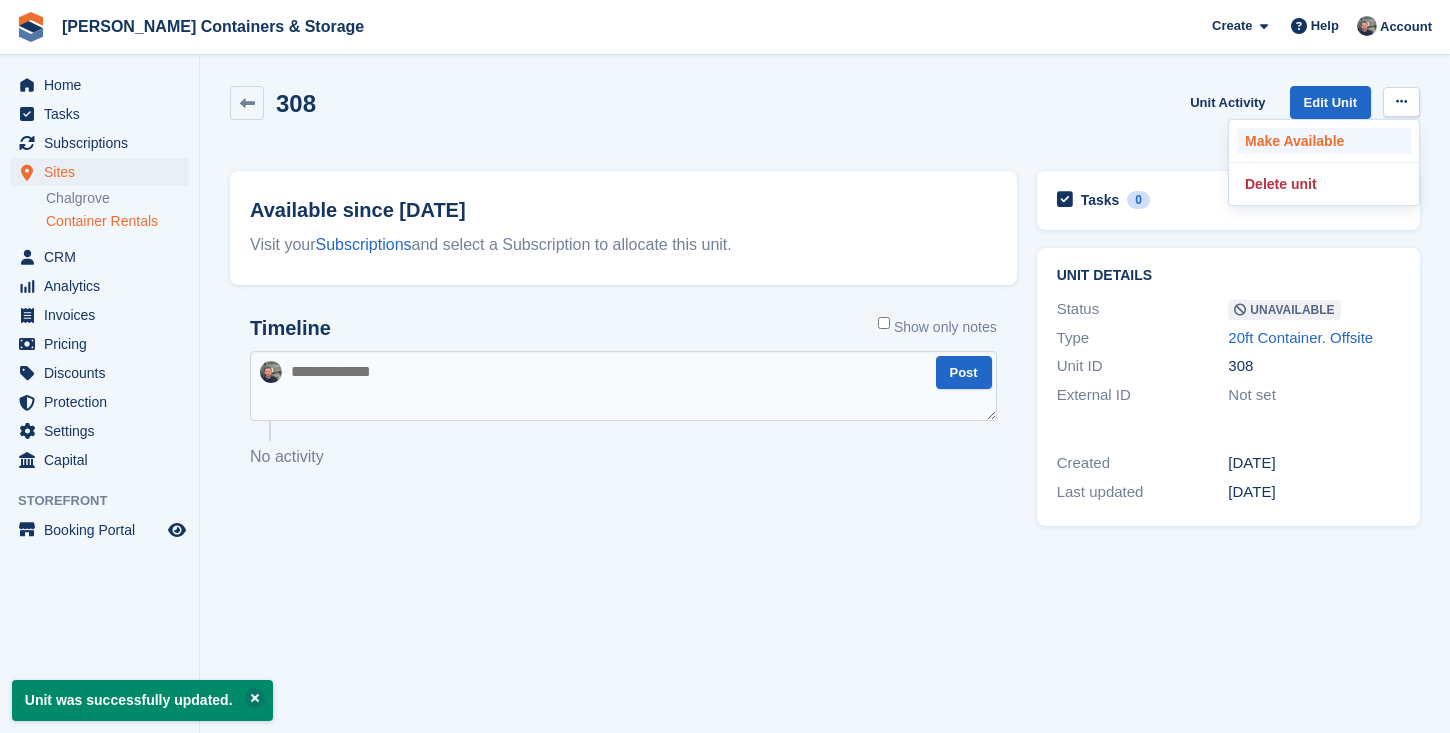 click on "Make Available" at bounding box center [1324, 141] 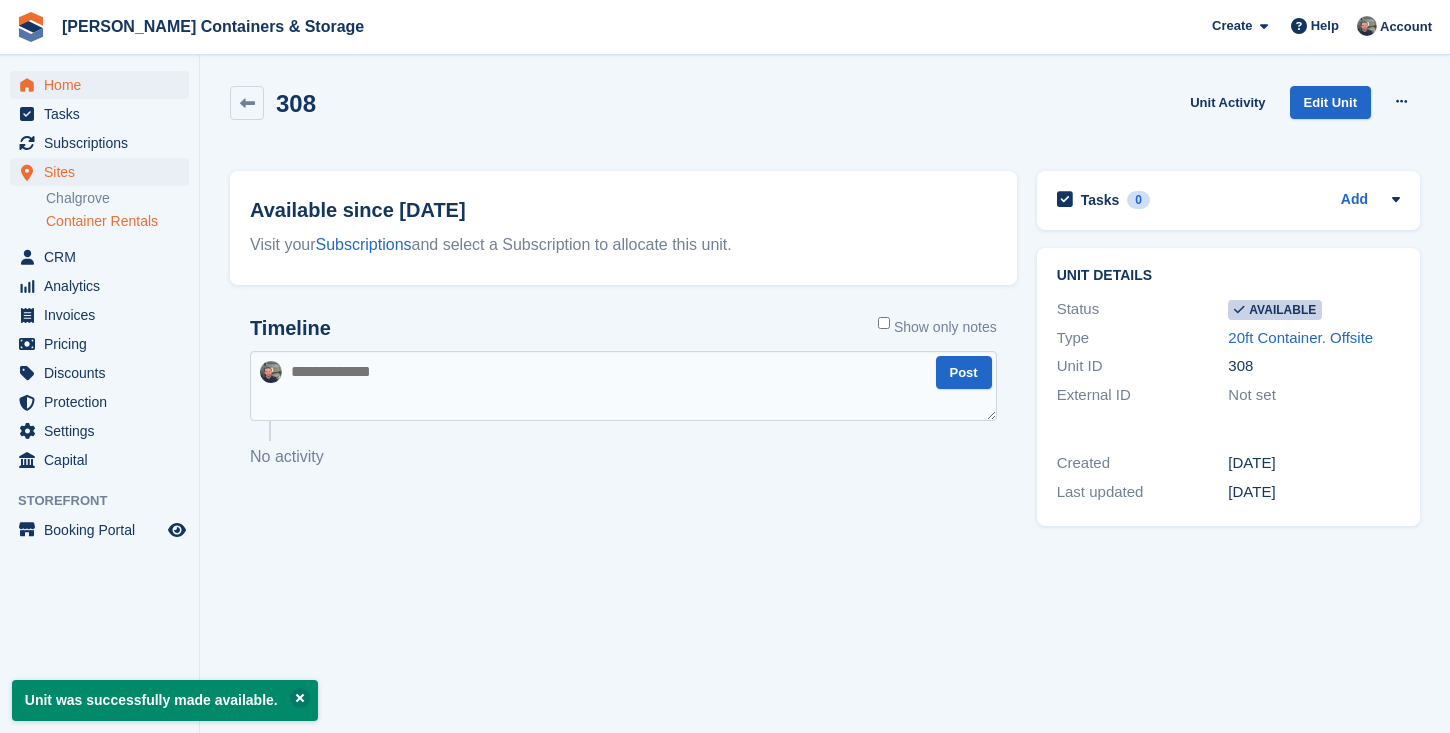 click on "Home" at bounding box center (104, 85) 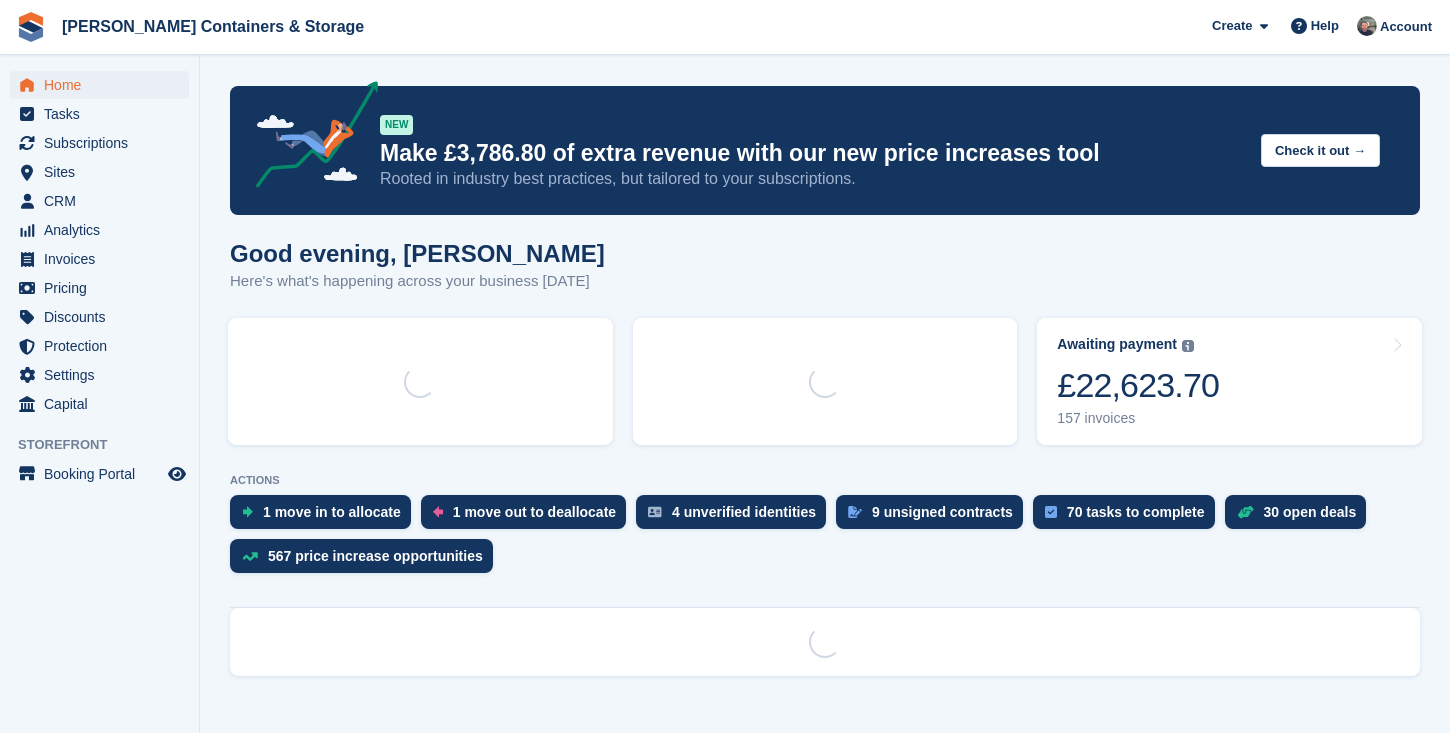 scroll, scrollTop: 0, scrollLeft: 0, axis: both 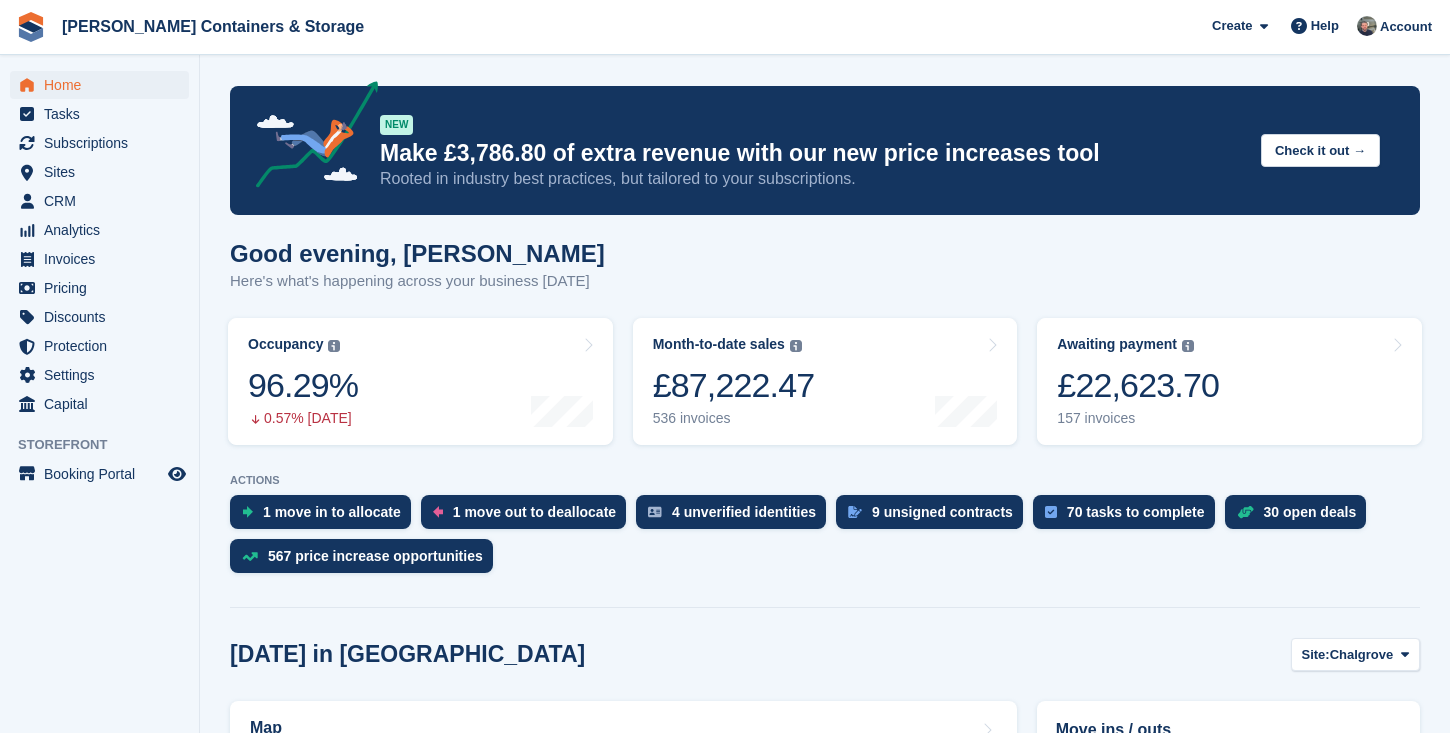 click on "ACTIONS
1
move in to allocate
1
move out to deallocate
4
unverified identities
9
unsigned contracts
70
tasks to complete
30
open deals
567
price increase opportunities" at bounding box center (825, 528) 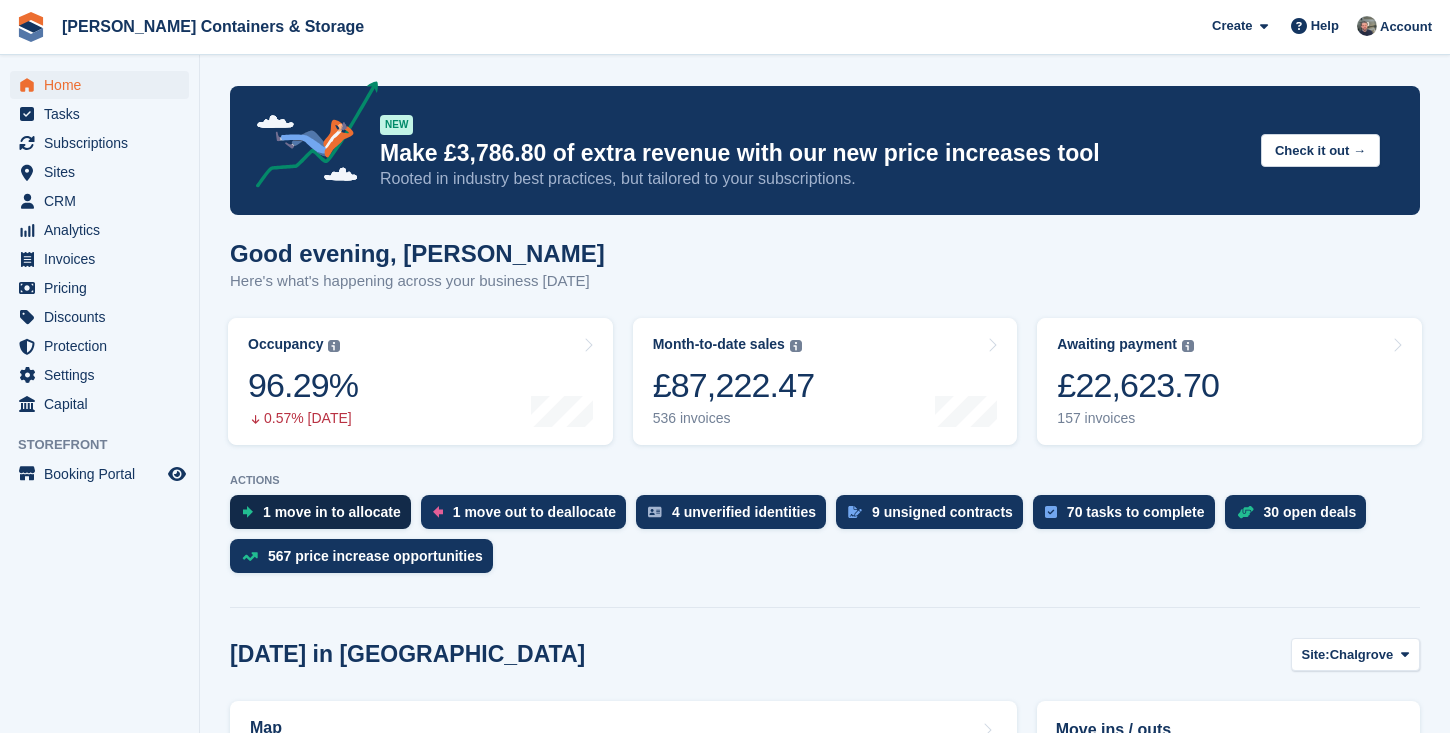 click on "1
move in to allocate" at bounding box center [332, 512] 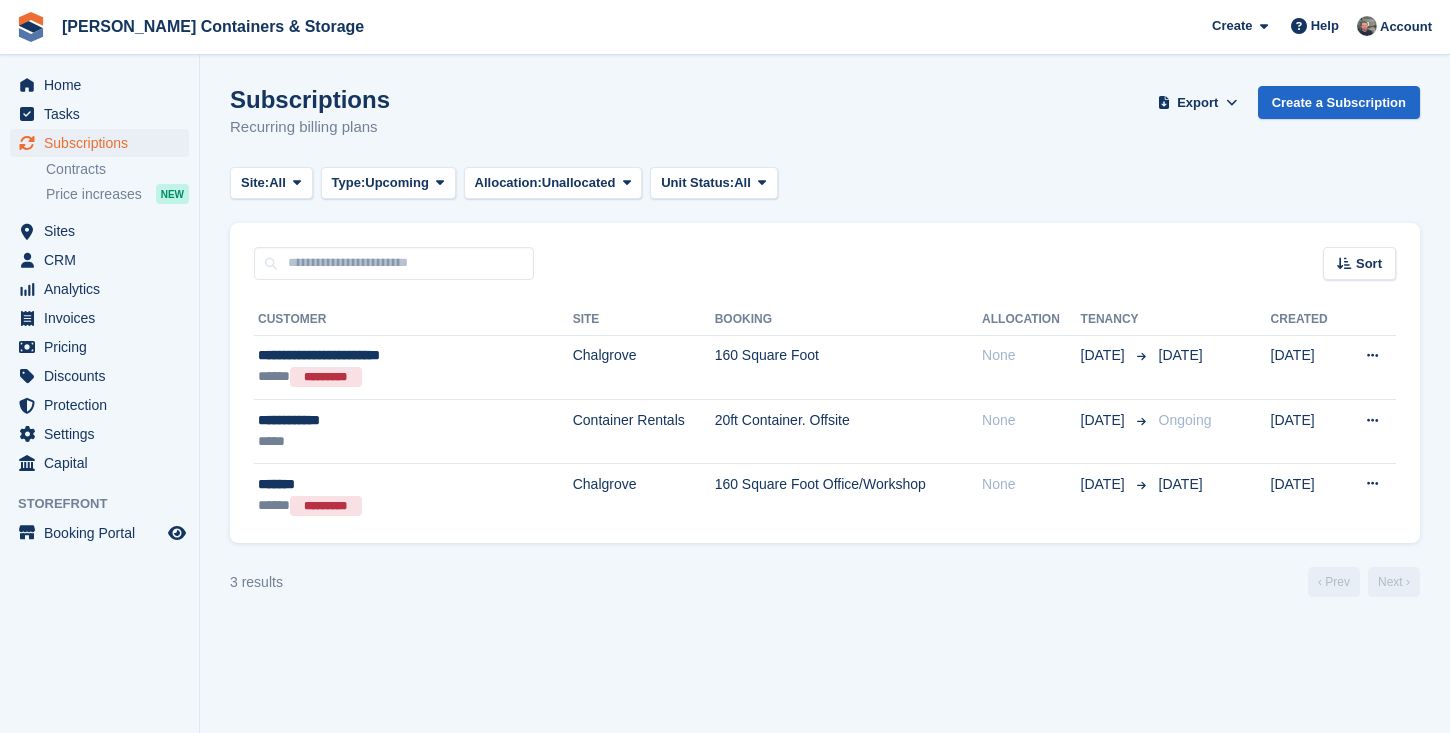 scroll, scrollTop: 0, scrollLeft: 0, axis: both 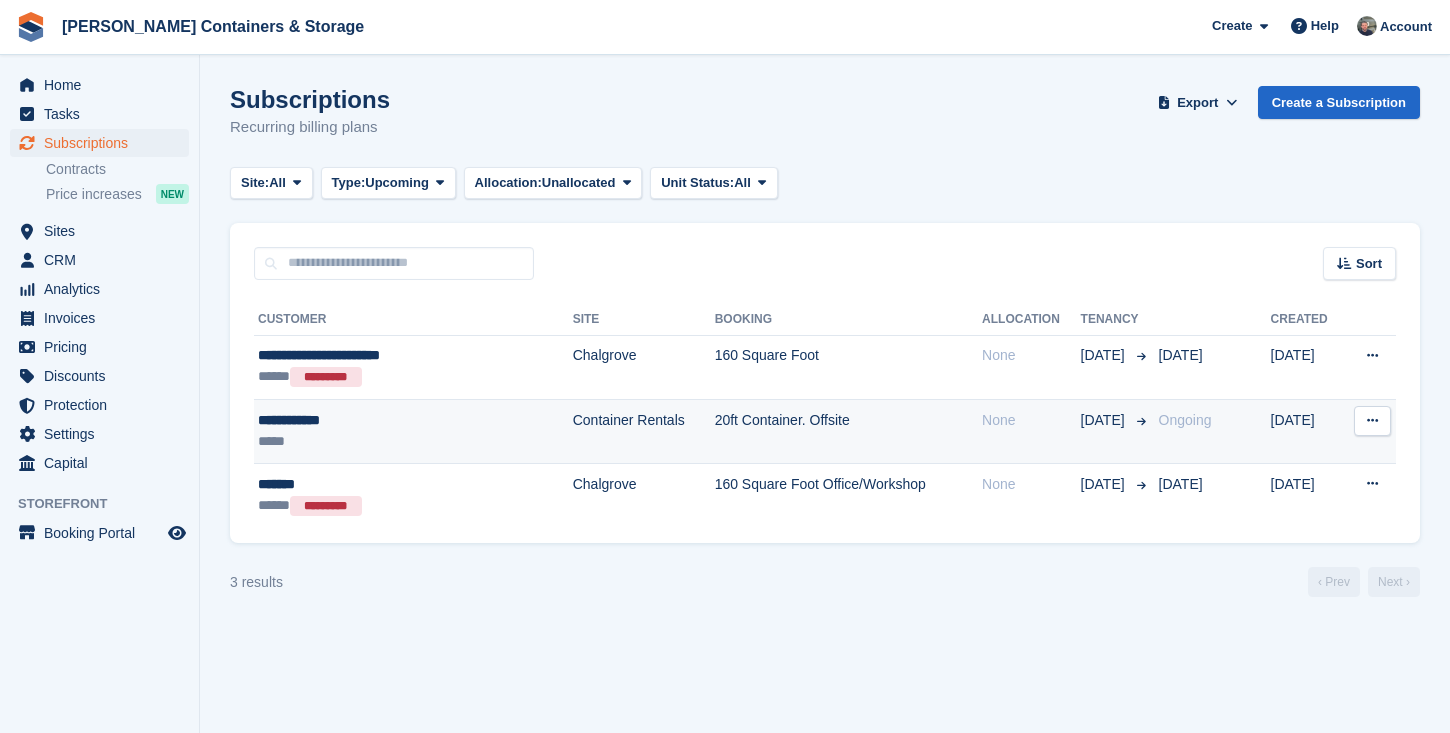 click on "*****" at bounding box center (382, 441) 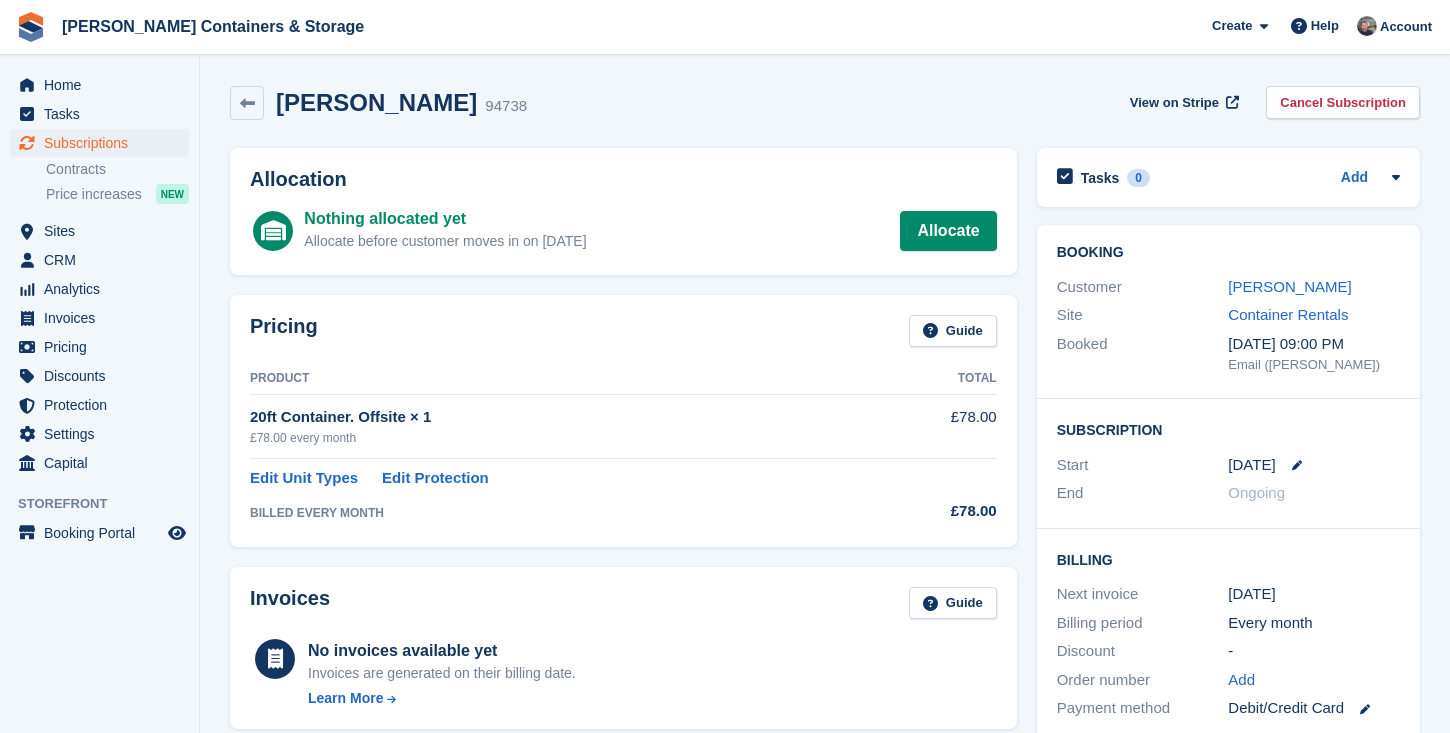 scroll, scrollTop: 0, scrollLeft: 0, axis: both 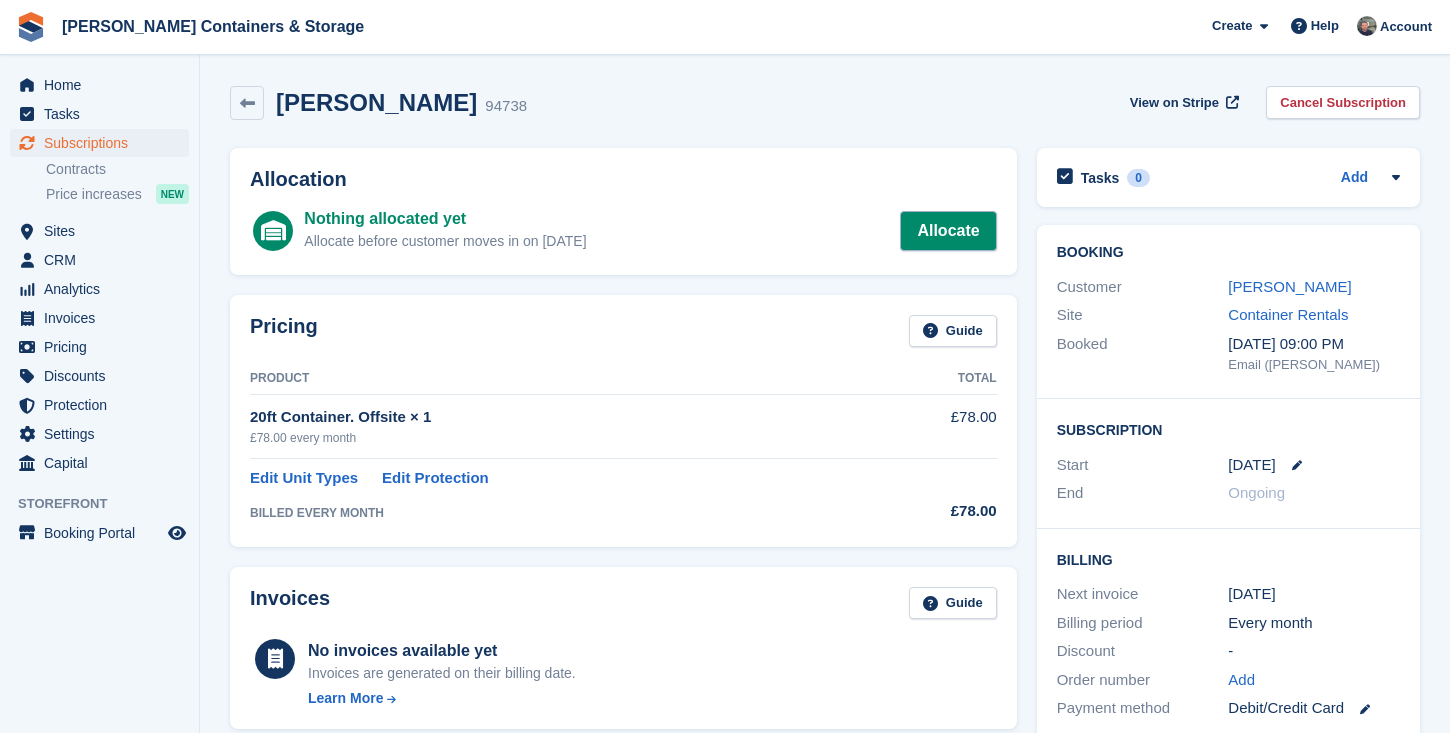 click on "Allocate" at bounding box center (948, 231) 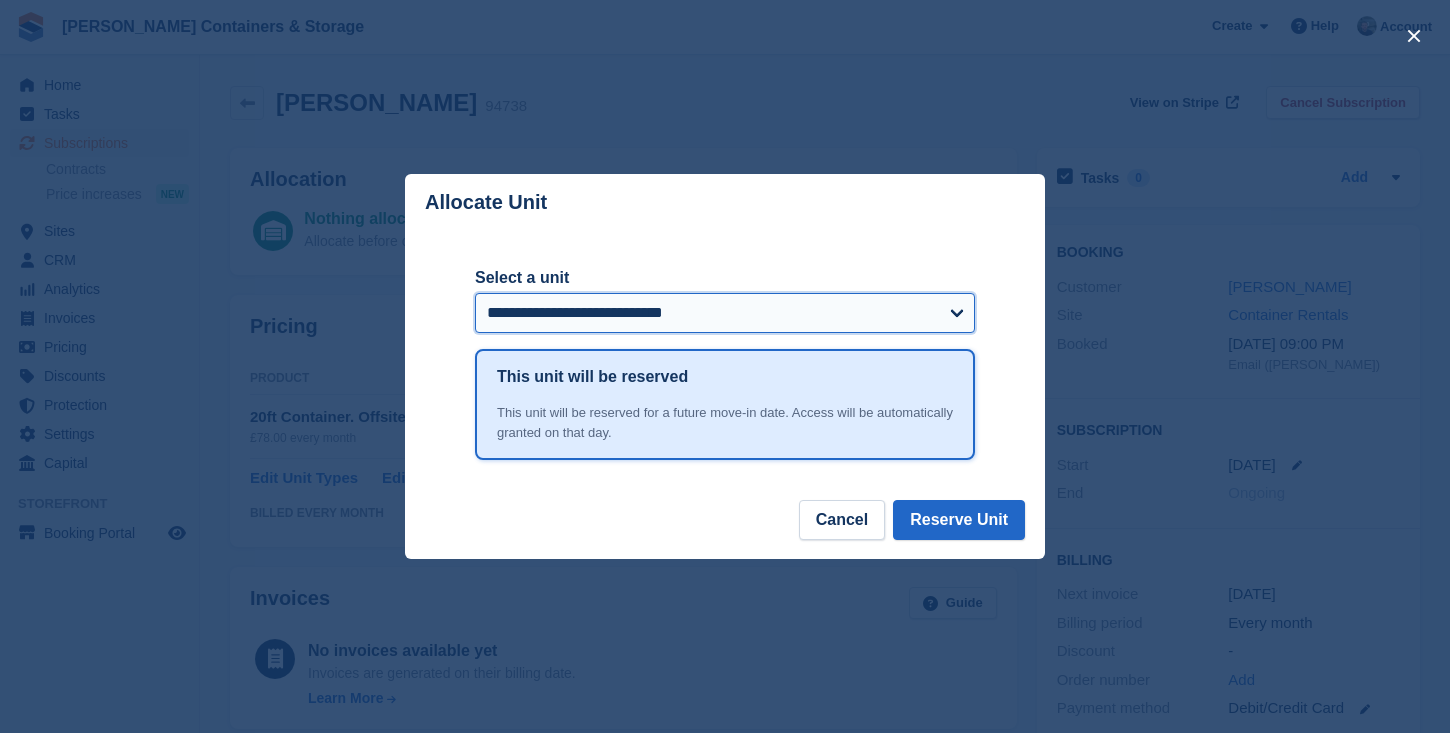 select on "*****" 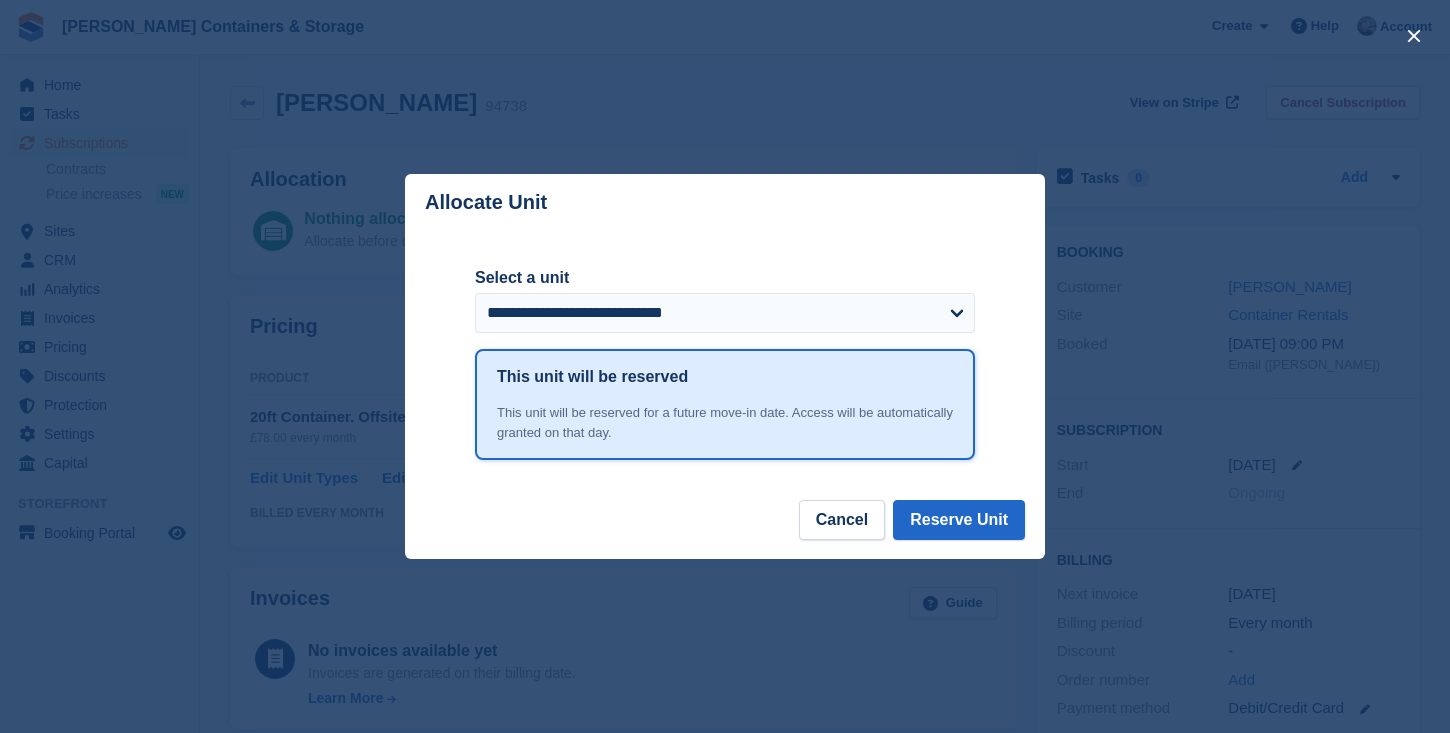 click on "**********" at bounding box center (725, 365) 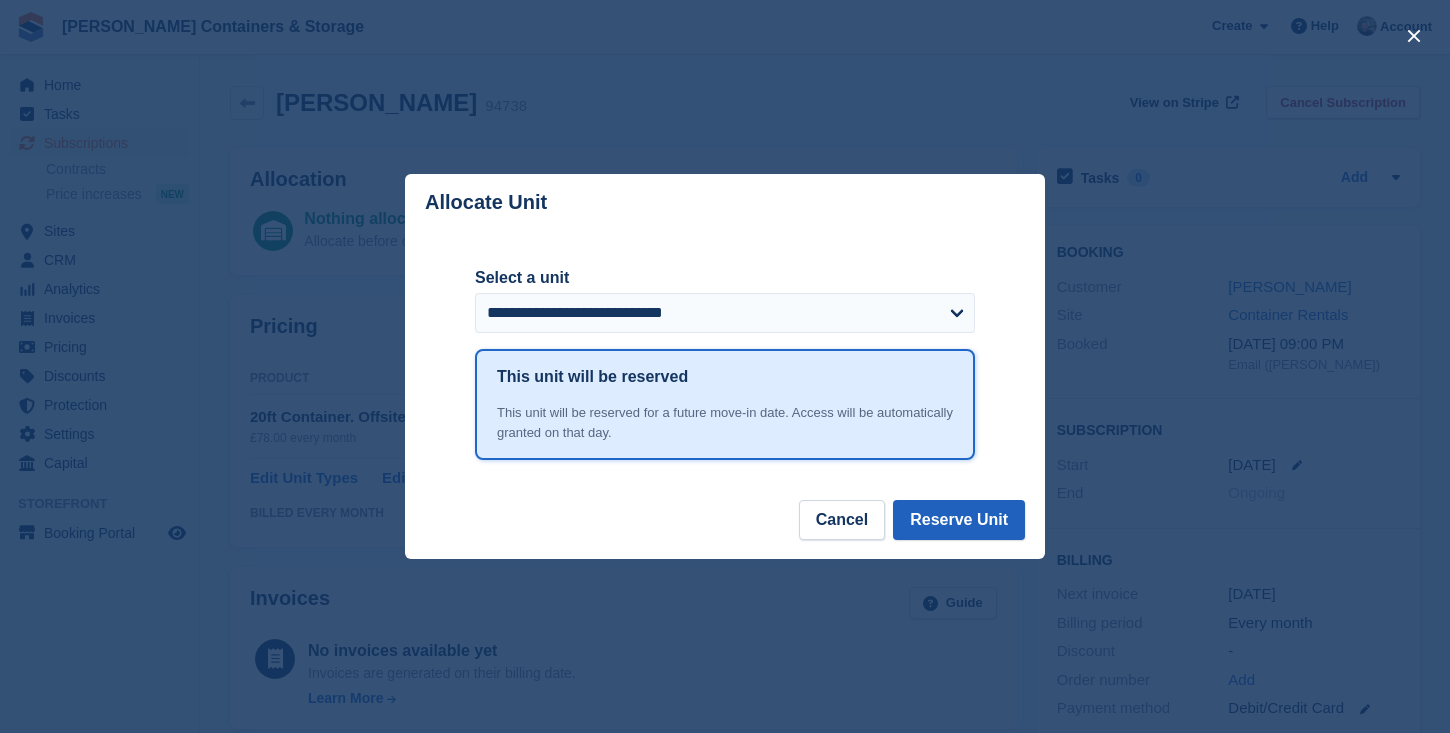click on "Reserve Unit" at bounding box center [959, 520] 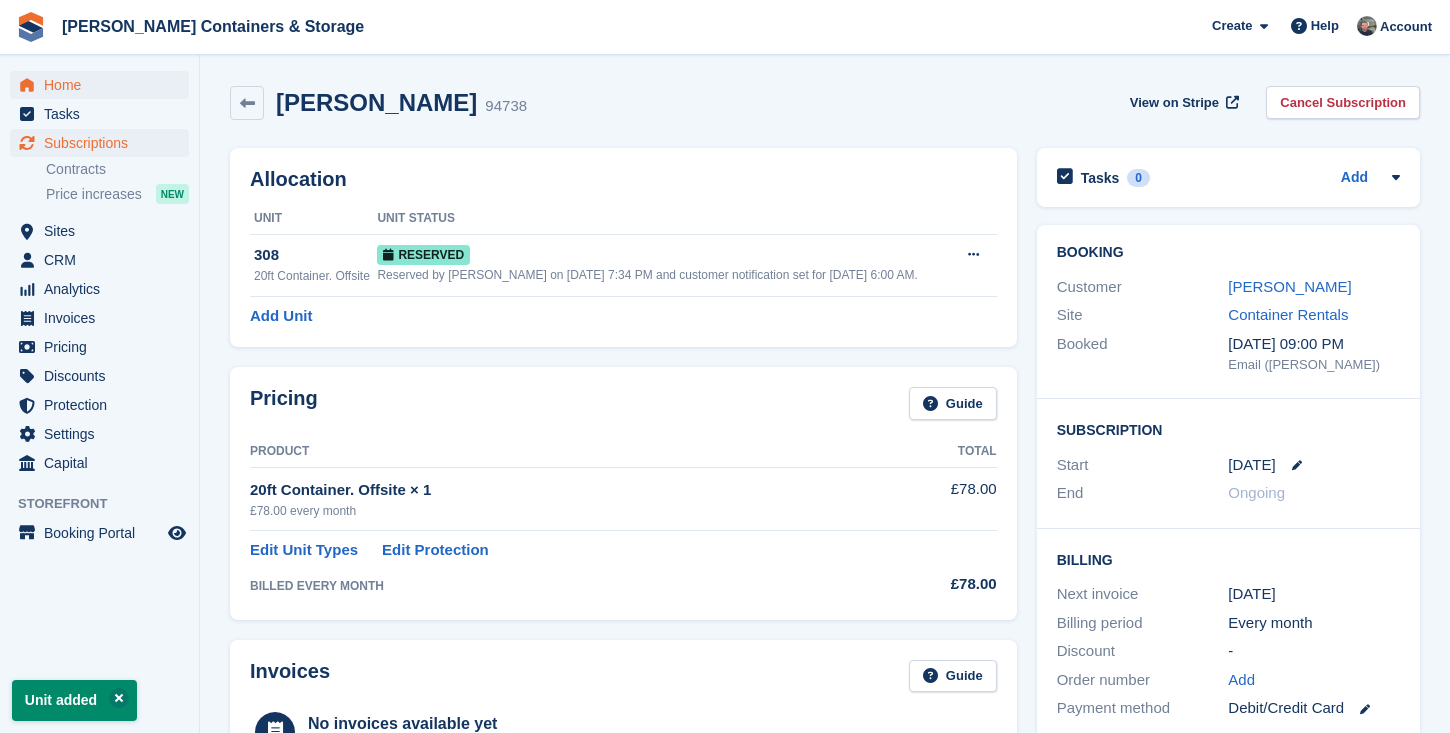 click at bounding box center [27, 85] 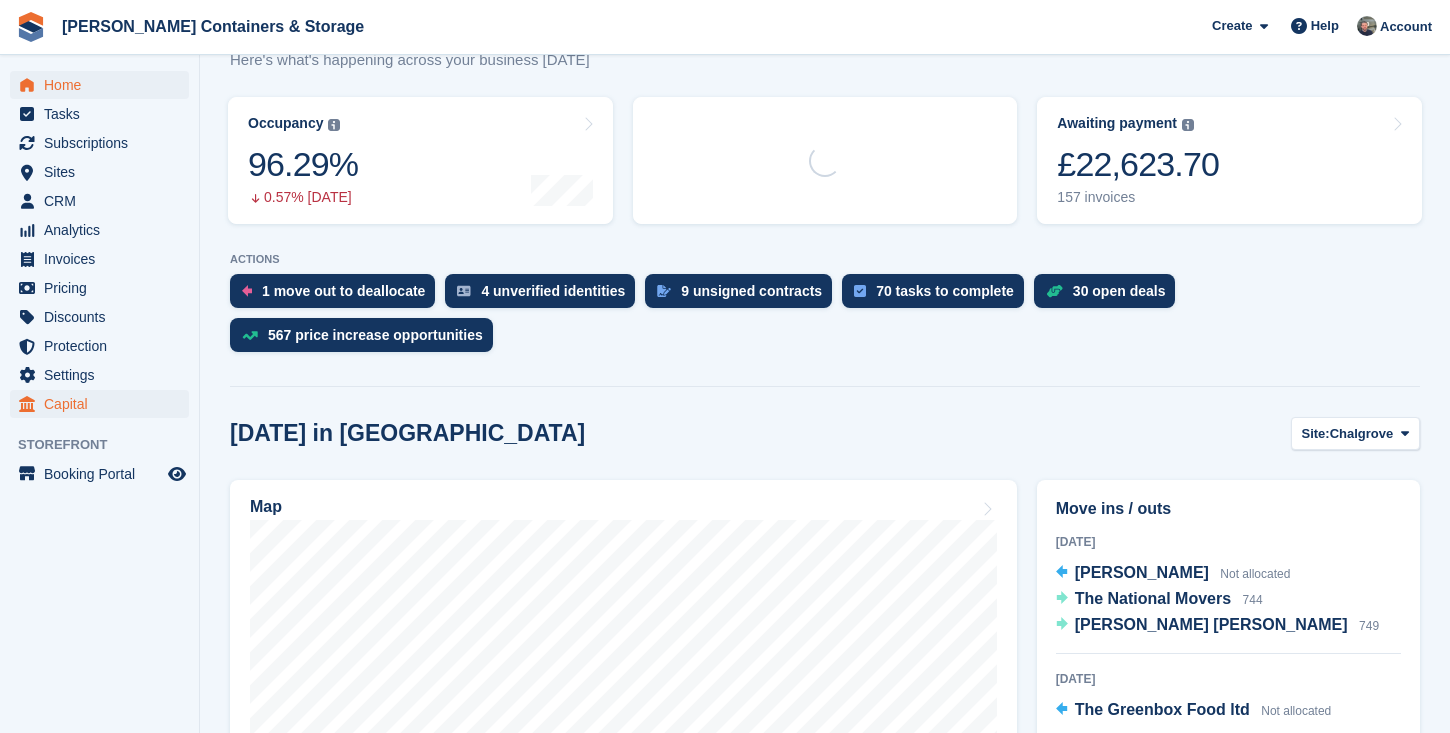 scroll, scrollTop: 330, scrollLeft: 0, axis: vertical 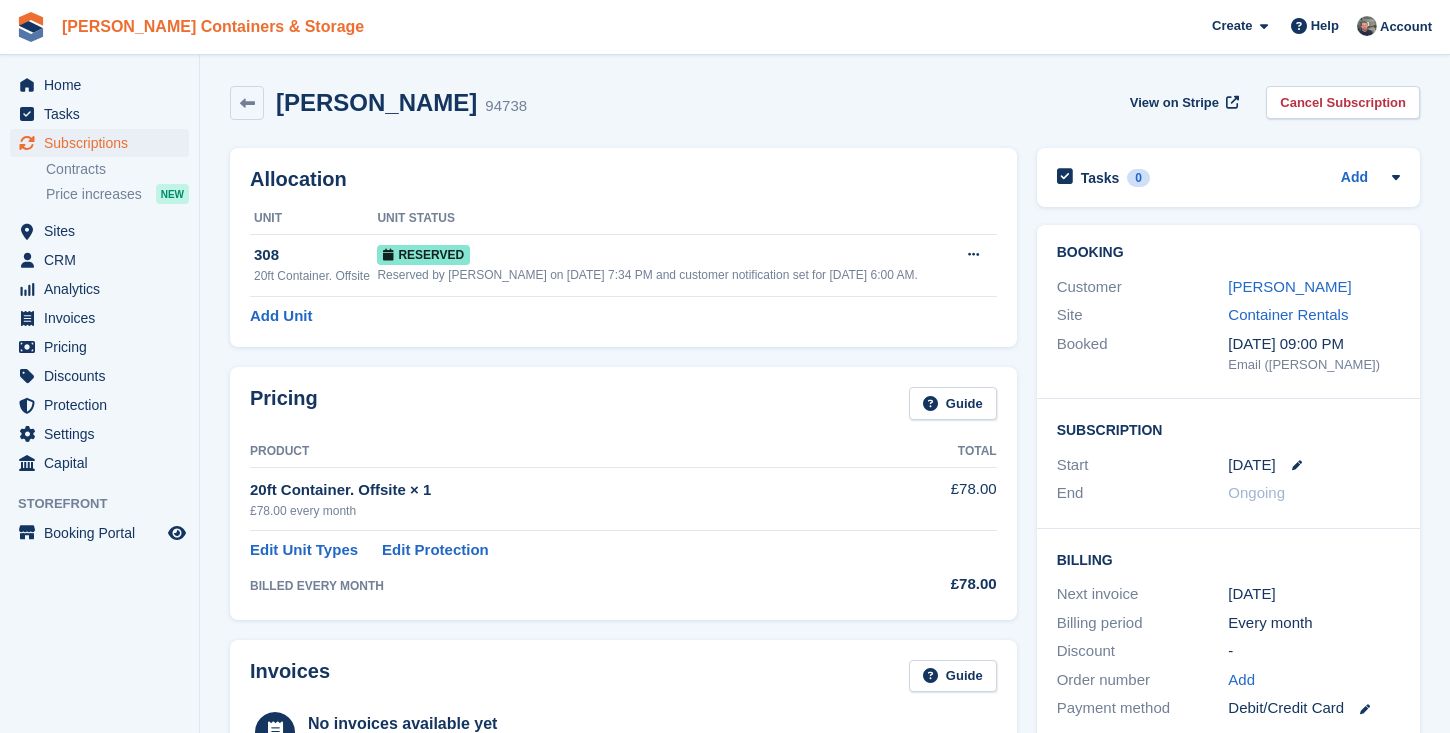 click on "[PERSON_NAME] Containers & Storage" at bounding box center (213, 26) 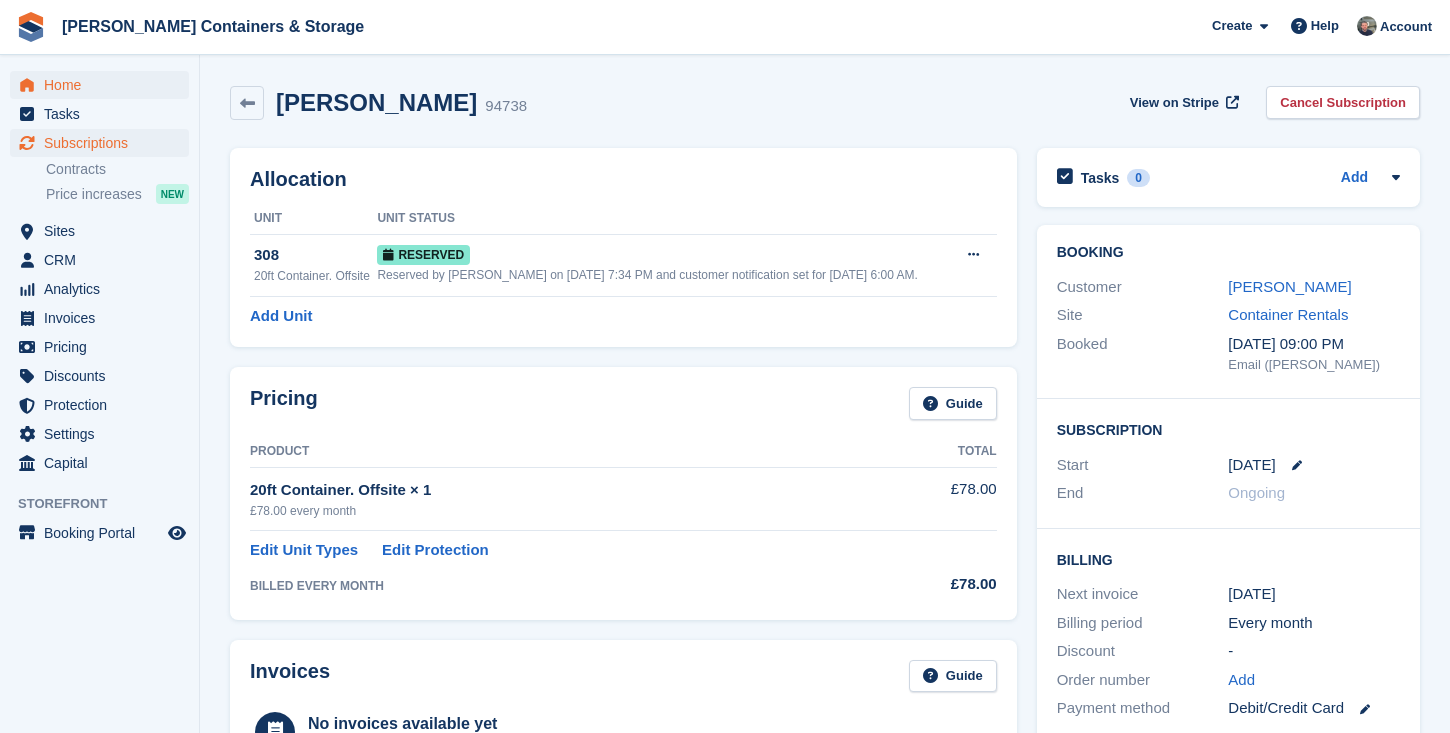 click on "Home" at bounding box center [104, 85] 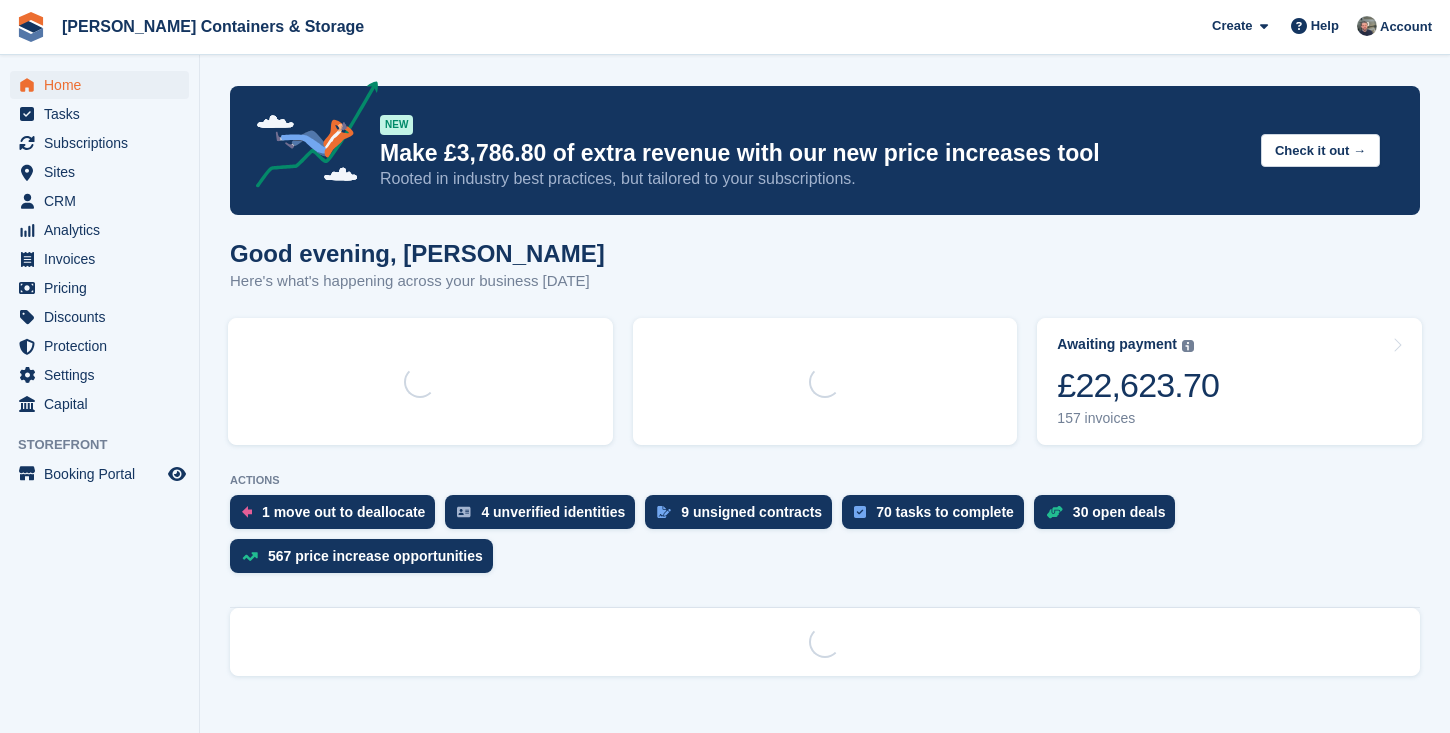 scroll, scrollTop: 0, scrollLeft: 0, axis: both 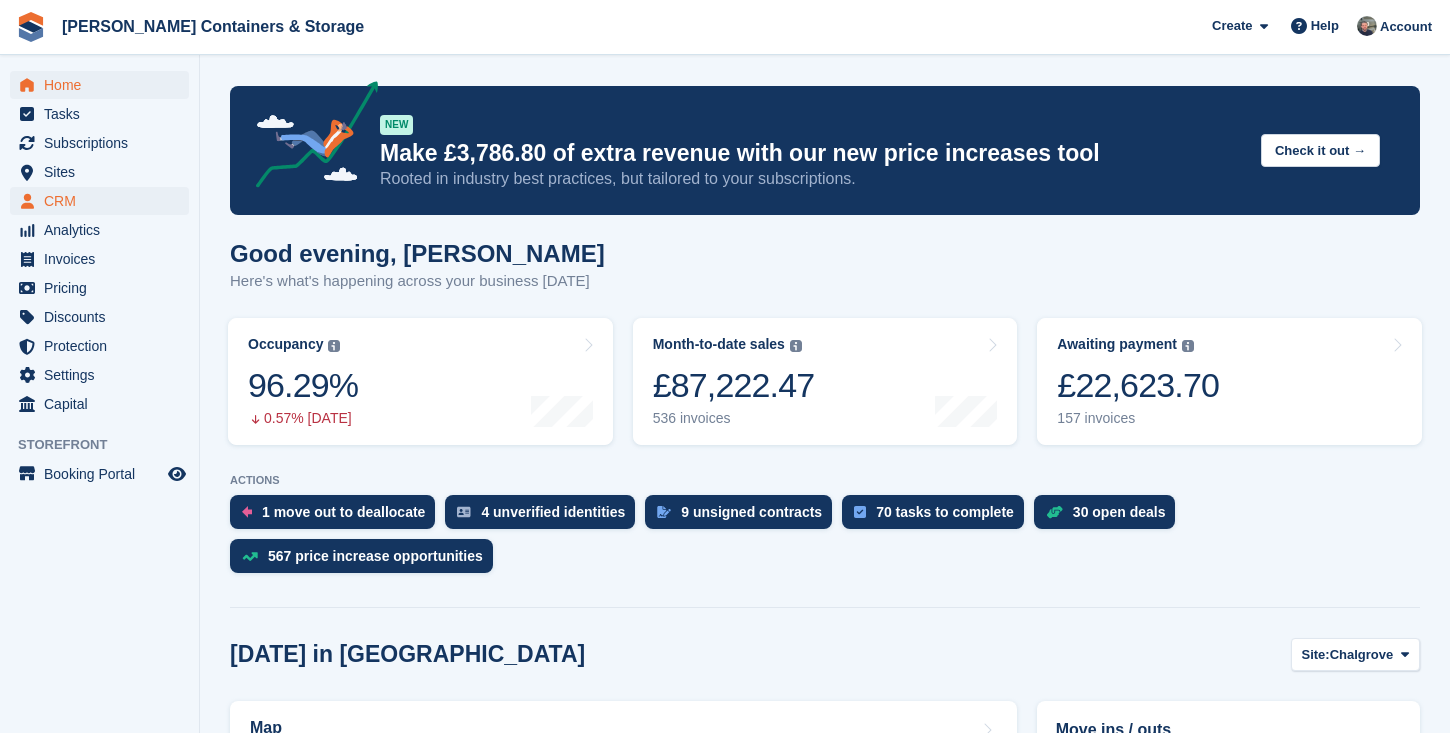 click on "CRM" at bounding box center [104, 201] 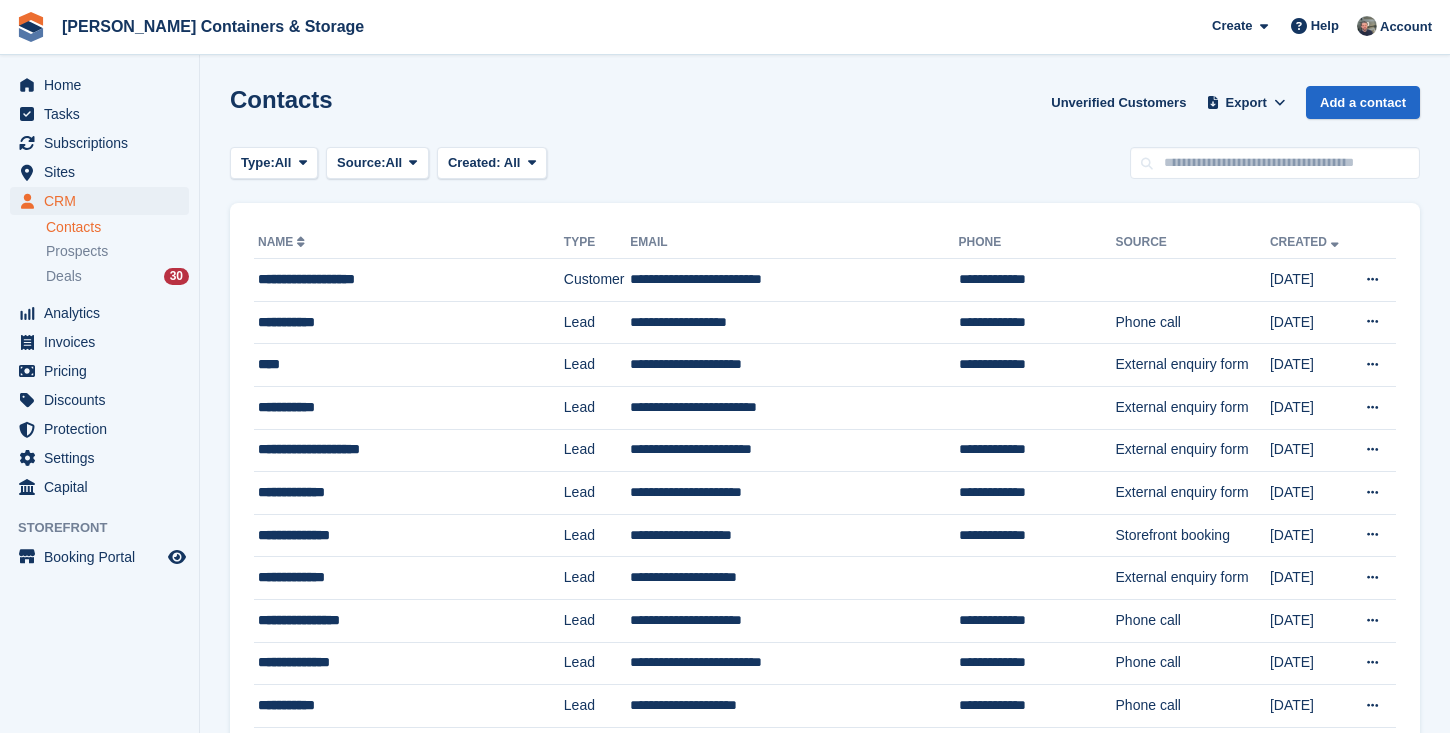 scroll, scrollTop: 0, scrollLeft: 0, axis: both 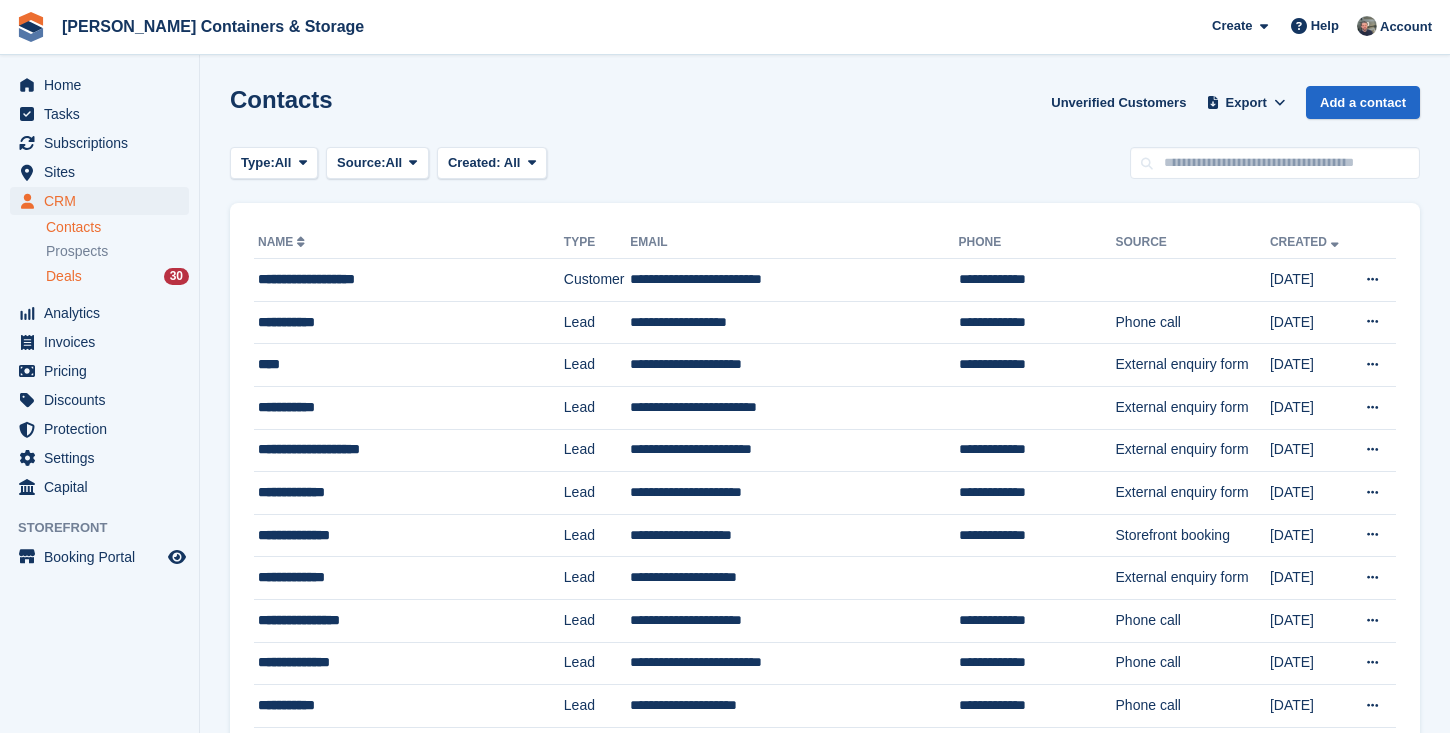 click on "Deals" at bounding box center (64, 276) 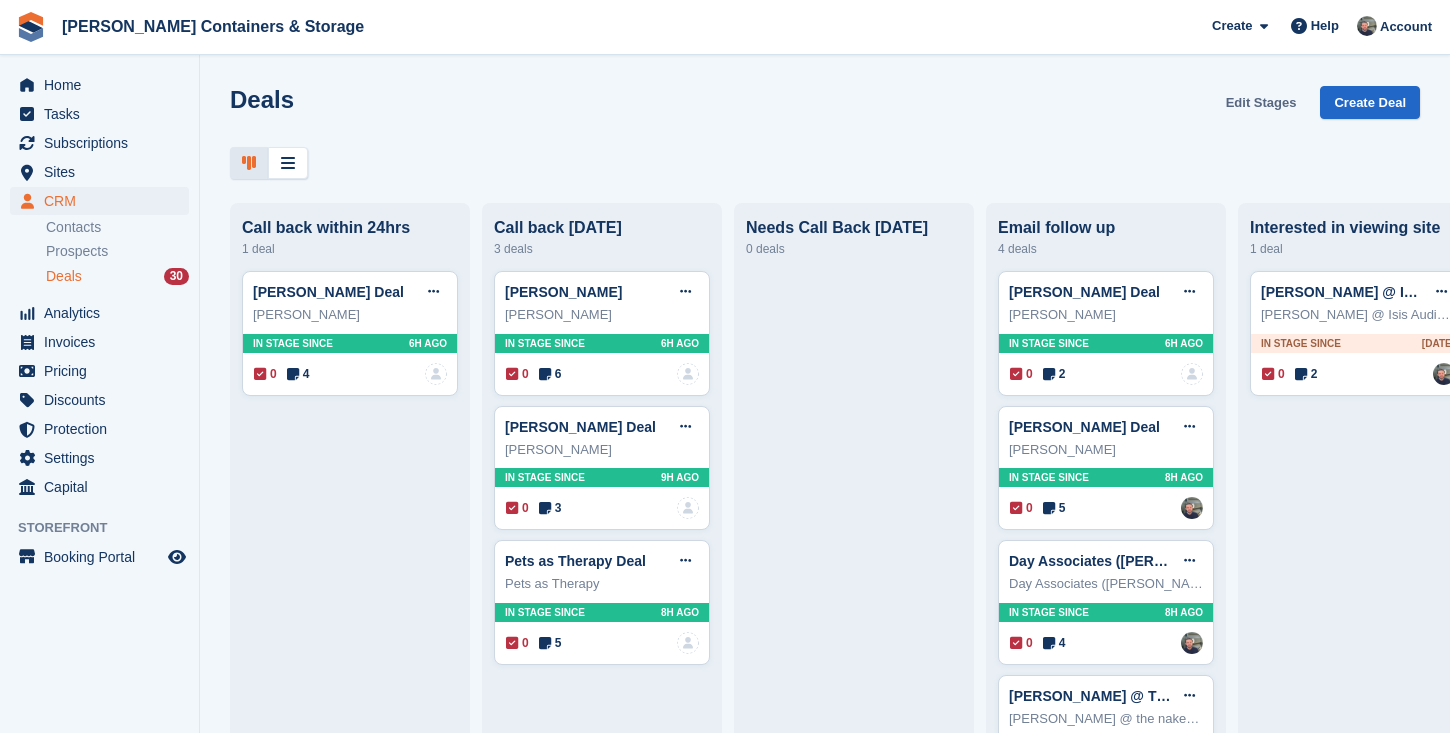 click on "Edit Stages" at bounding box center (1261, 102) 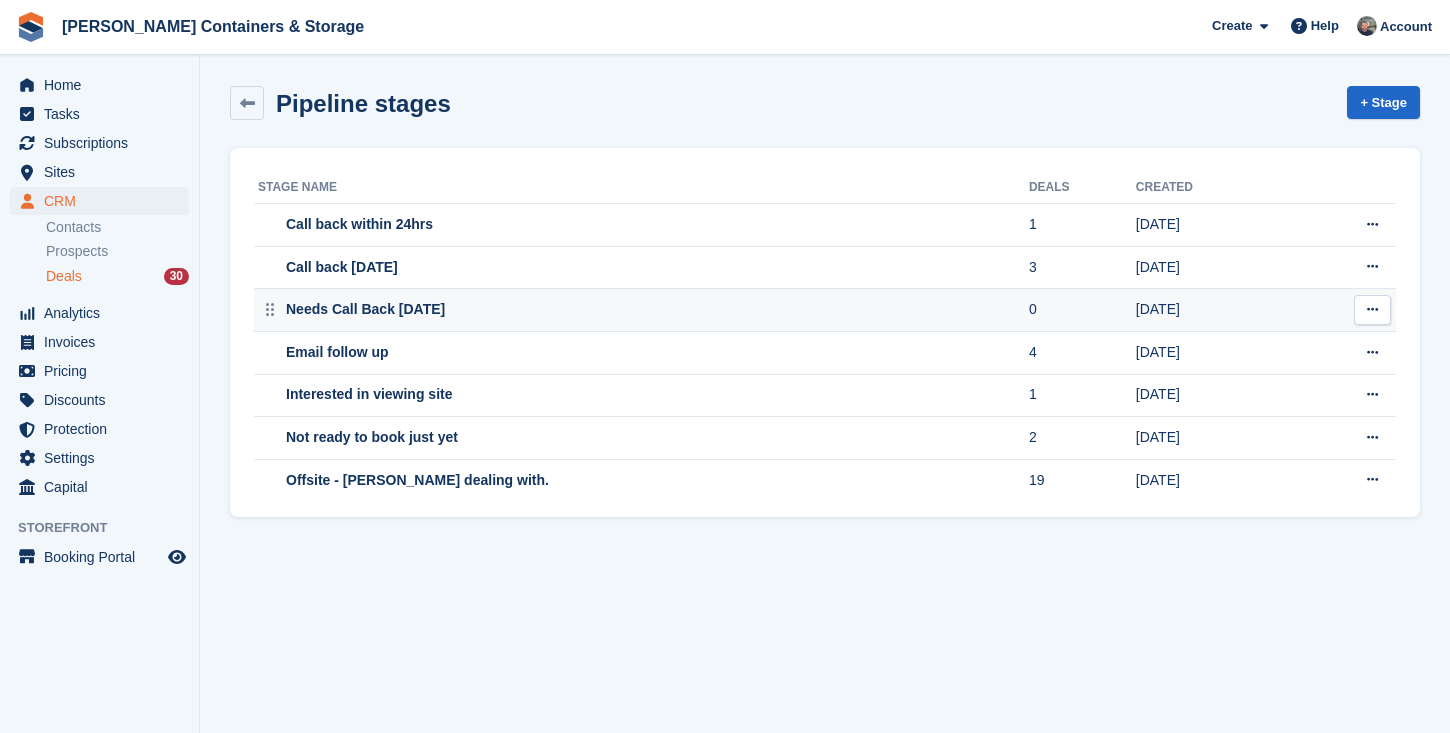 click at bounding box center (1372, 310) 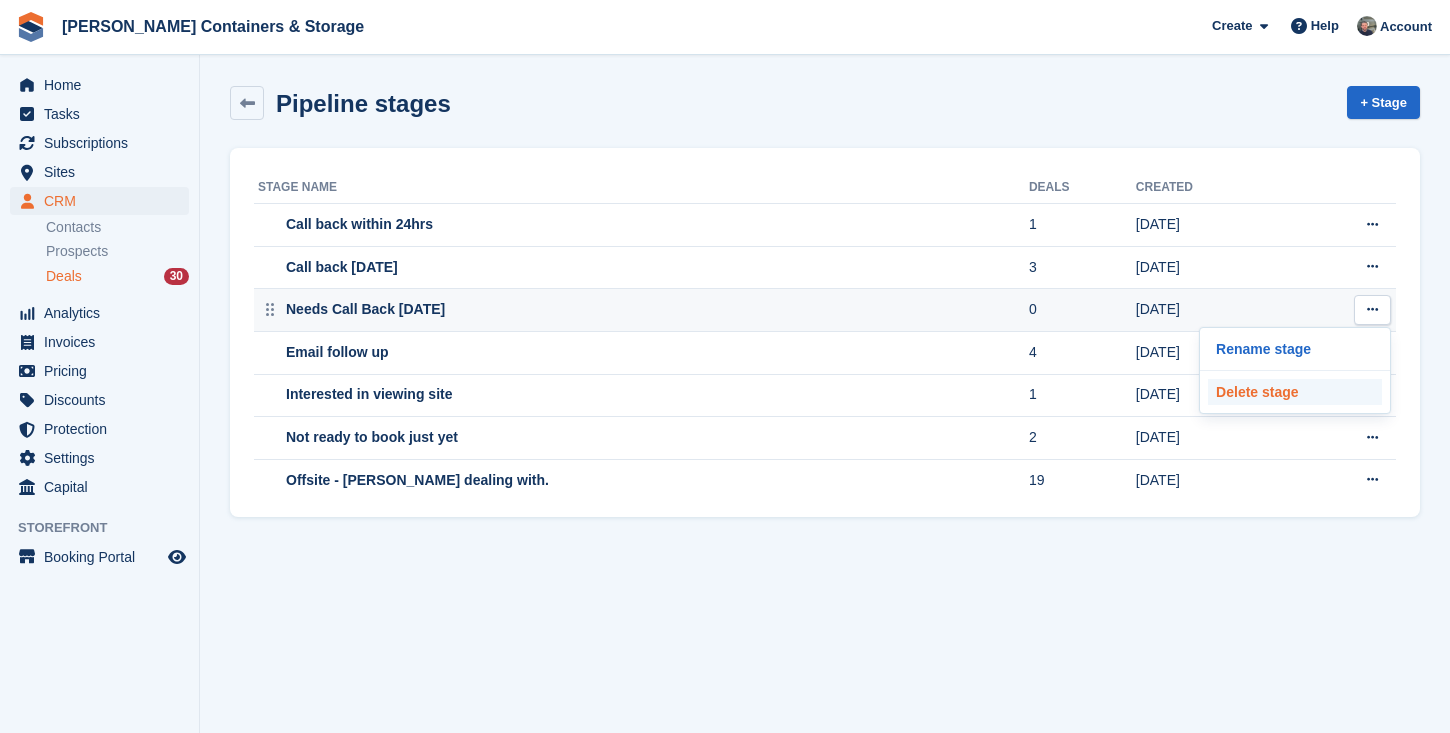 click on "Delete stage" at bounding box center (1295, 392) 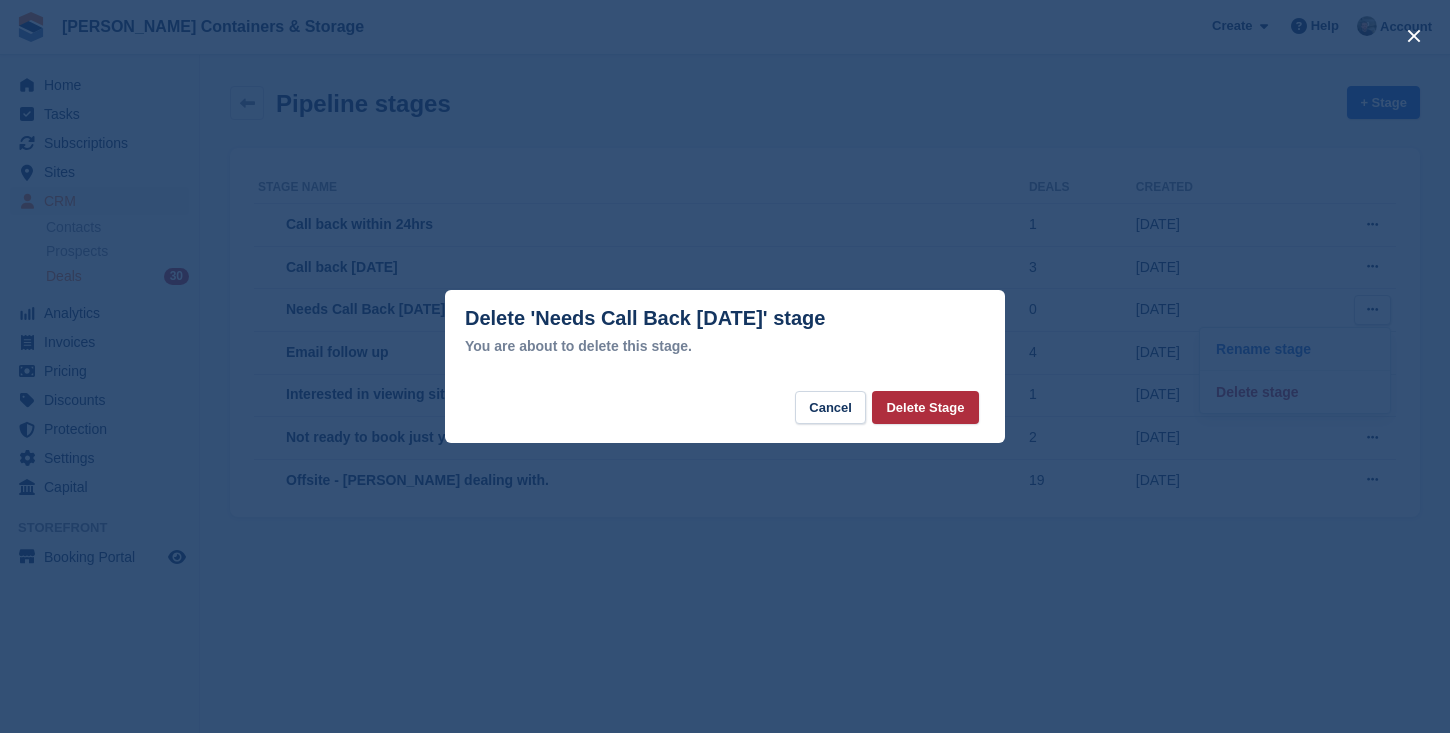 click on "Delete Stage" at bounding box center (925, 407) 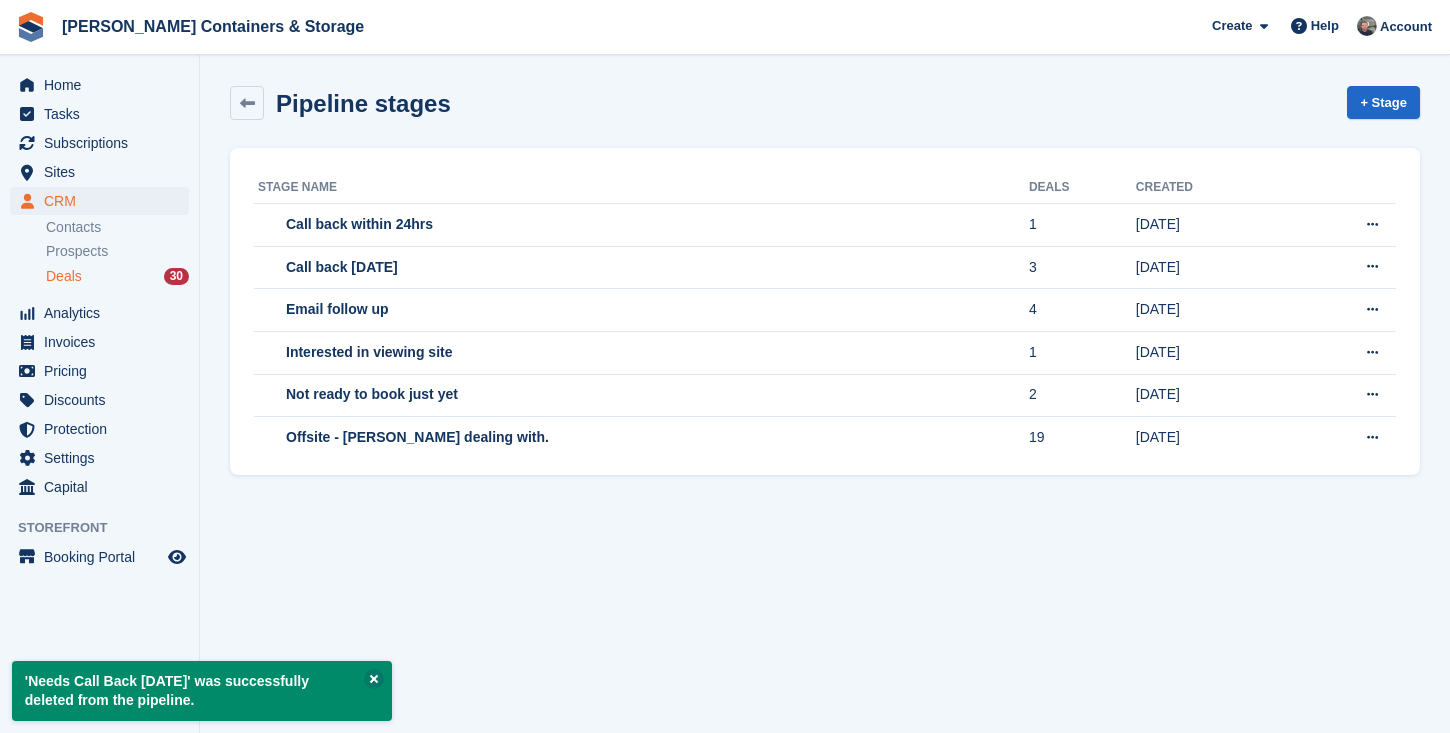 click on "Deals" at bounding box center [64, 276] 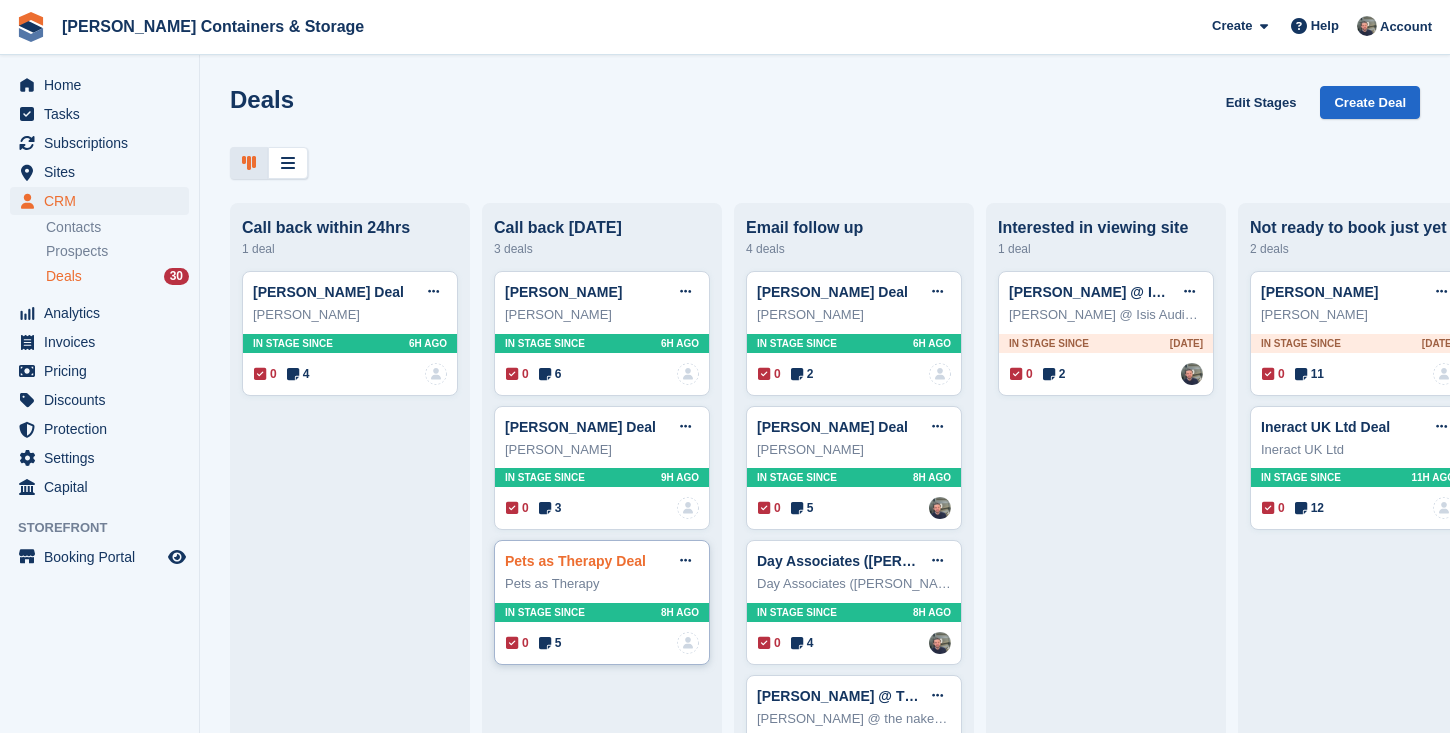 type 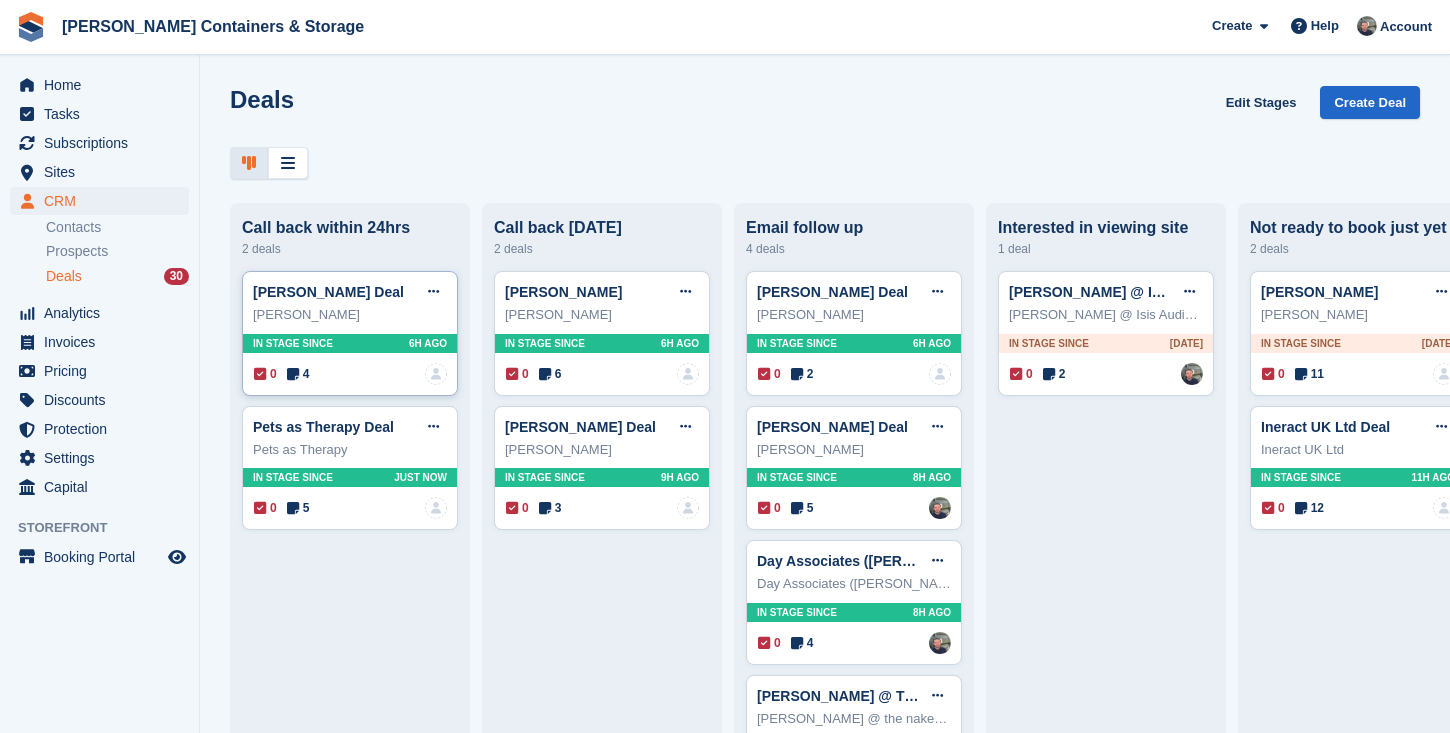 click on "4" at bounding box center (298, 374) 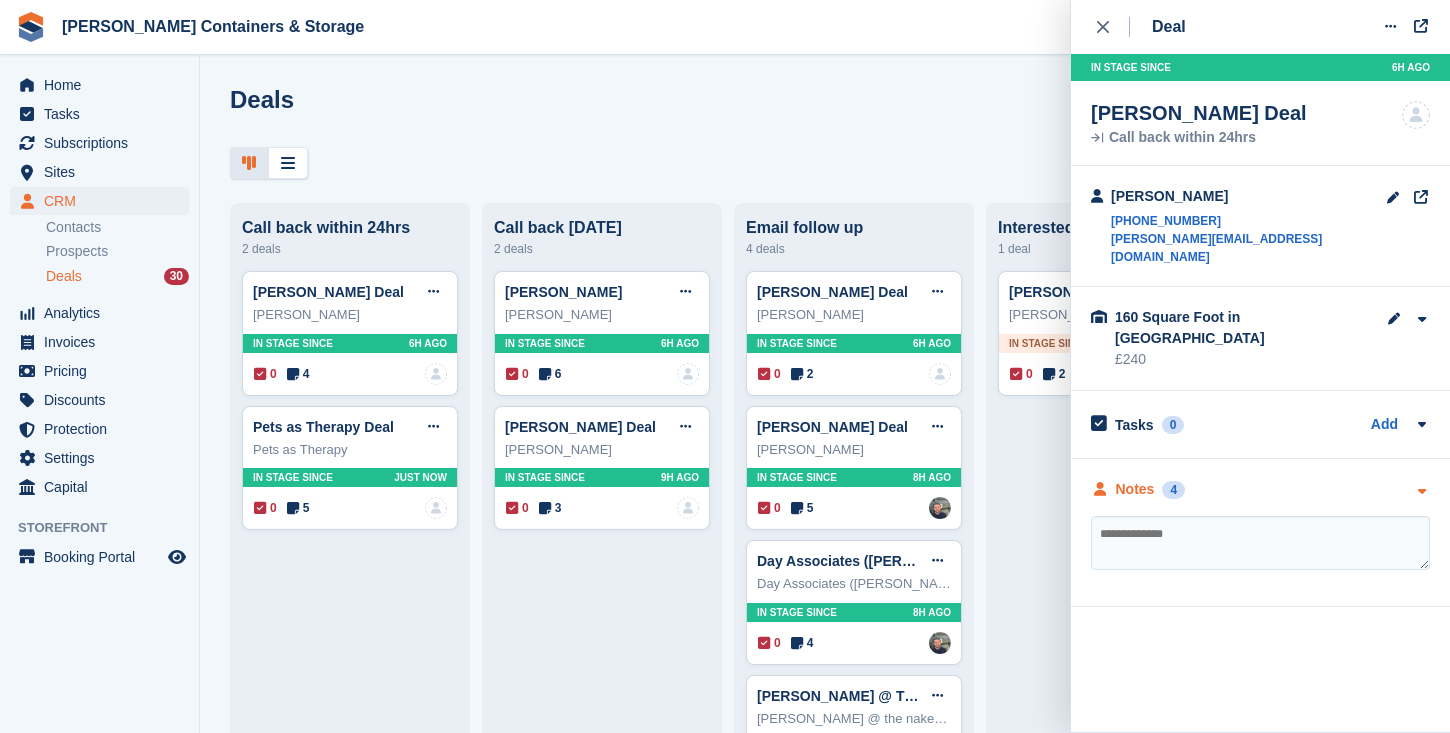 click on "4" at bounding box center (1173, 490) 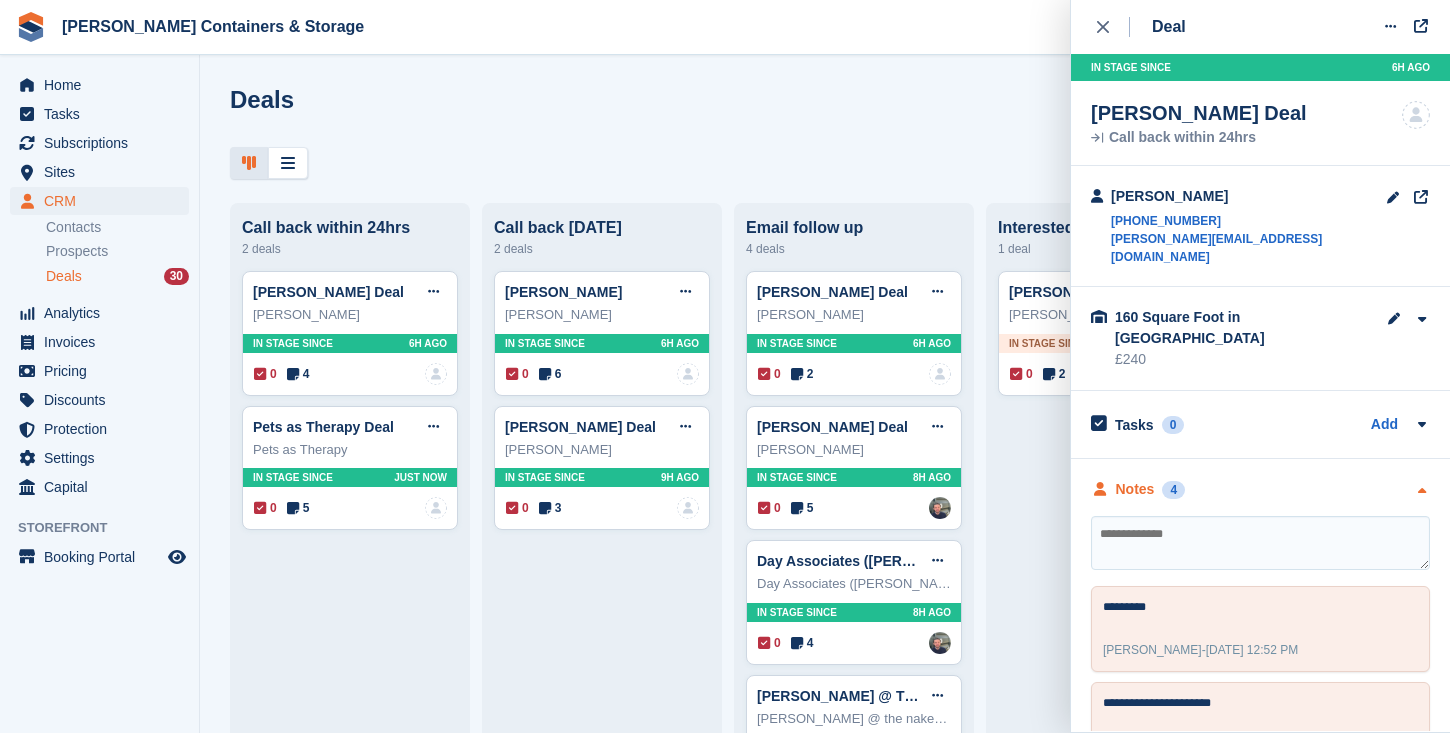 click on "4" at bounding box center (1173, 490) 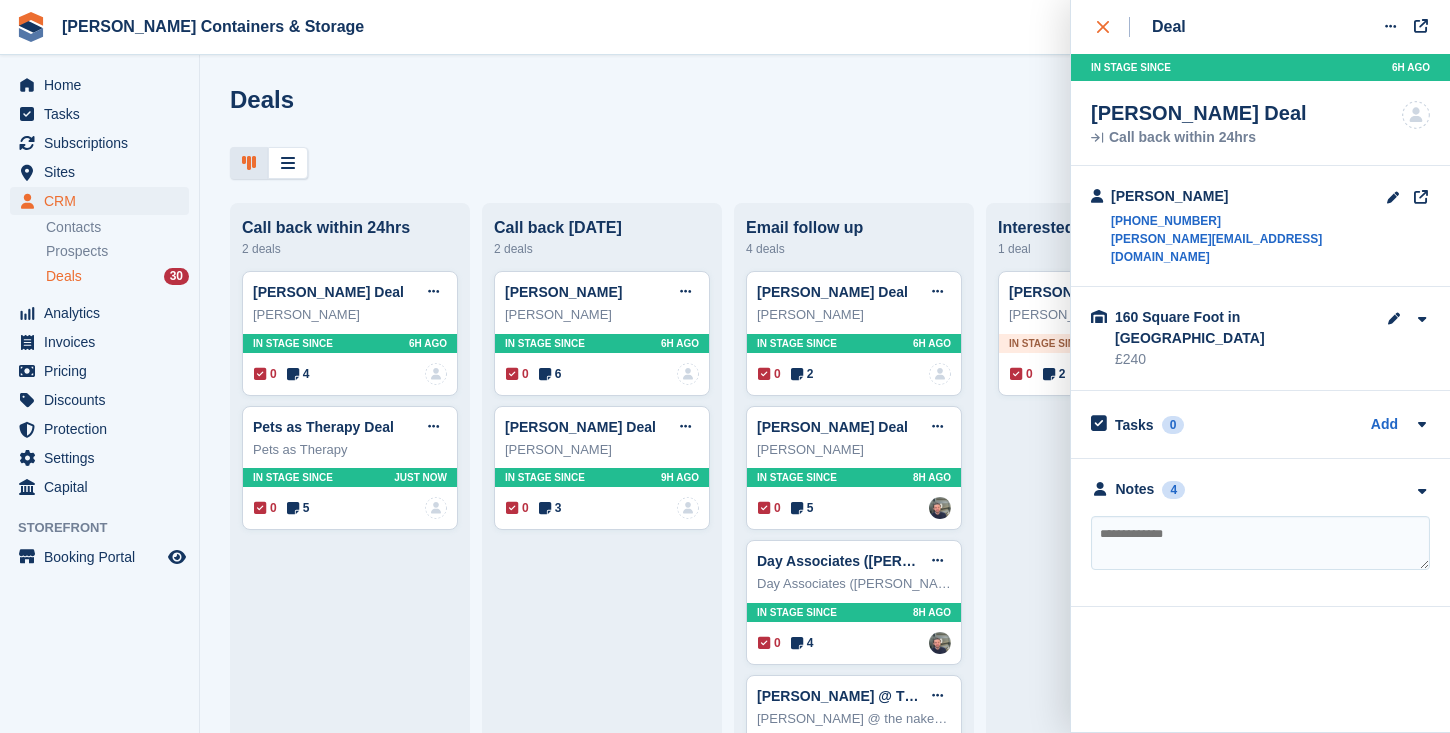 click at bounding box center [1113, 27] 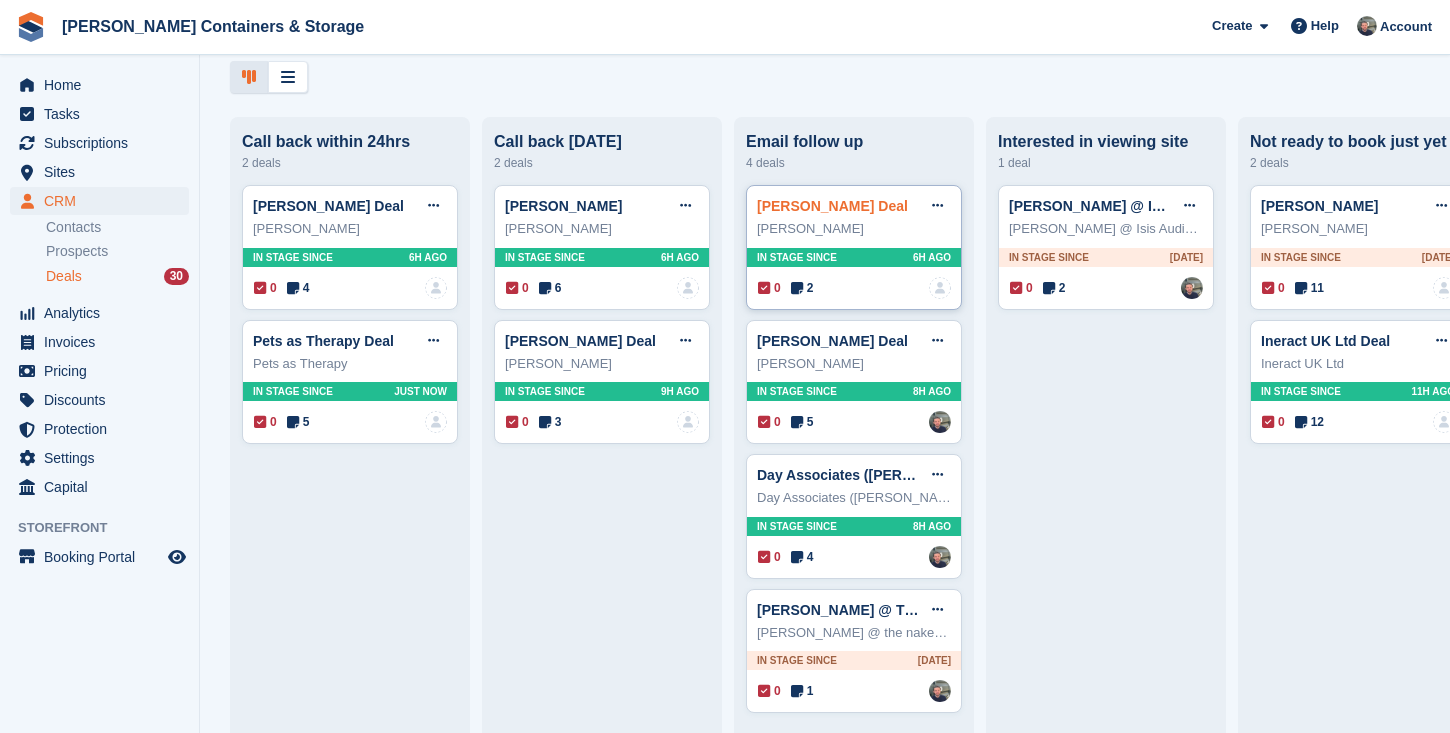 scroll, scrollTop: 92, scrollLeft: 0, axis: vertical 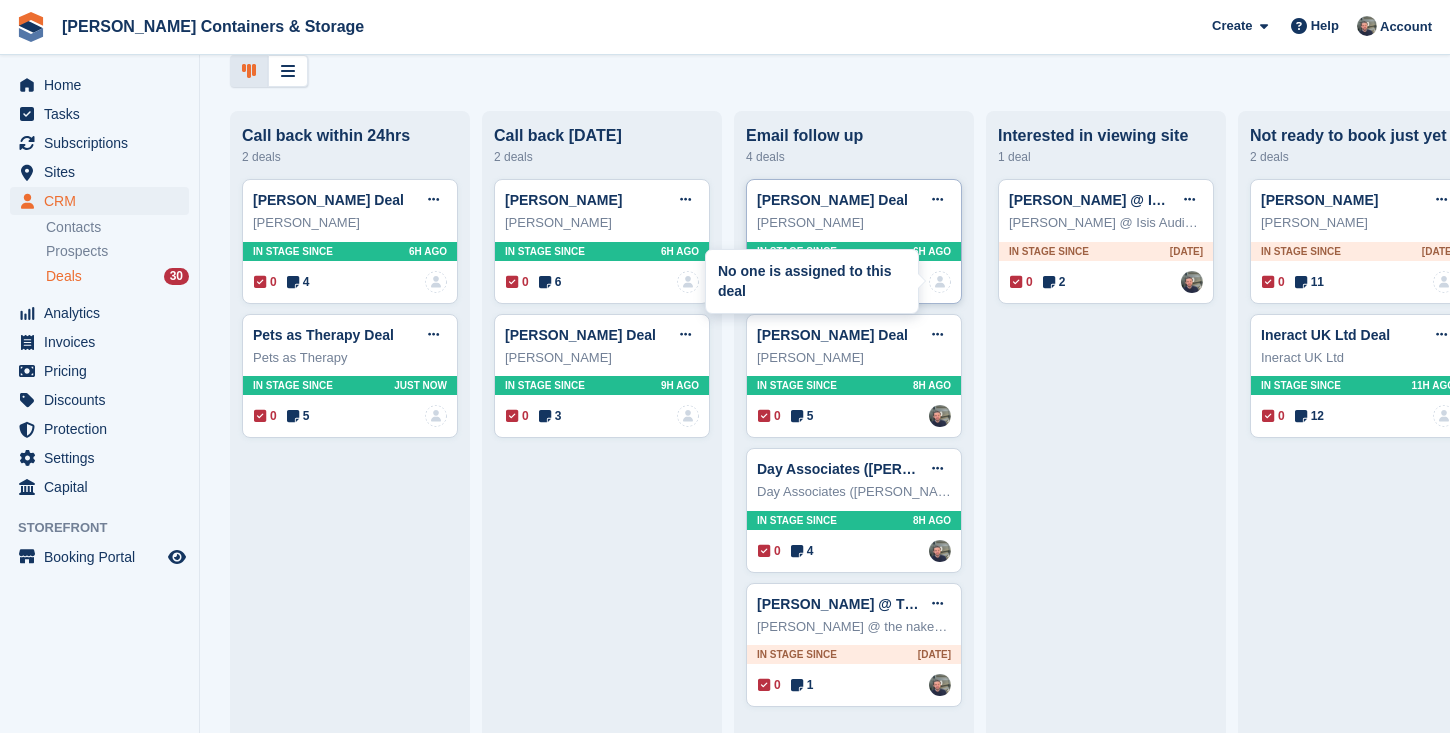 click at bounding box center [940, 282] 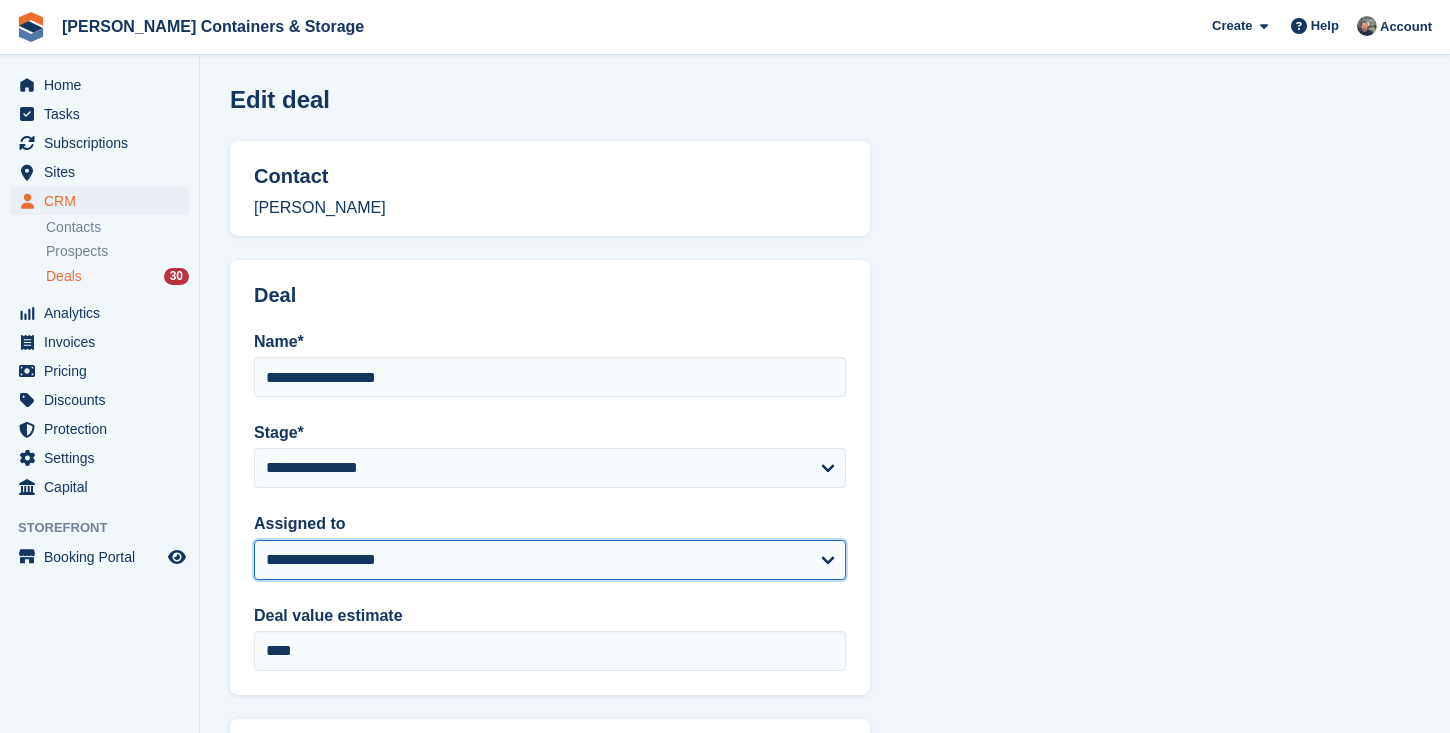 select on "****" 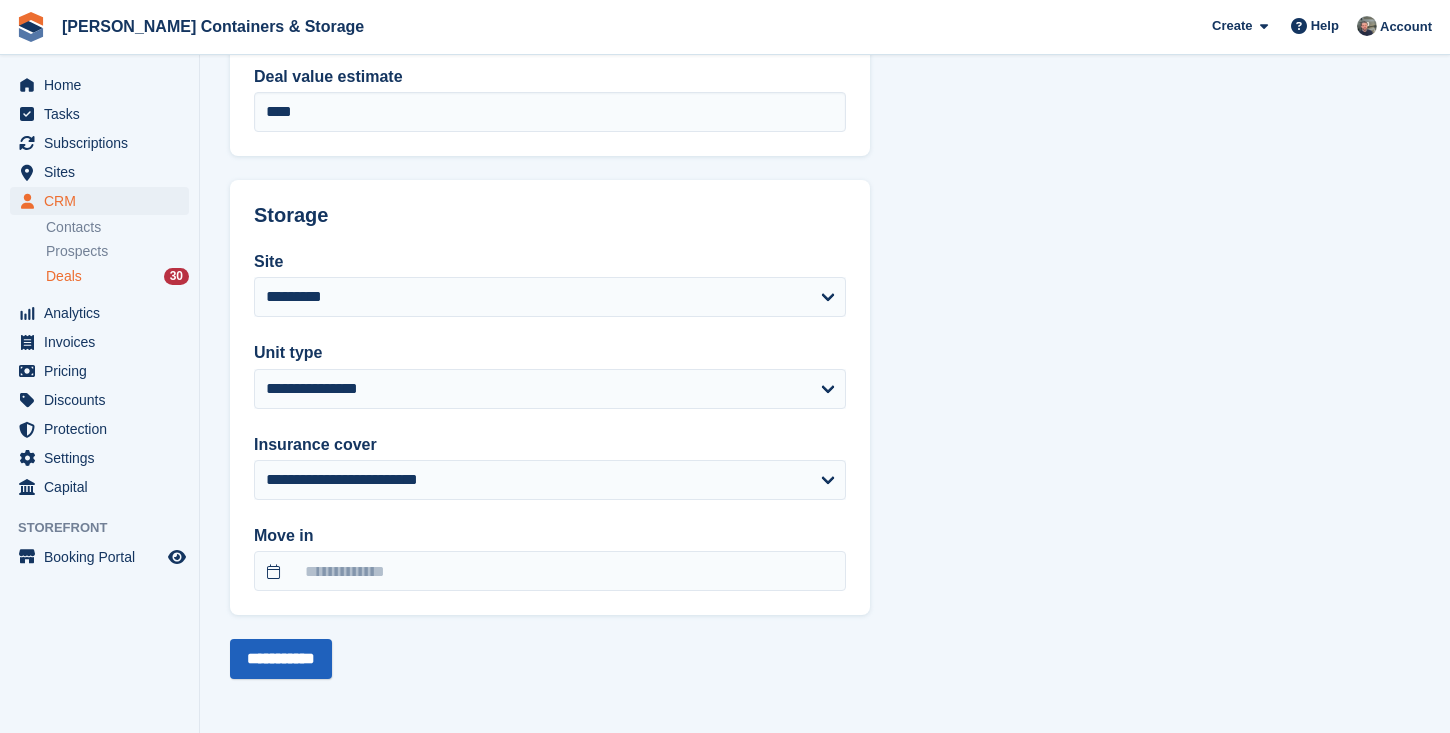 click on "**********" at bounding box center [281, 659] 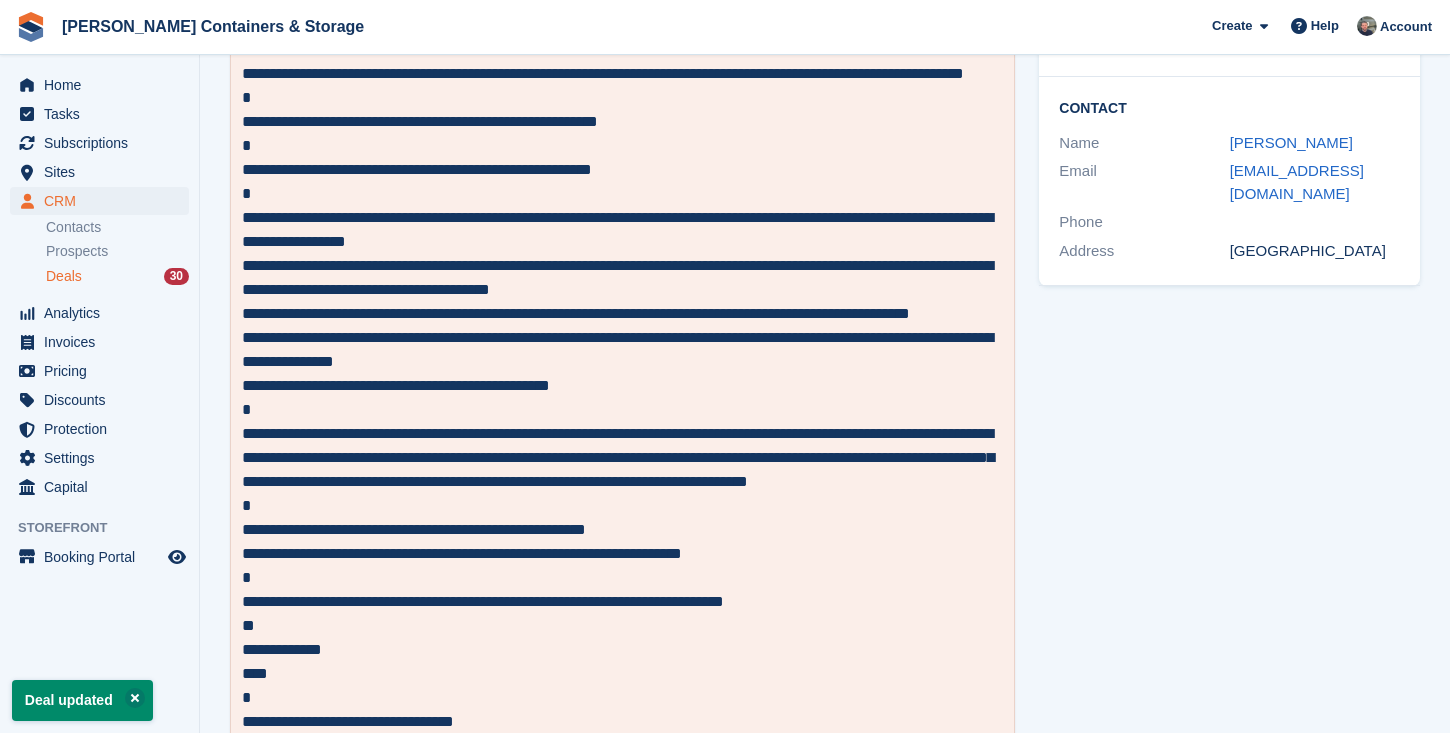 scroll, scrollTop: 0, scrollLeft: 0, axis: both 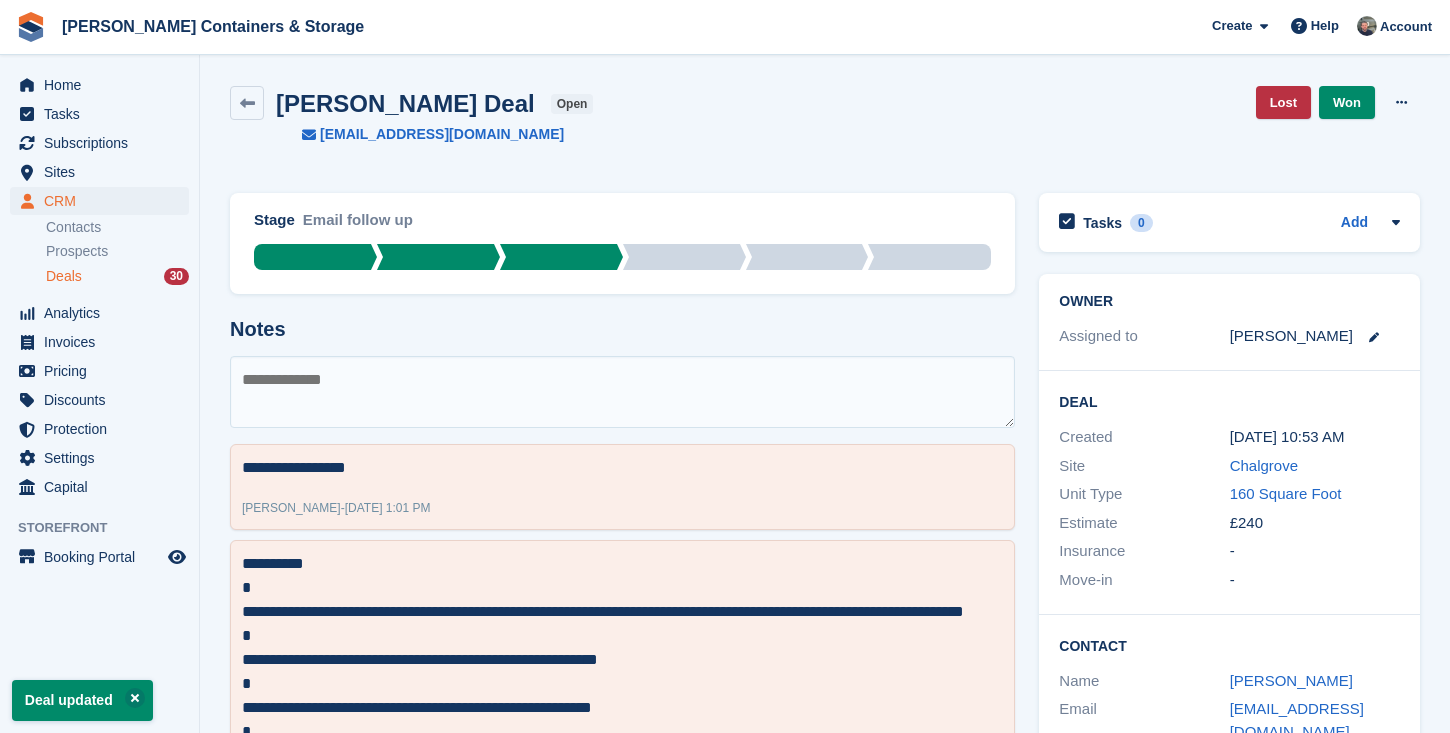 click on "Deals
30" at bounding box center (117, 276) 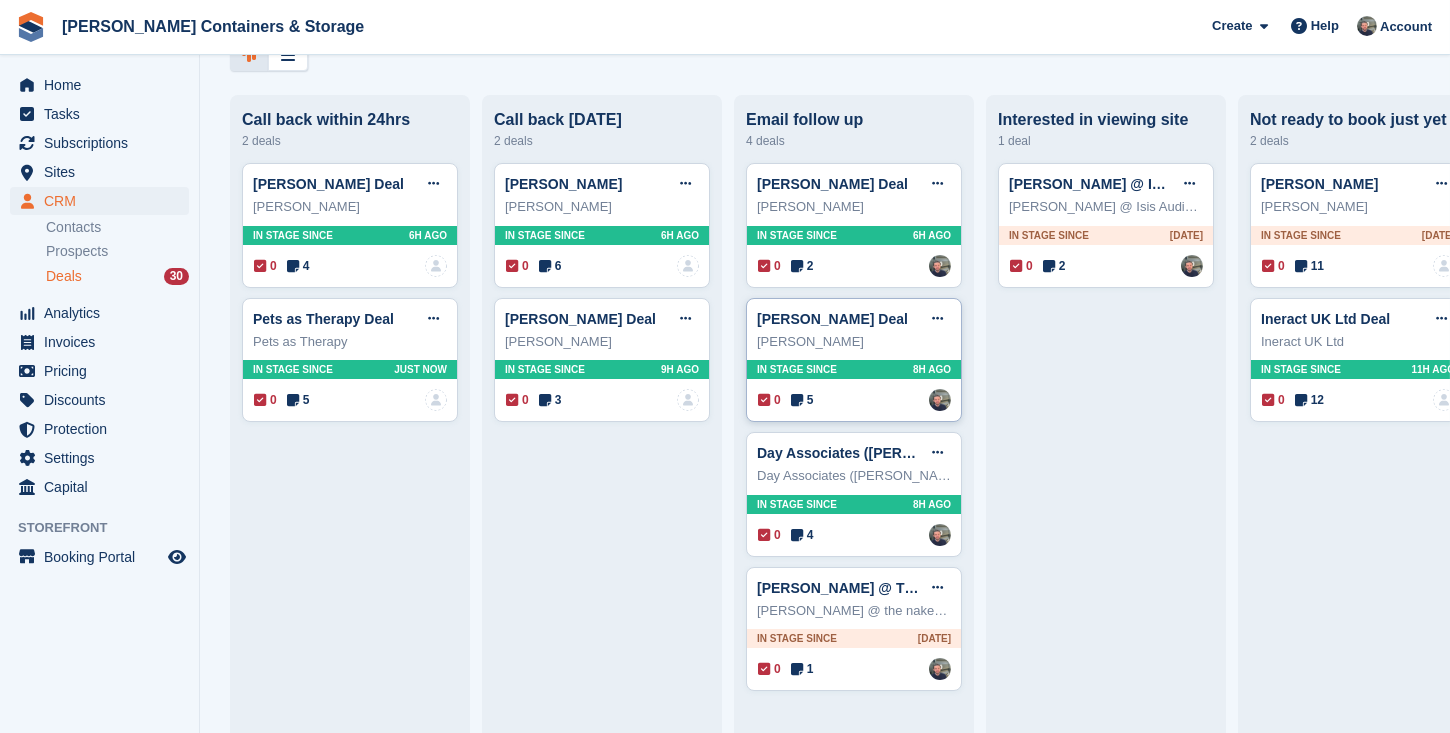 scroll, scrollTop: 113, scrollLeft: 0, axis: vertical 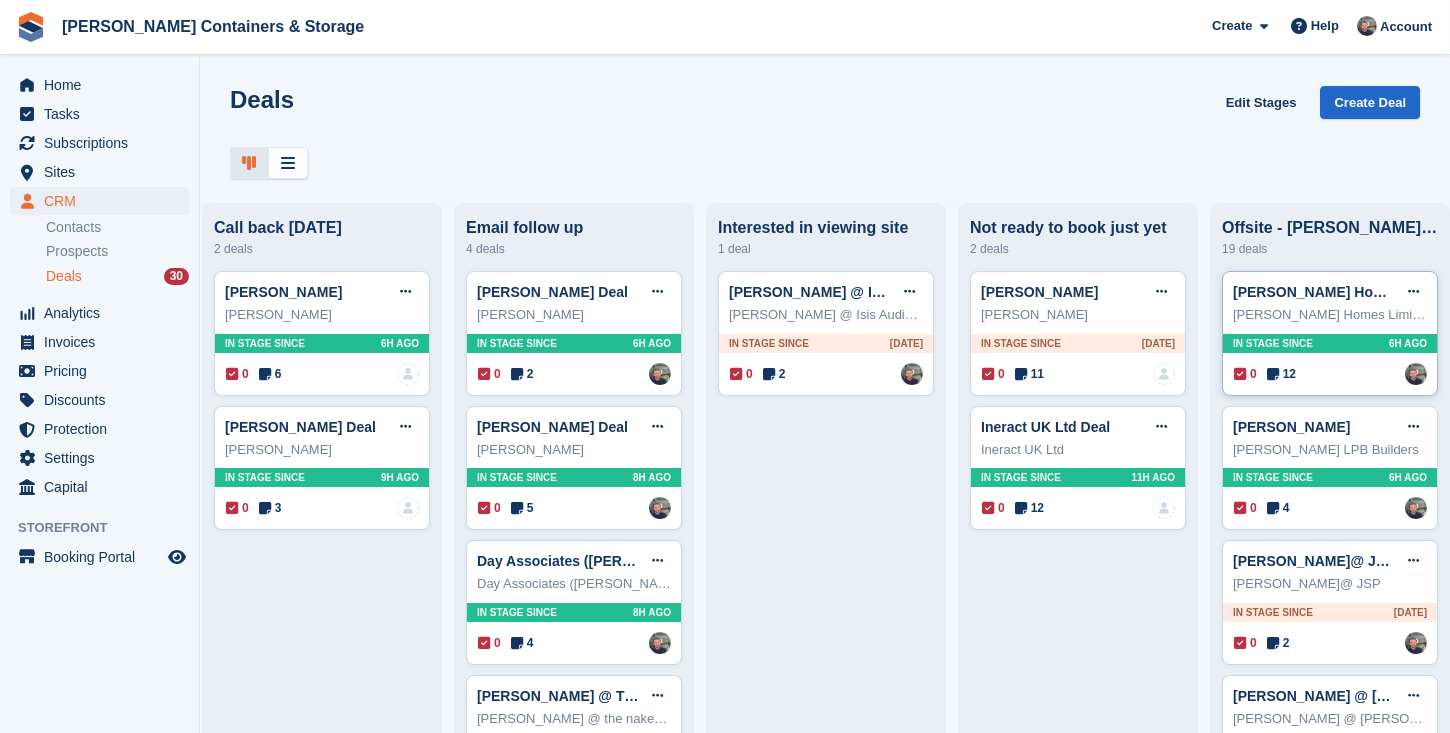 click on "Prosser Homes Limited Deal
Edit deal
Mark as won
Mark as lost
Delete deal
Prosser Homes Limited
In stage since 6H AGO
0
12
Assigned to Adam Greenhalgh" at bounding box center (1330, 333) 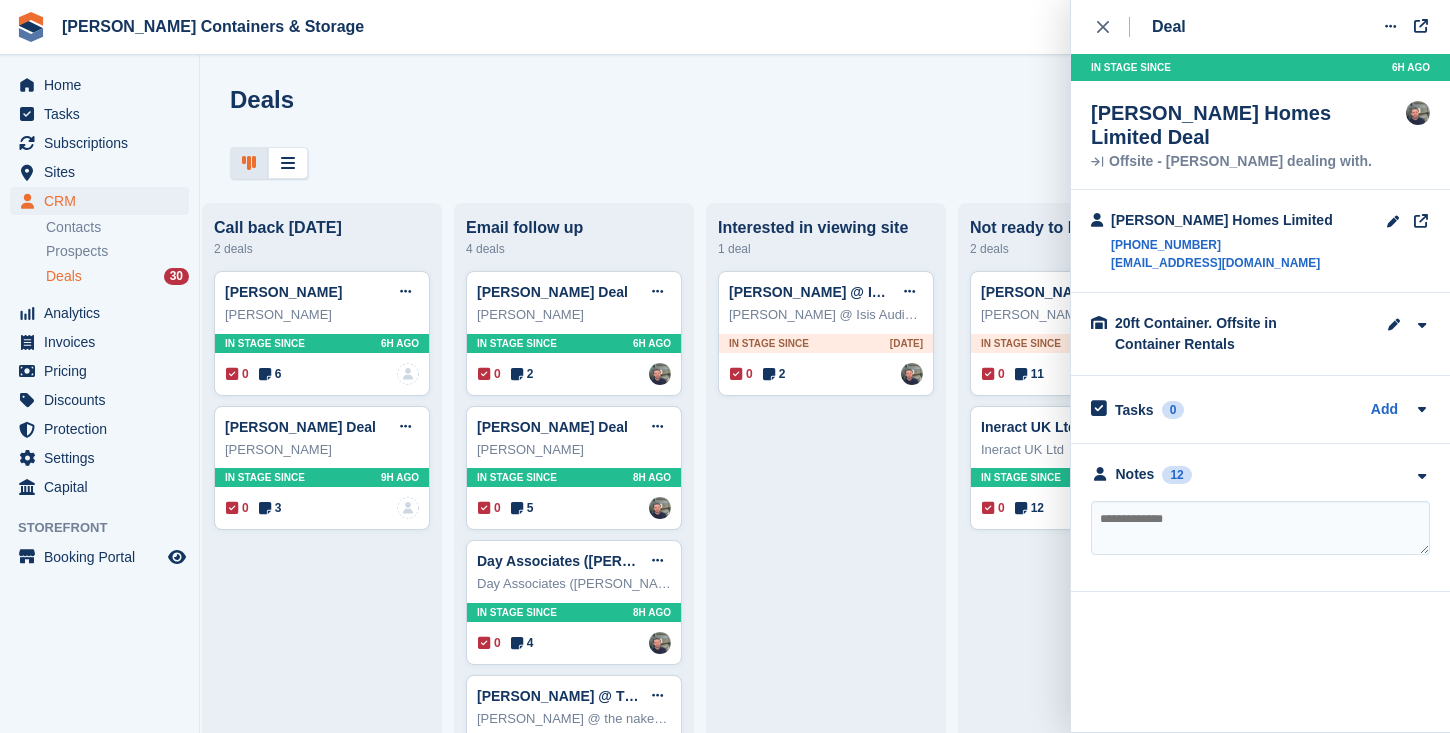 click on "**********" at bounding box center (1260, 518) 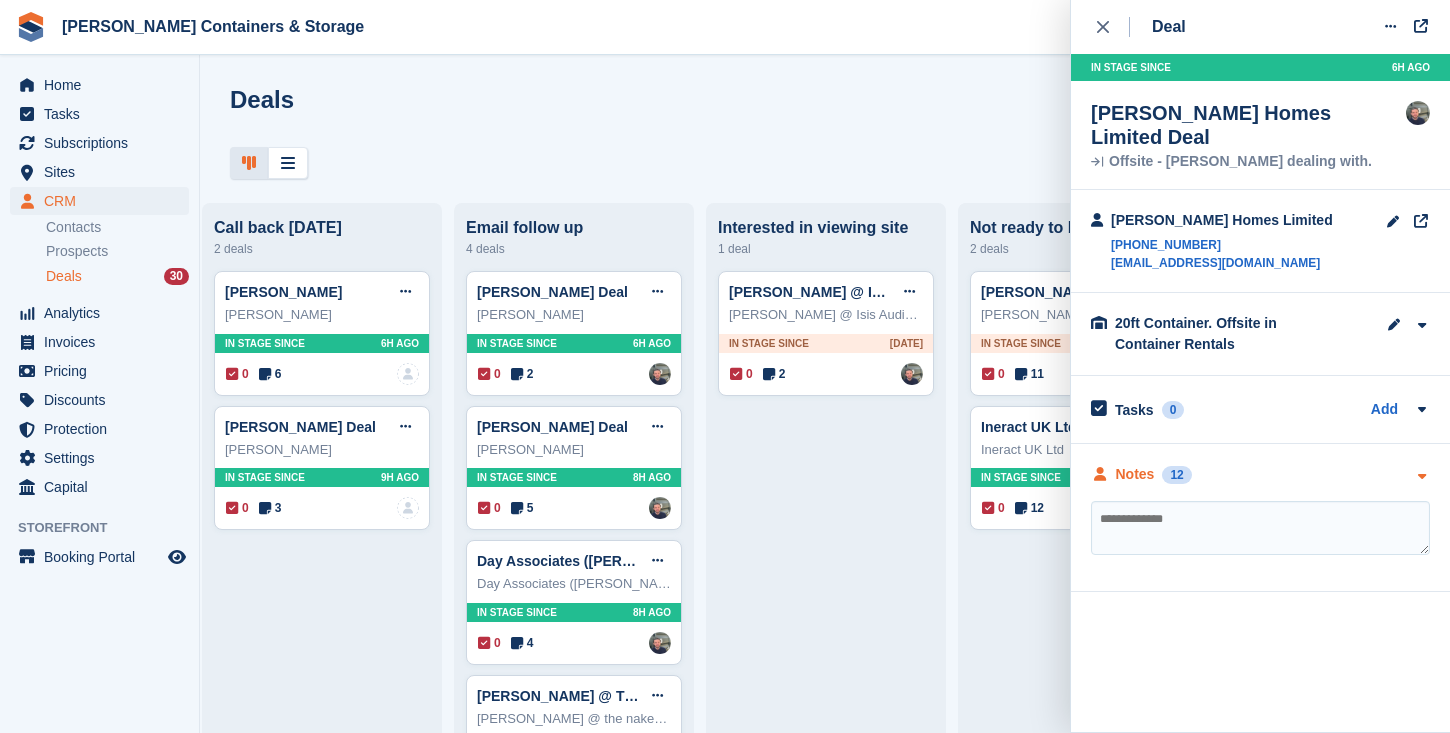 click on "Notes" at bounding box center [1135, 474] 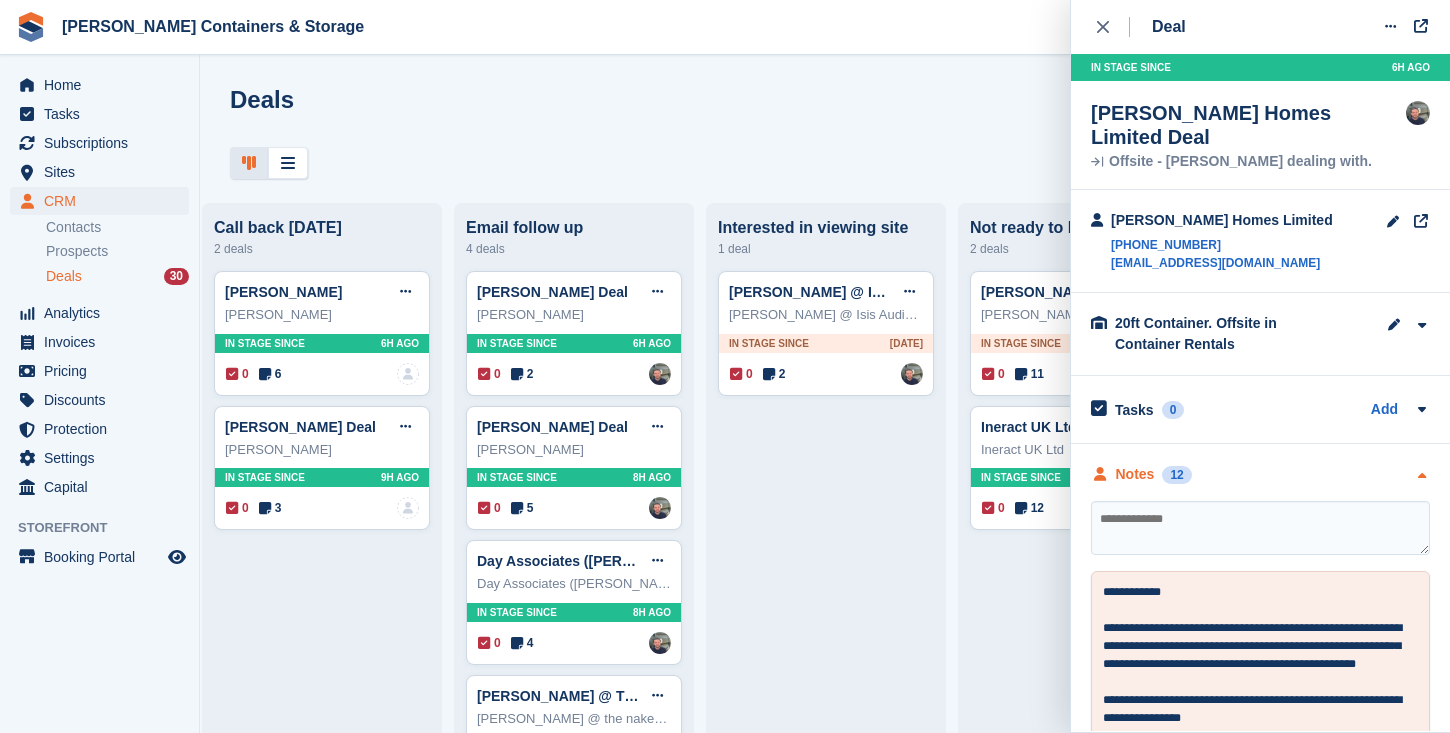 click on "Notes" at bounding box center [1135, 474] 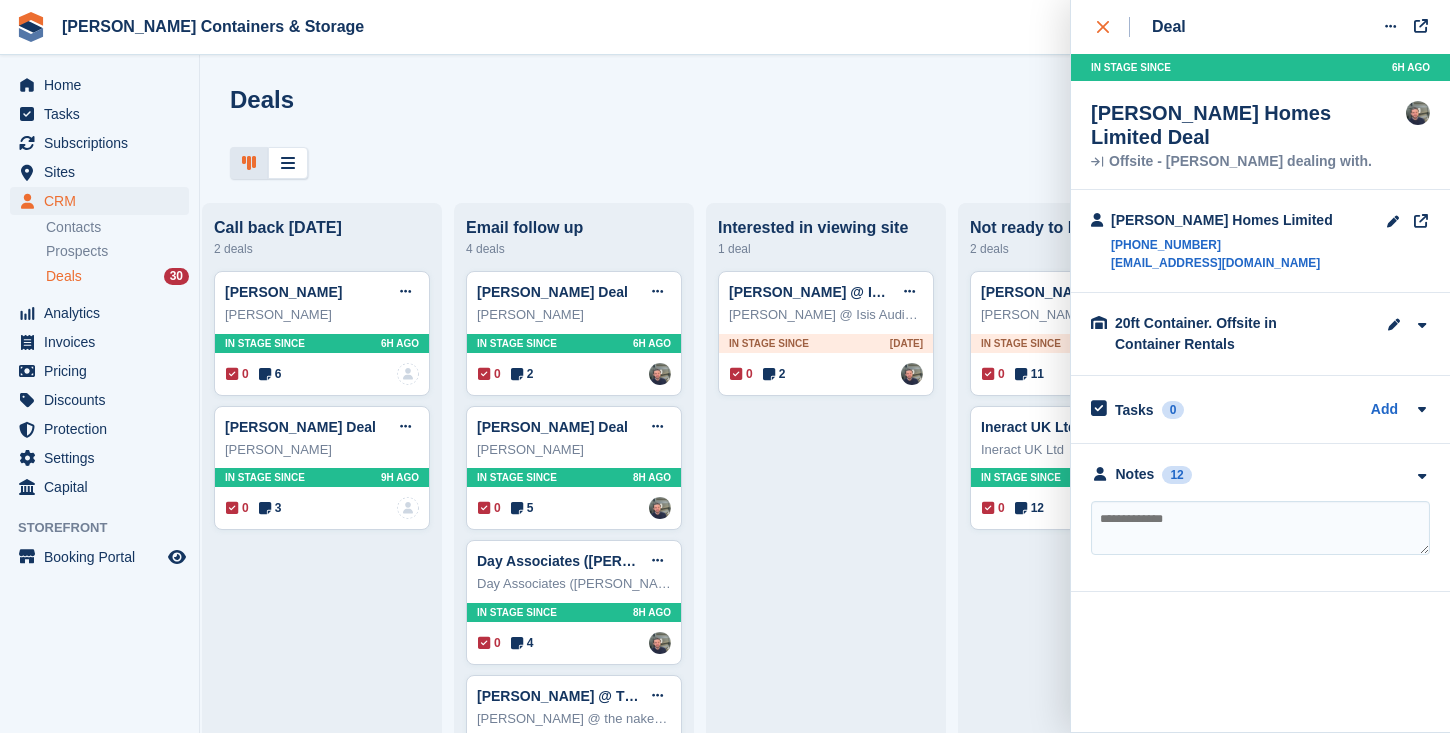 click at bounding box center (1113, 27) 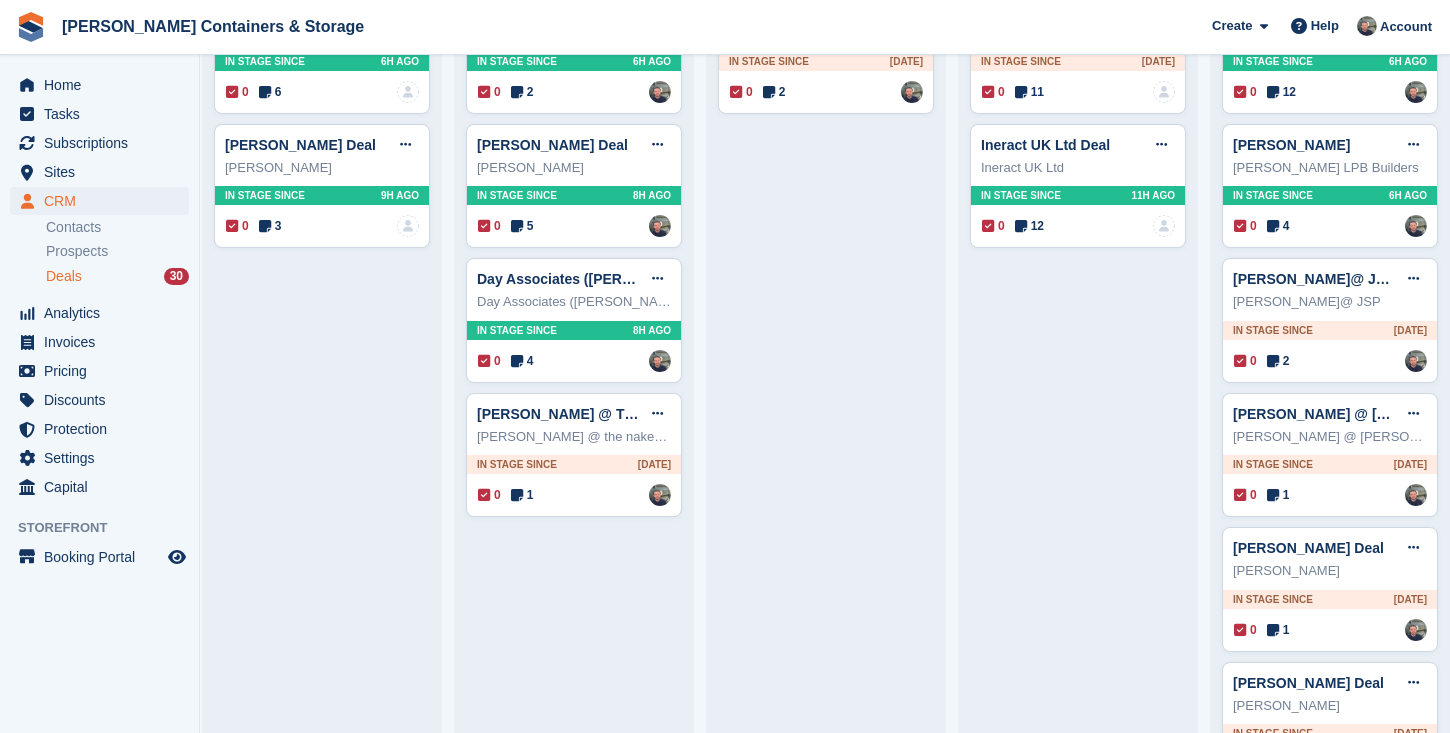 scroll, scrollTop: 364, scrollLeft: 0, axis: vertical 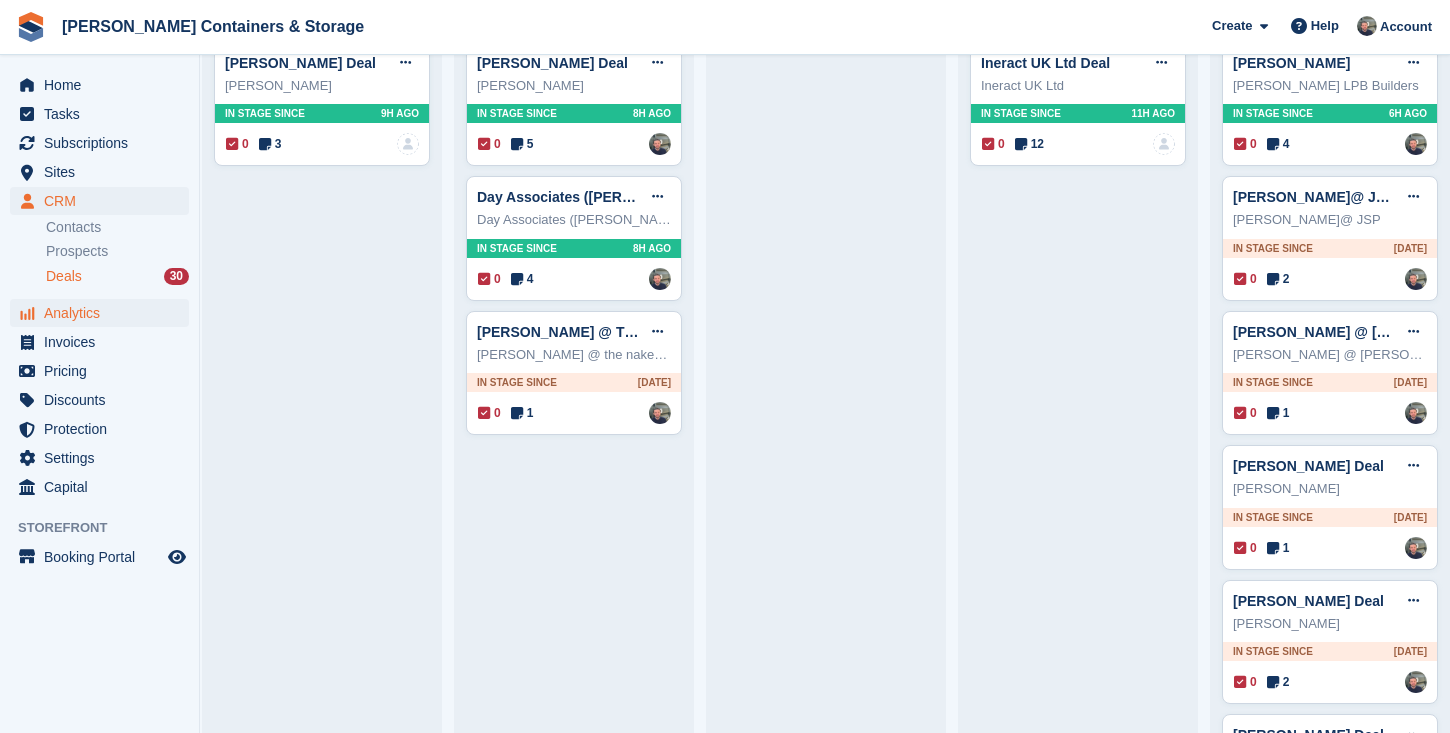 click on "Analytics" at bounding box center (104, 313) 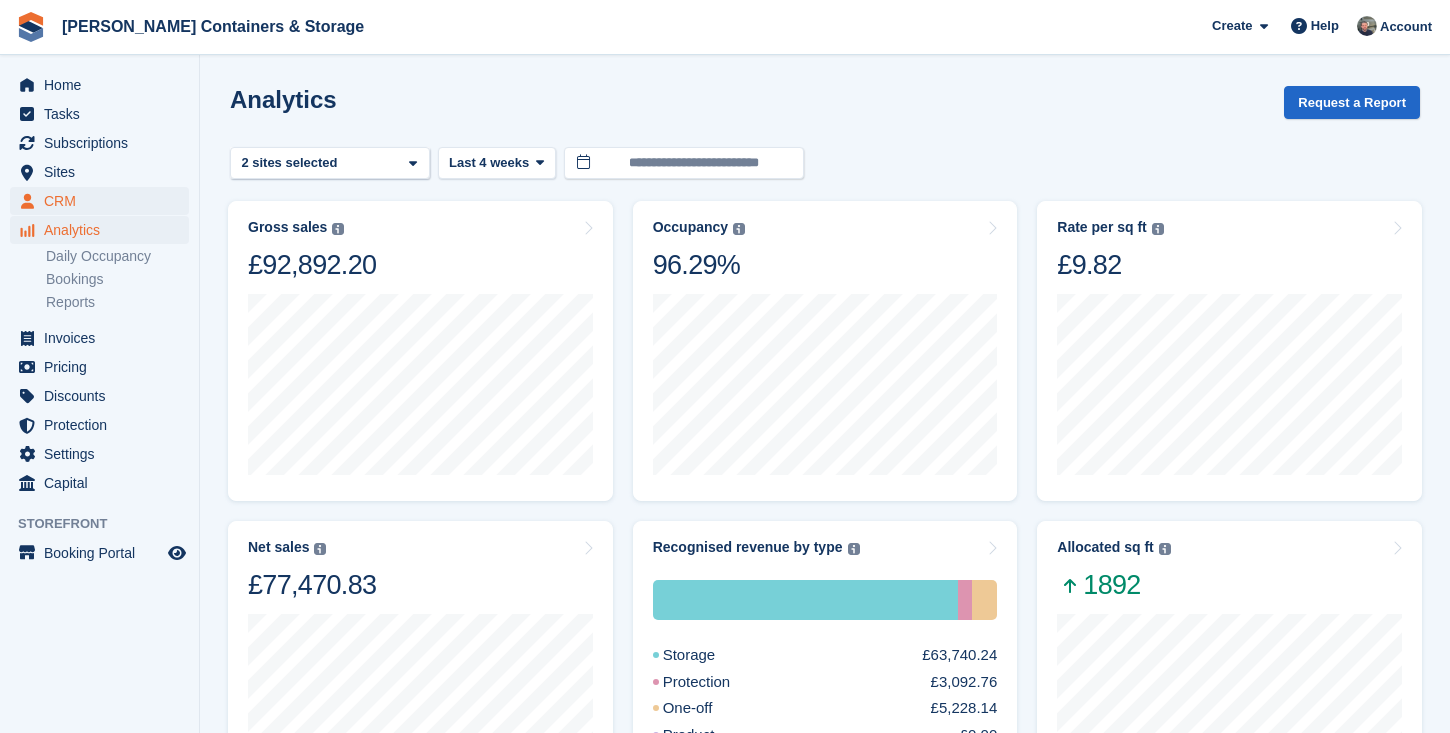 click on "CRM" at bounding box center (104, 201) 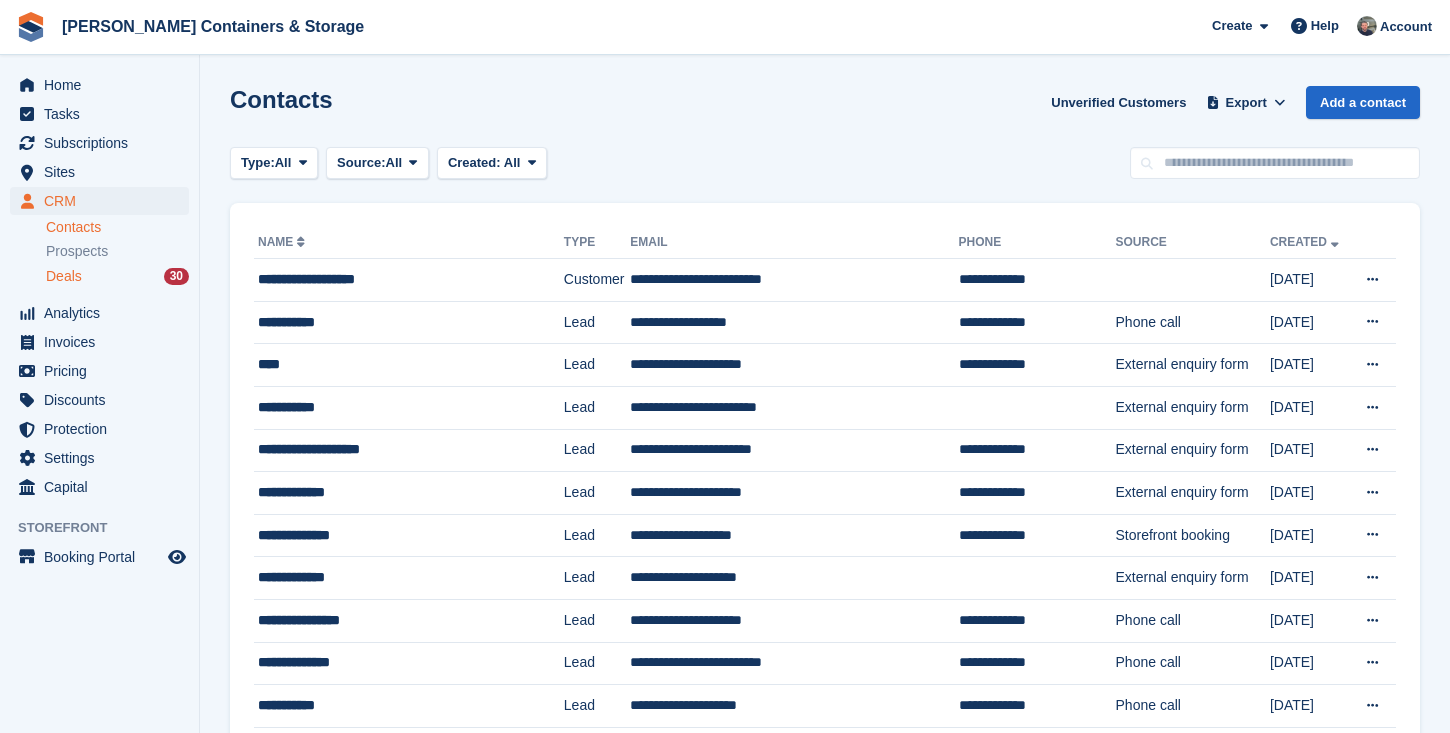 click on "Deals
30" at bounding box center (117, 276) 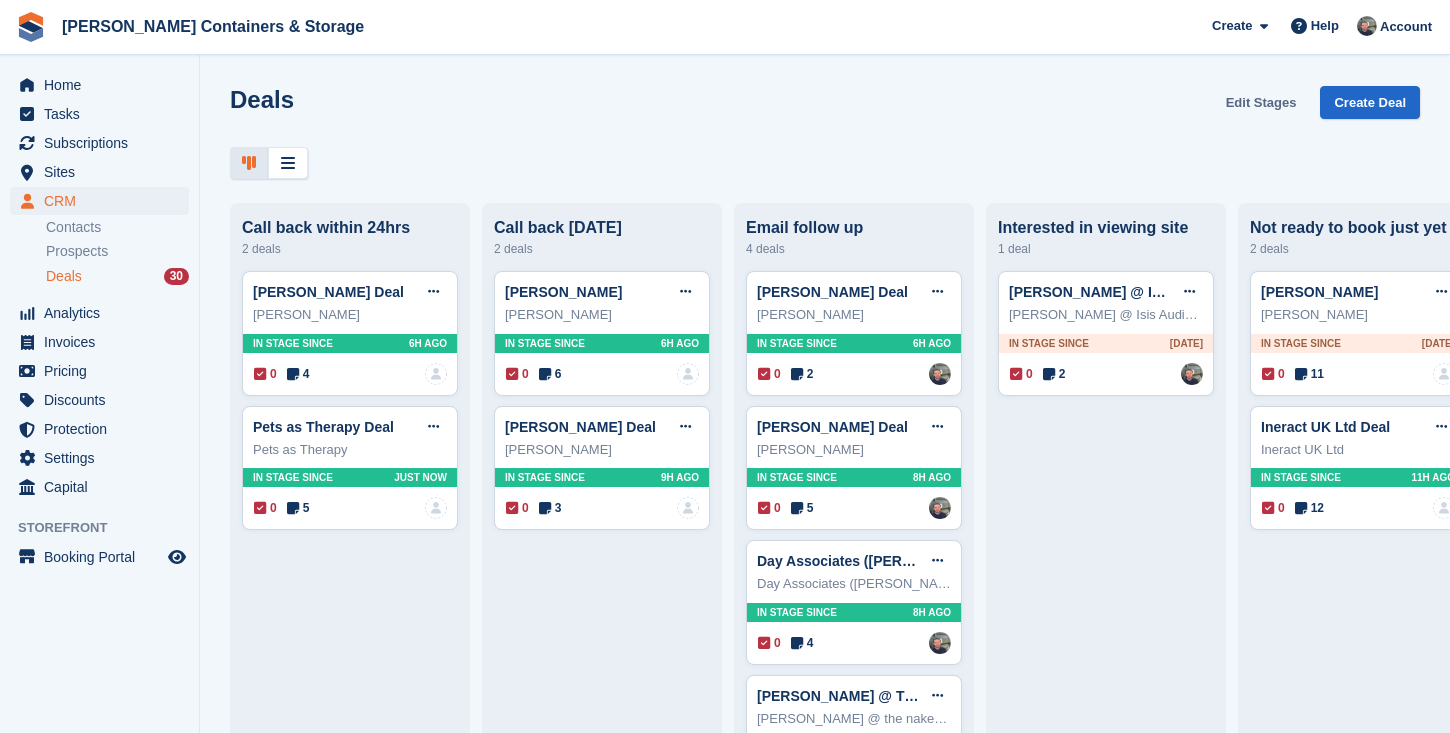 click on "Edit Stages" at bounding box center (1261, 102) 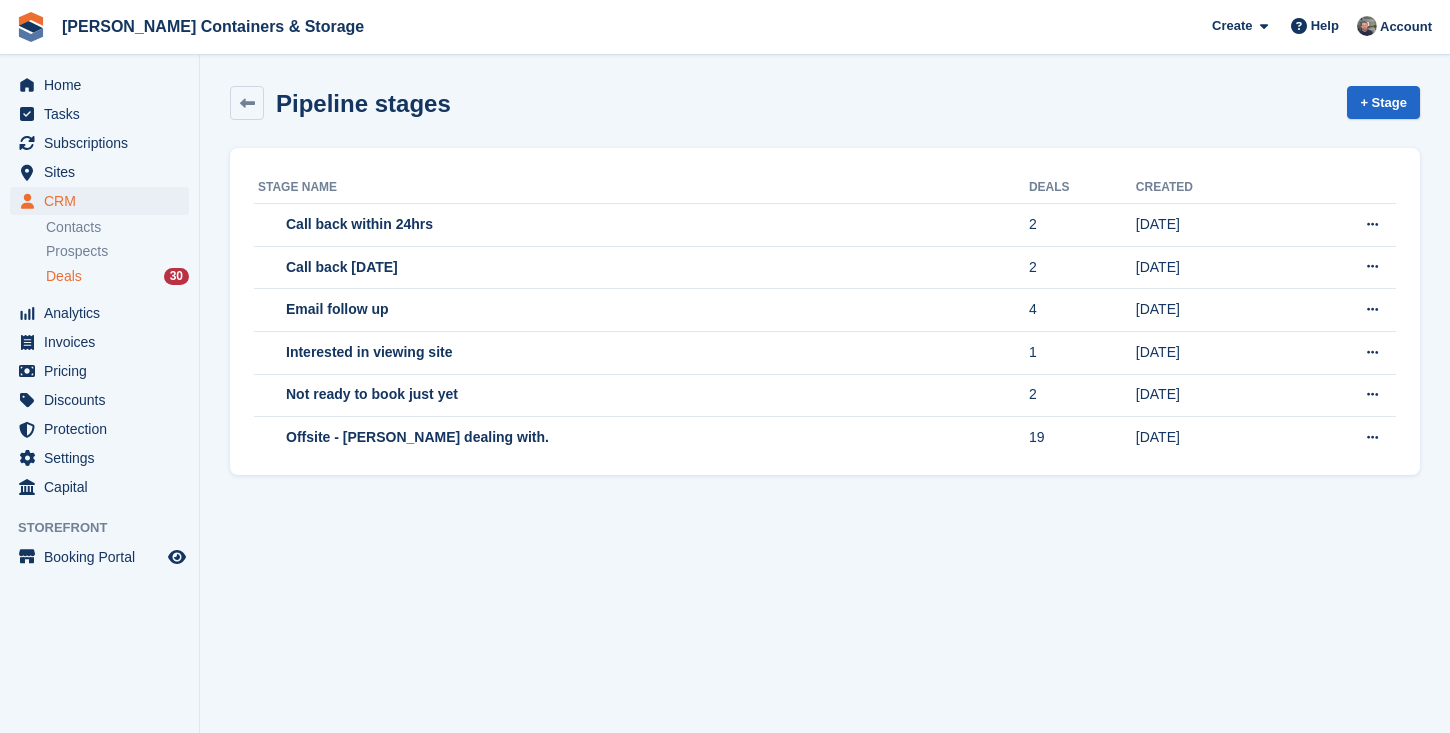 click on "+ Stage" at bounding box center [1379, 106] 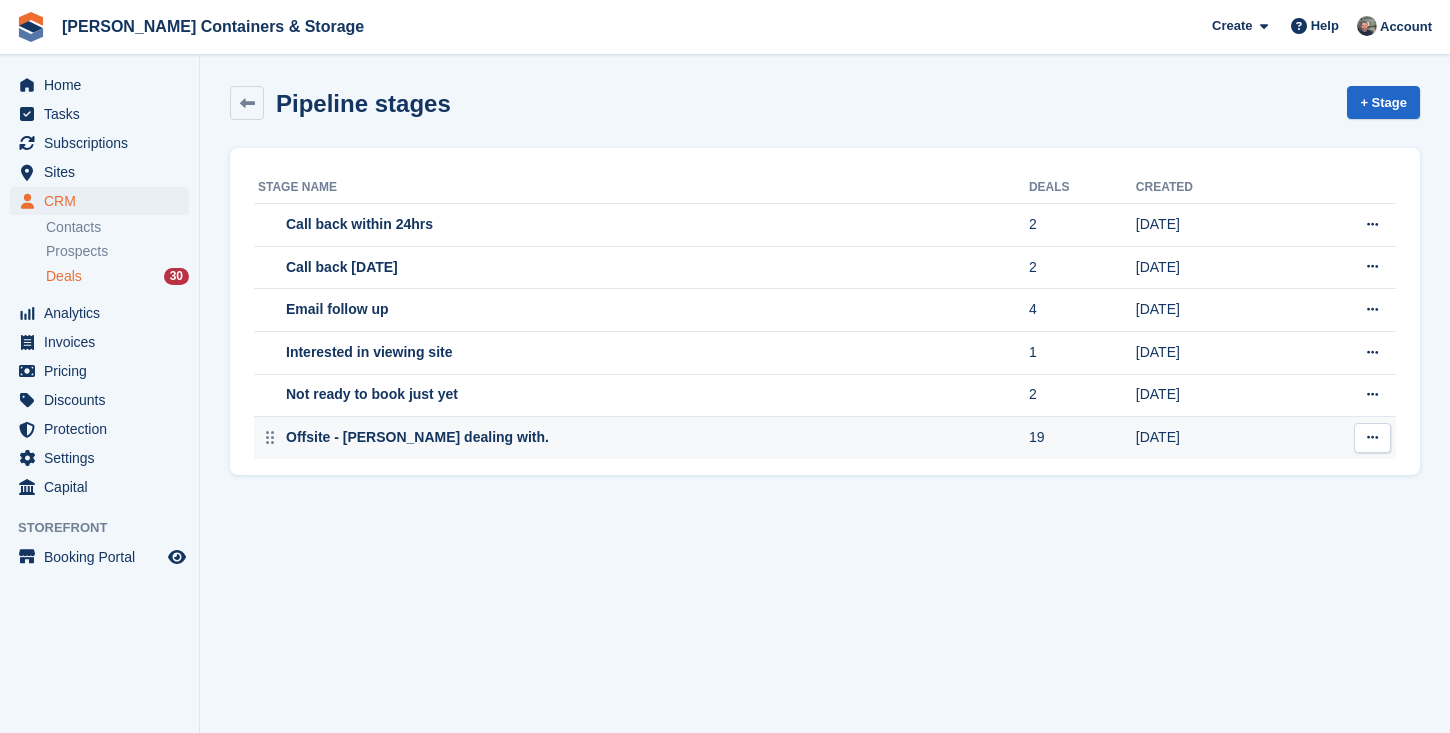 click on "Offsite - Adam dealing with." at bounding box center (643, 437) 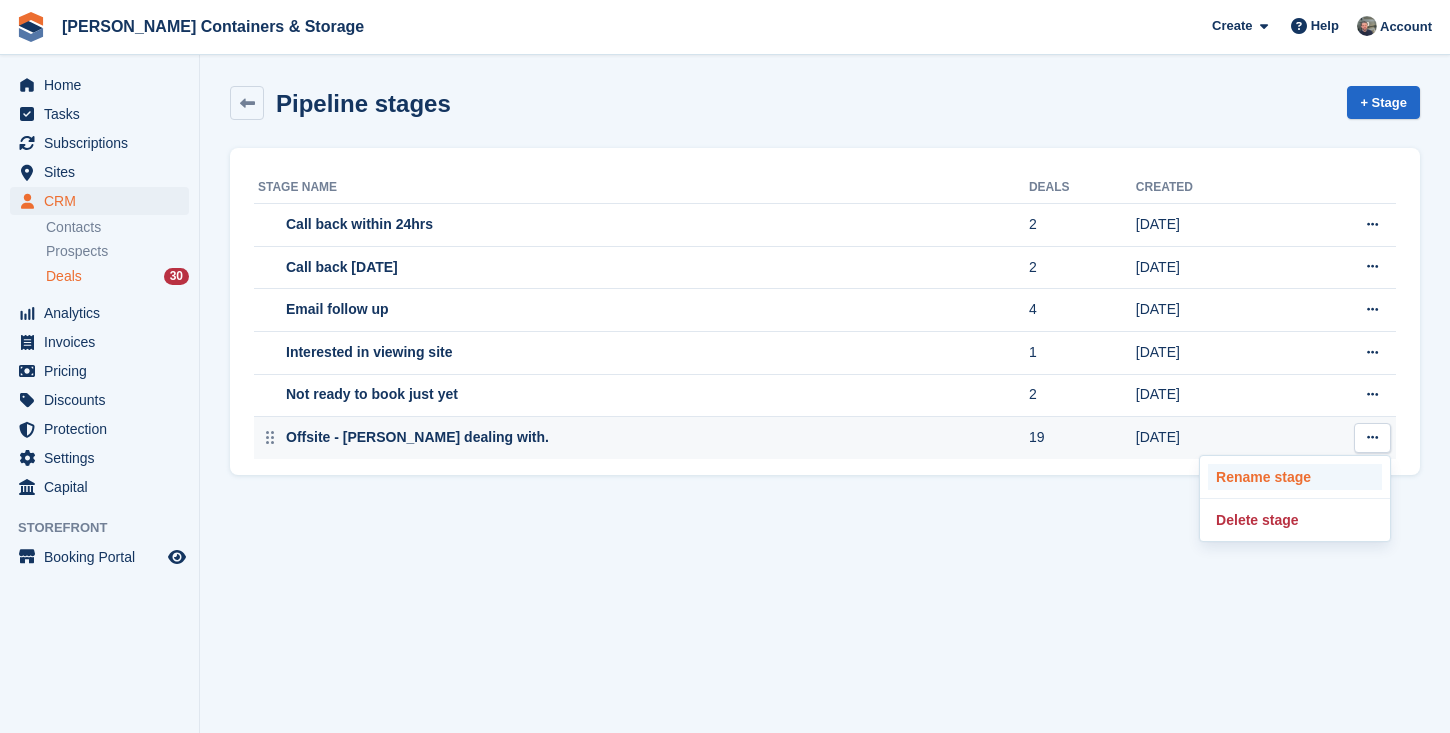 click on "Rename stage" at bounding box center (1295, 477) 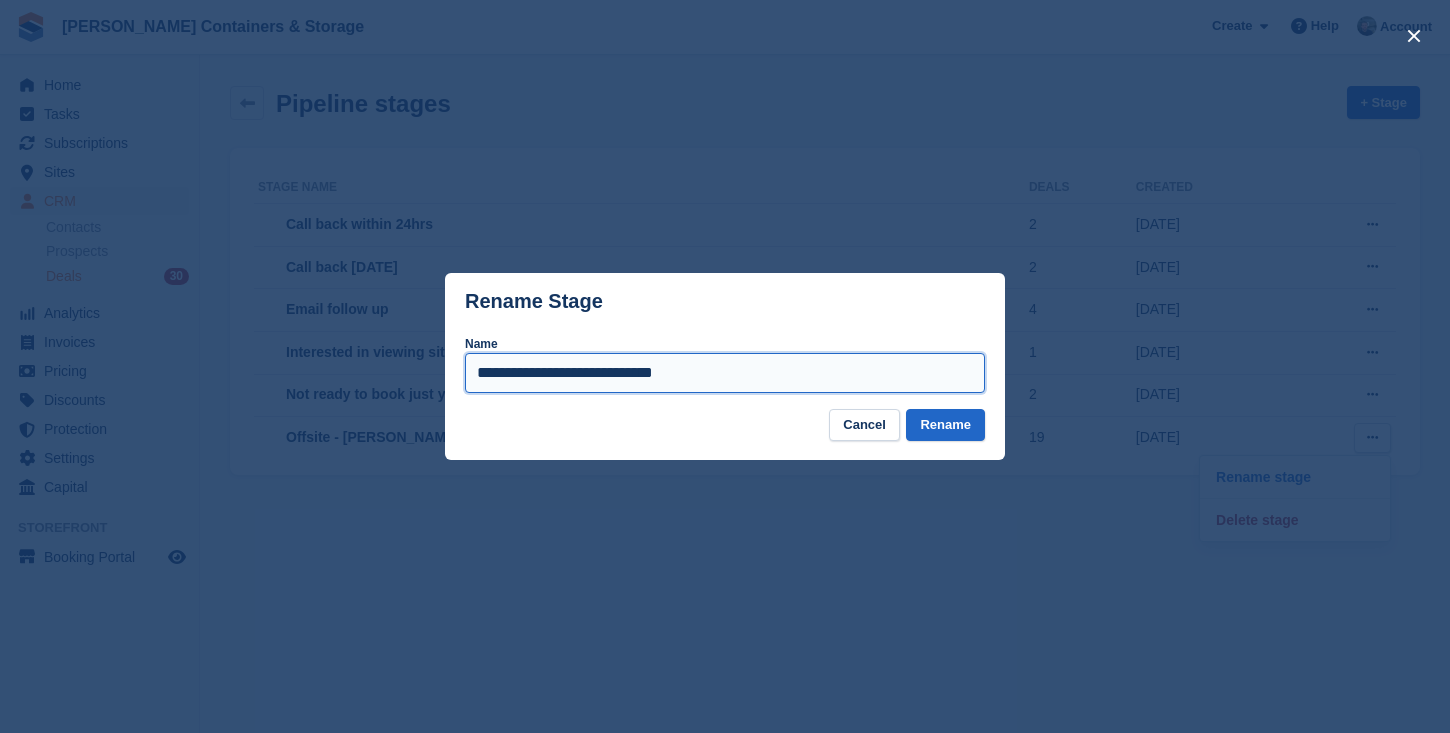 drag, startPoint x: 547, startPoint y: 373, endPoint x: 436, endPoint y: 373, distance: 111 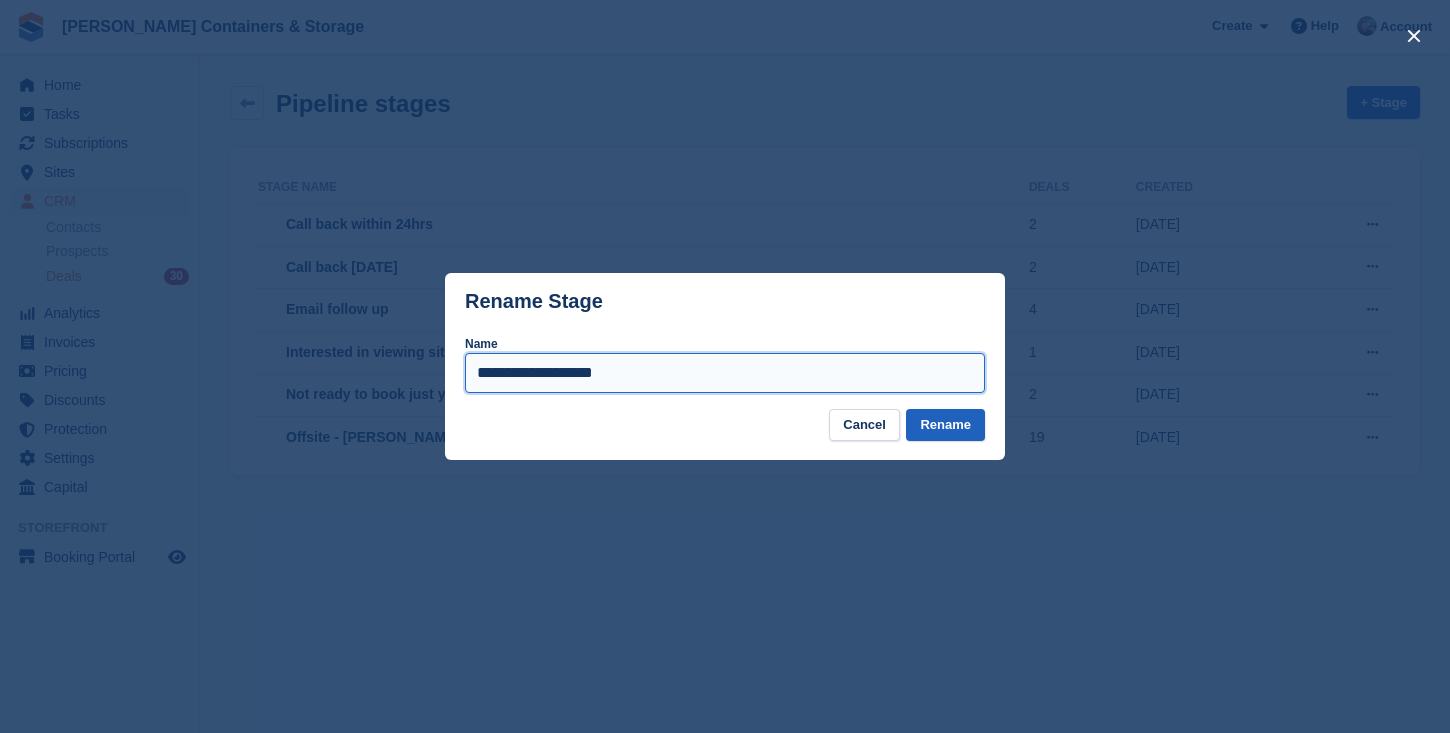 type on "**********" 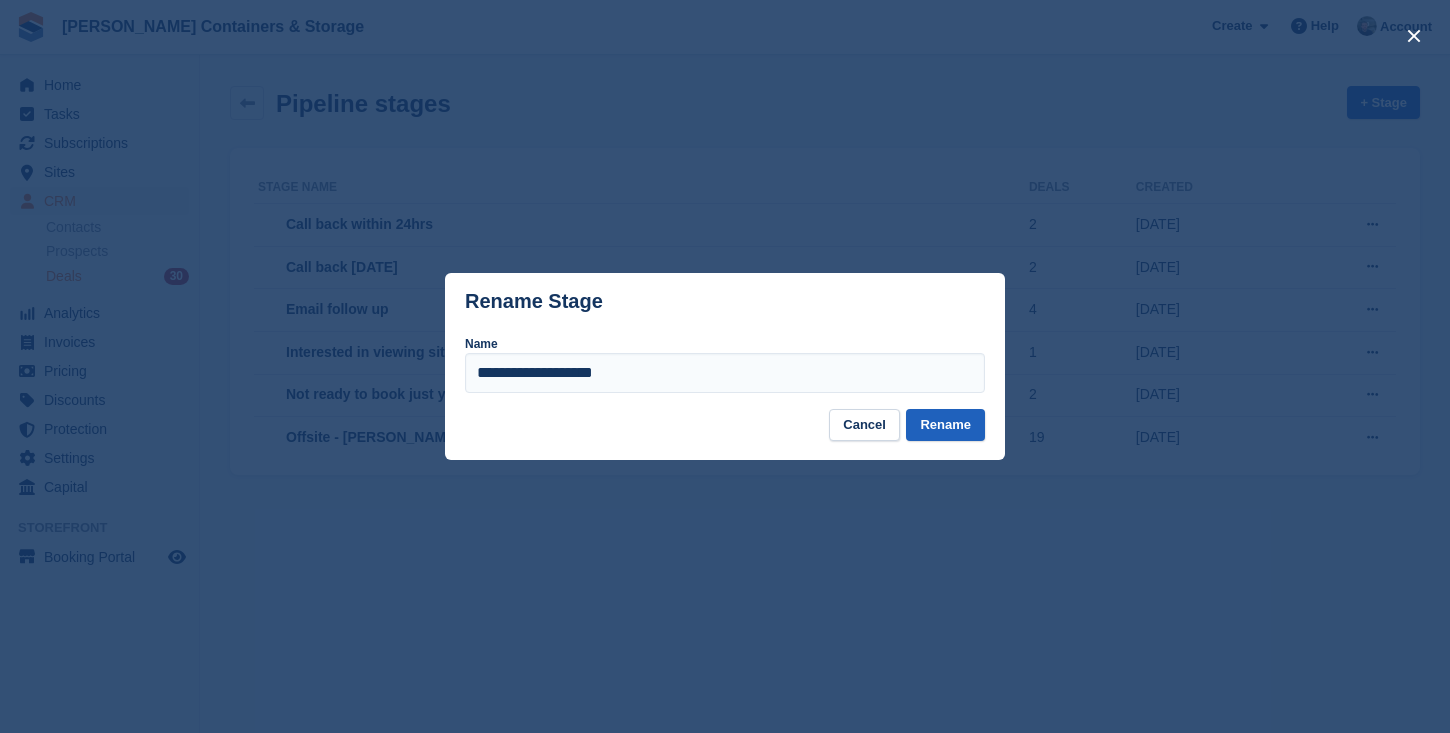 click on "Rename" at bounding box center [945, 425] 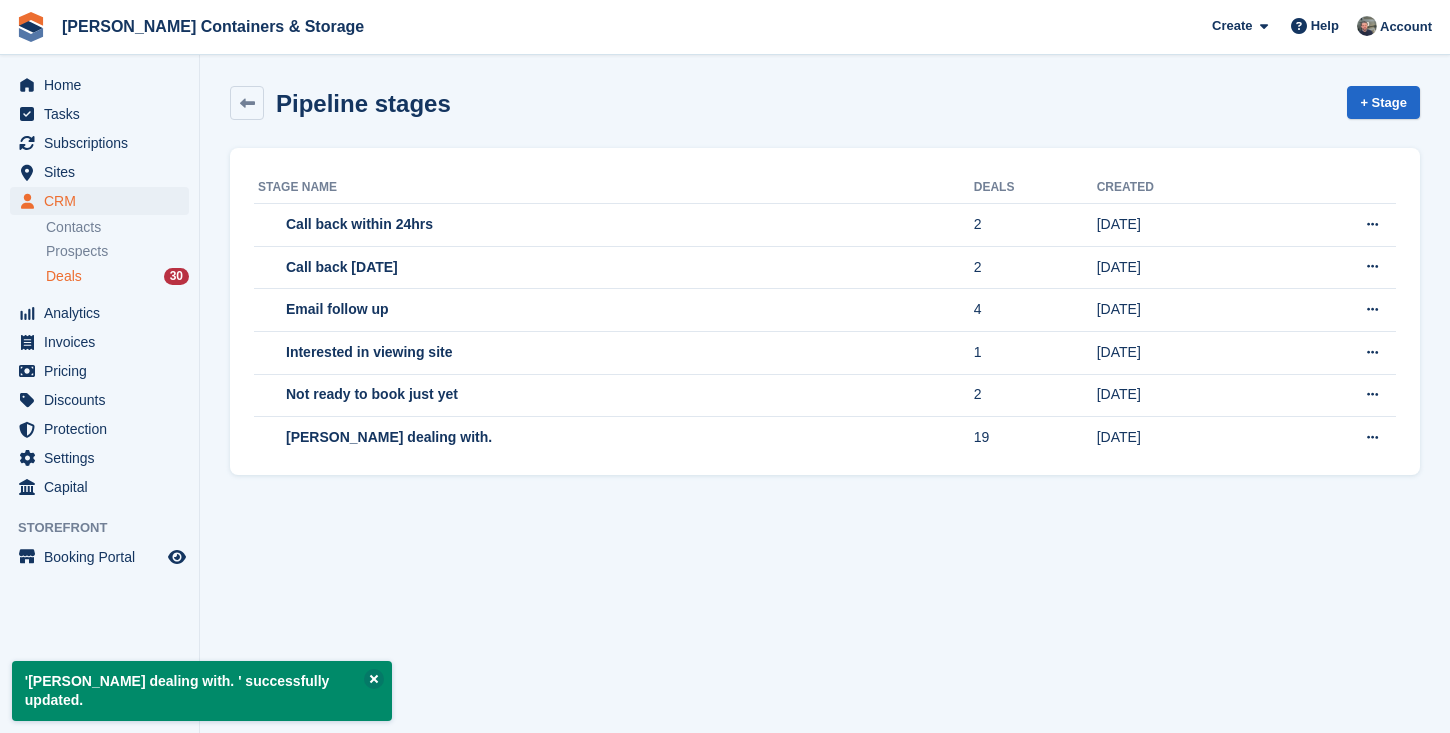 click on "Deals" at bounding box center (64, 276) 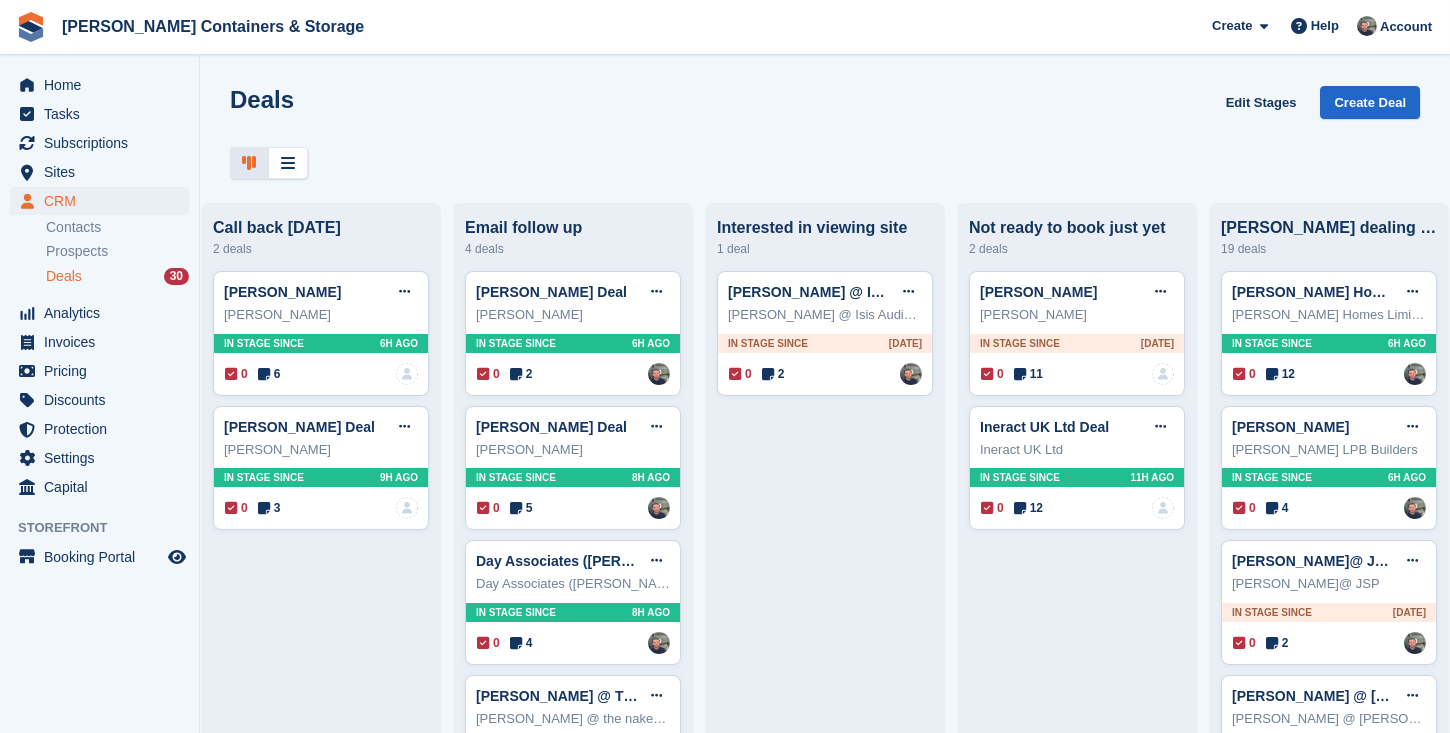 scroll, scrollTop: 0, scrollLeft: 280, axis: horizontal 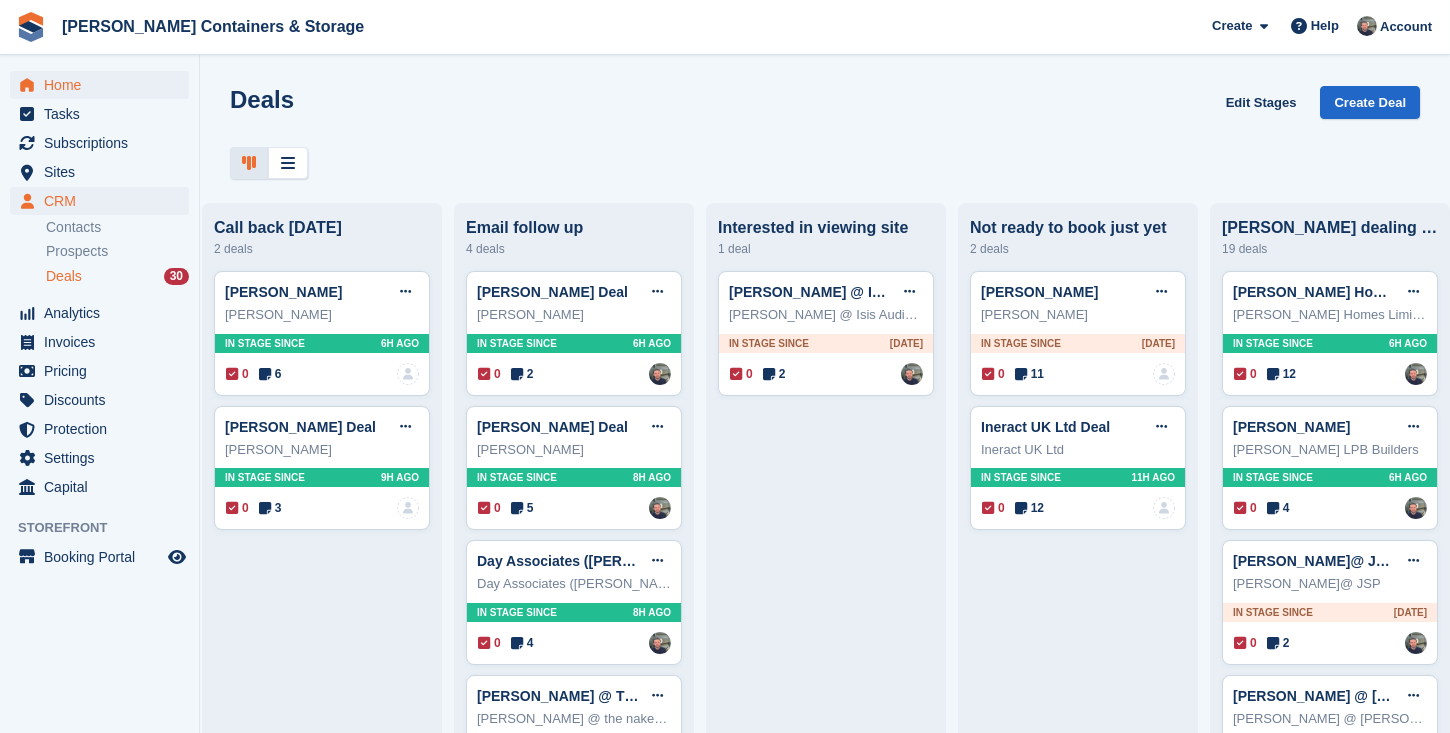 click on "Home" at bounding box center (104, 85) 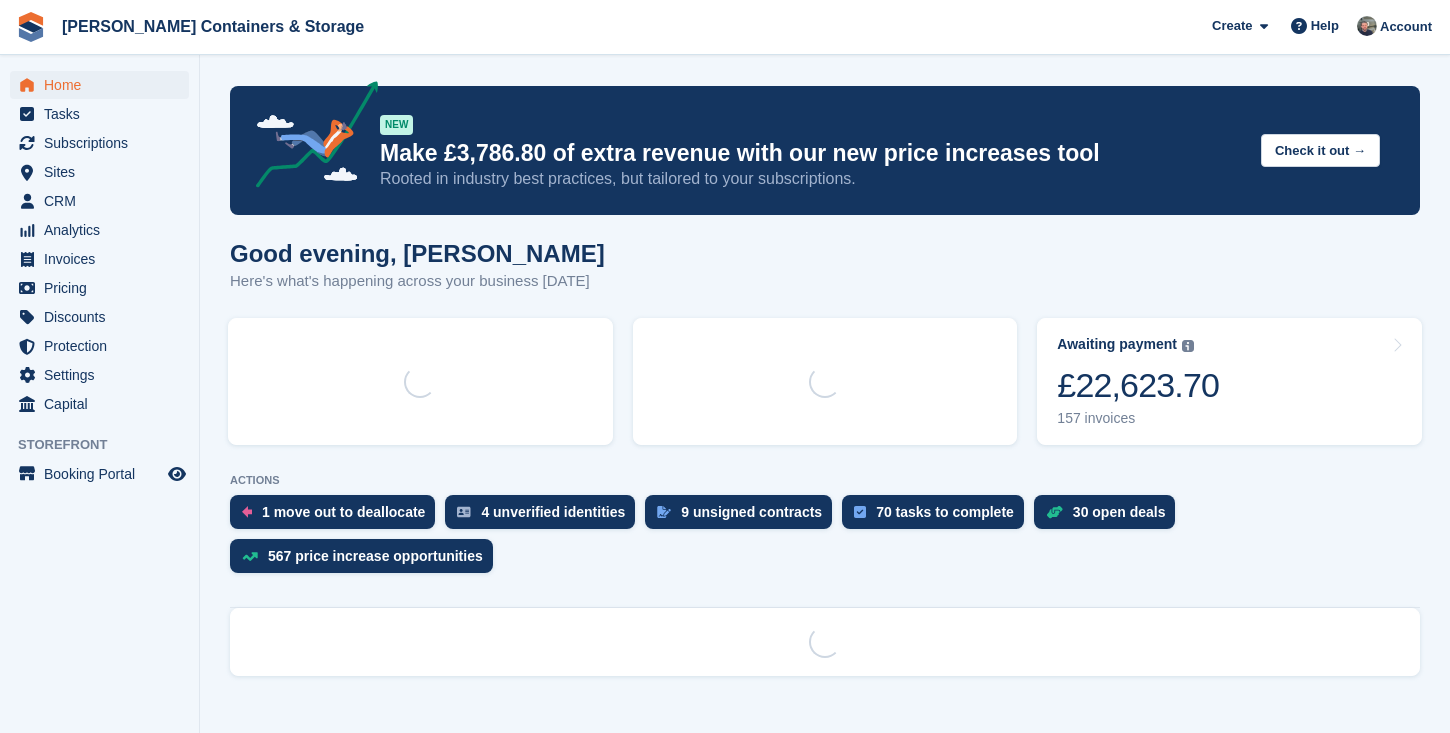 scroll, scrollTop: 0, scrollLeft: 0, axis: both 